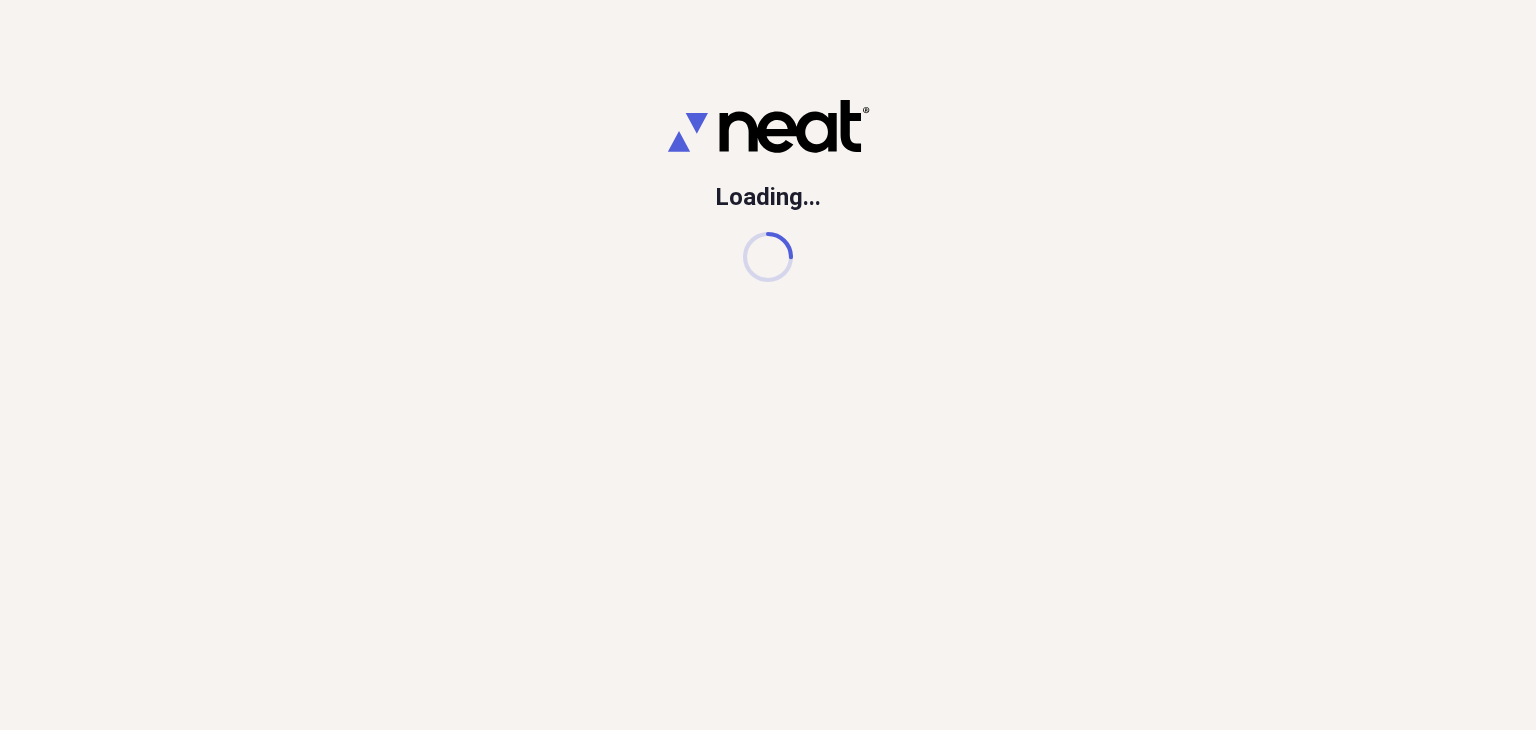 scroll, scrollTop: 0, scrollLeft: 0, axis: both 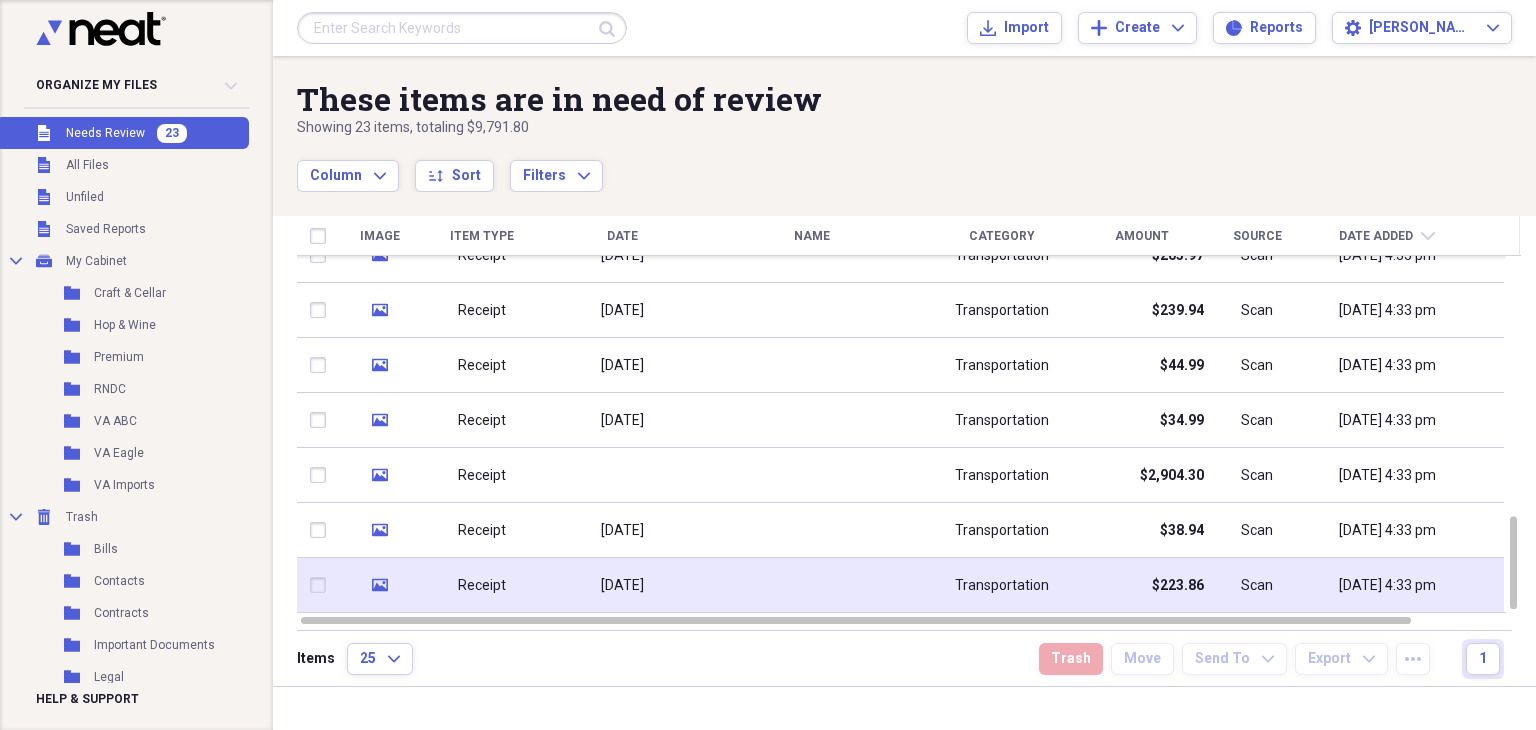 click on "[DATE]" at bounding box center (622, 585) 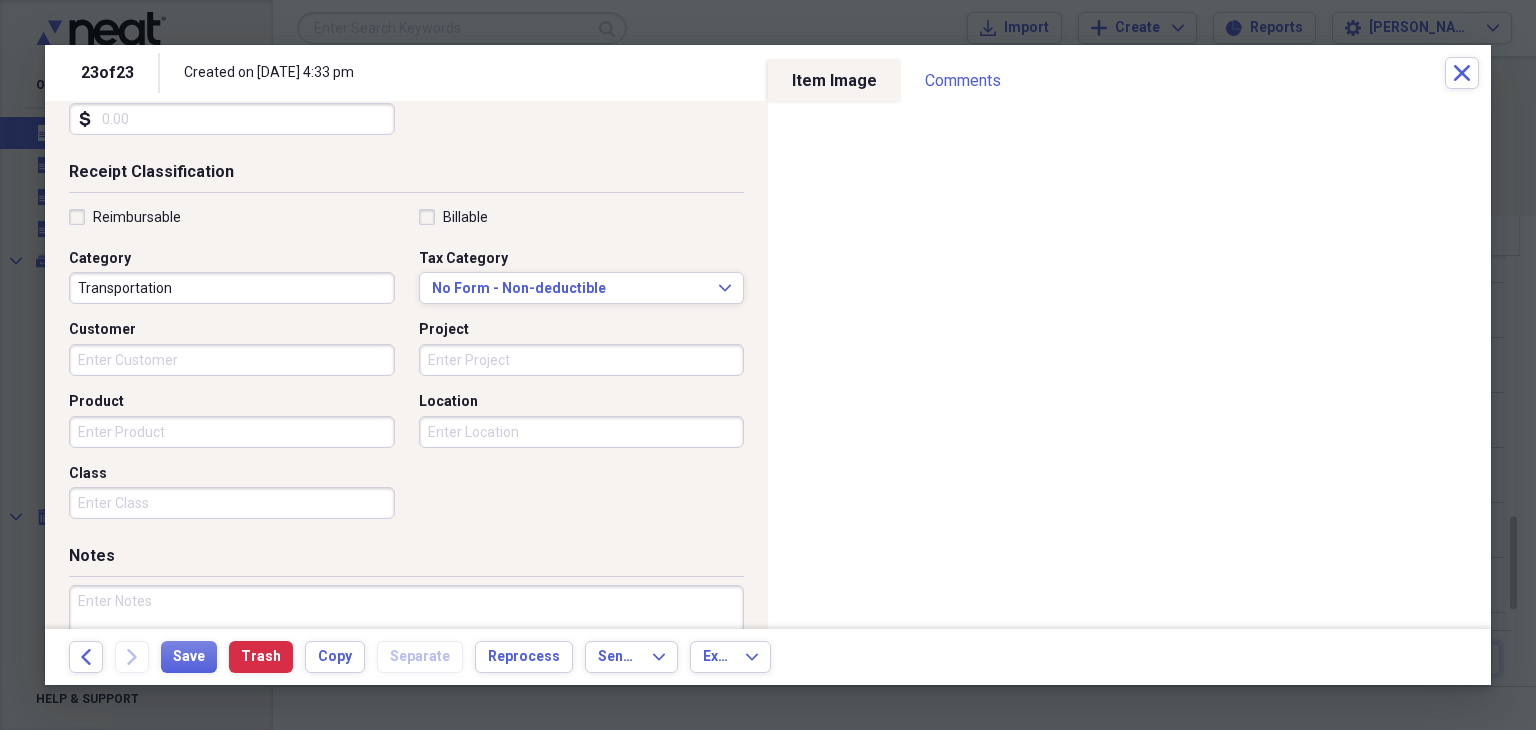 scroll, scrollTop: 492, scrollLeft: 0, axis: vertical 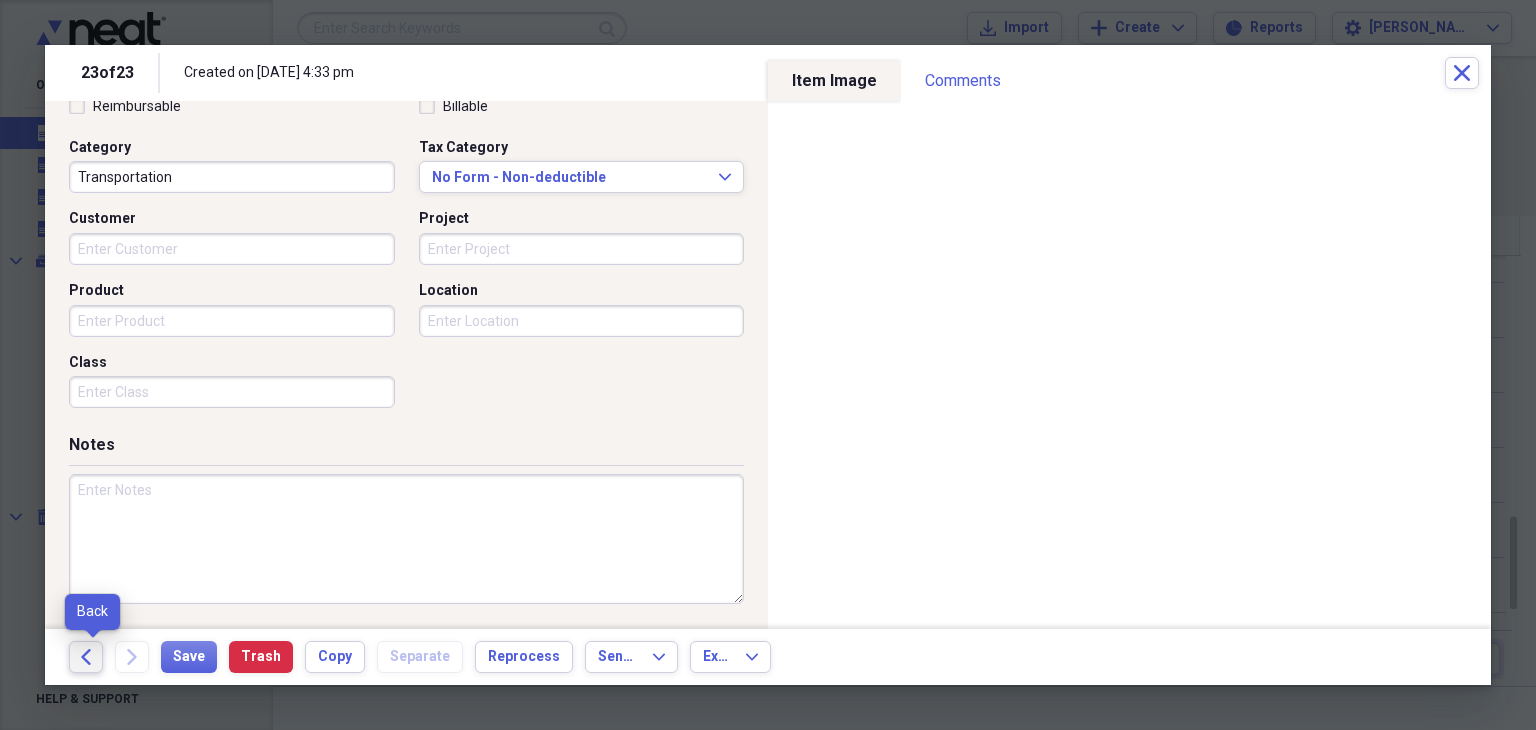 click on "Back" at bounding box center [86, 657] 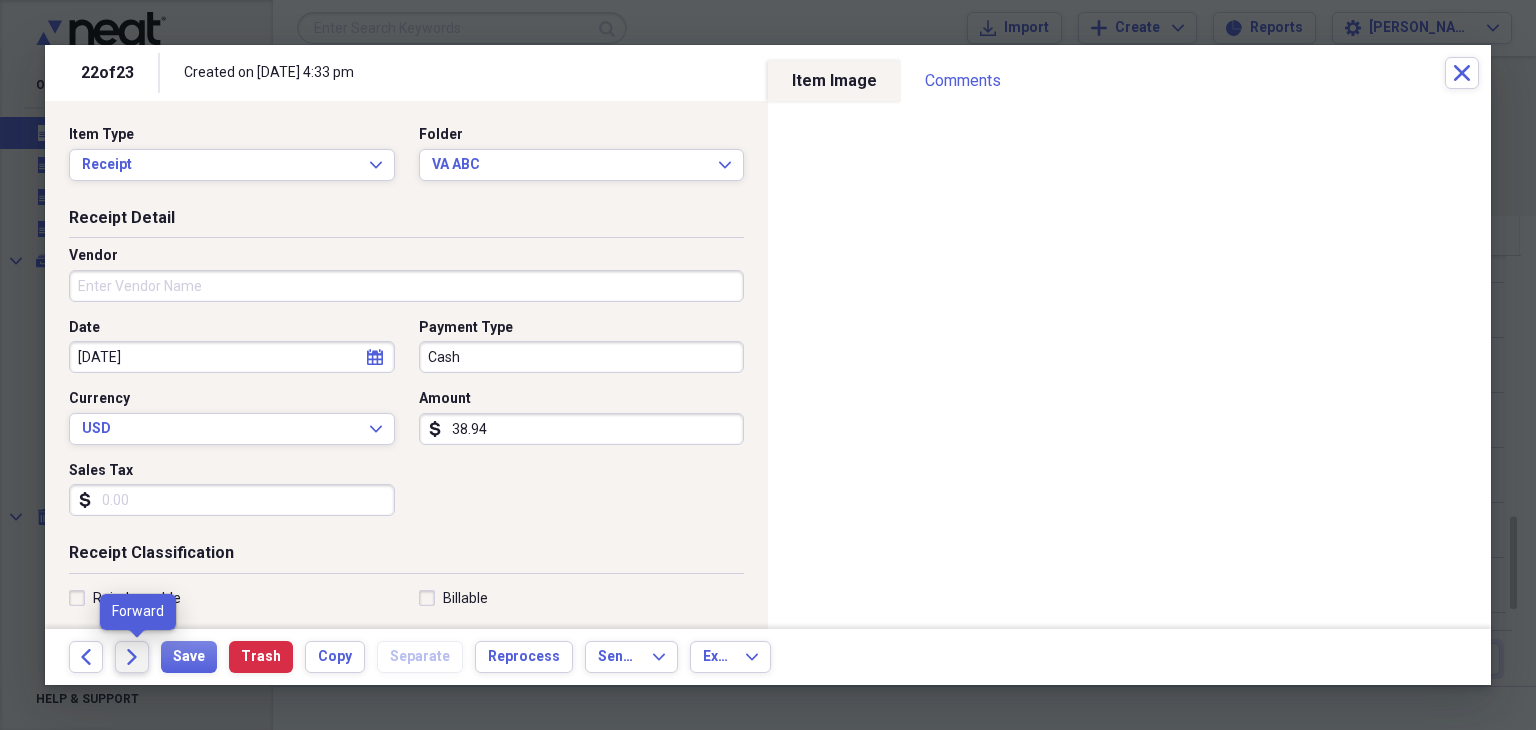 click on "Forward" 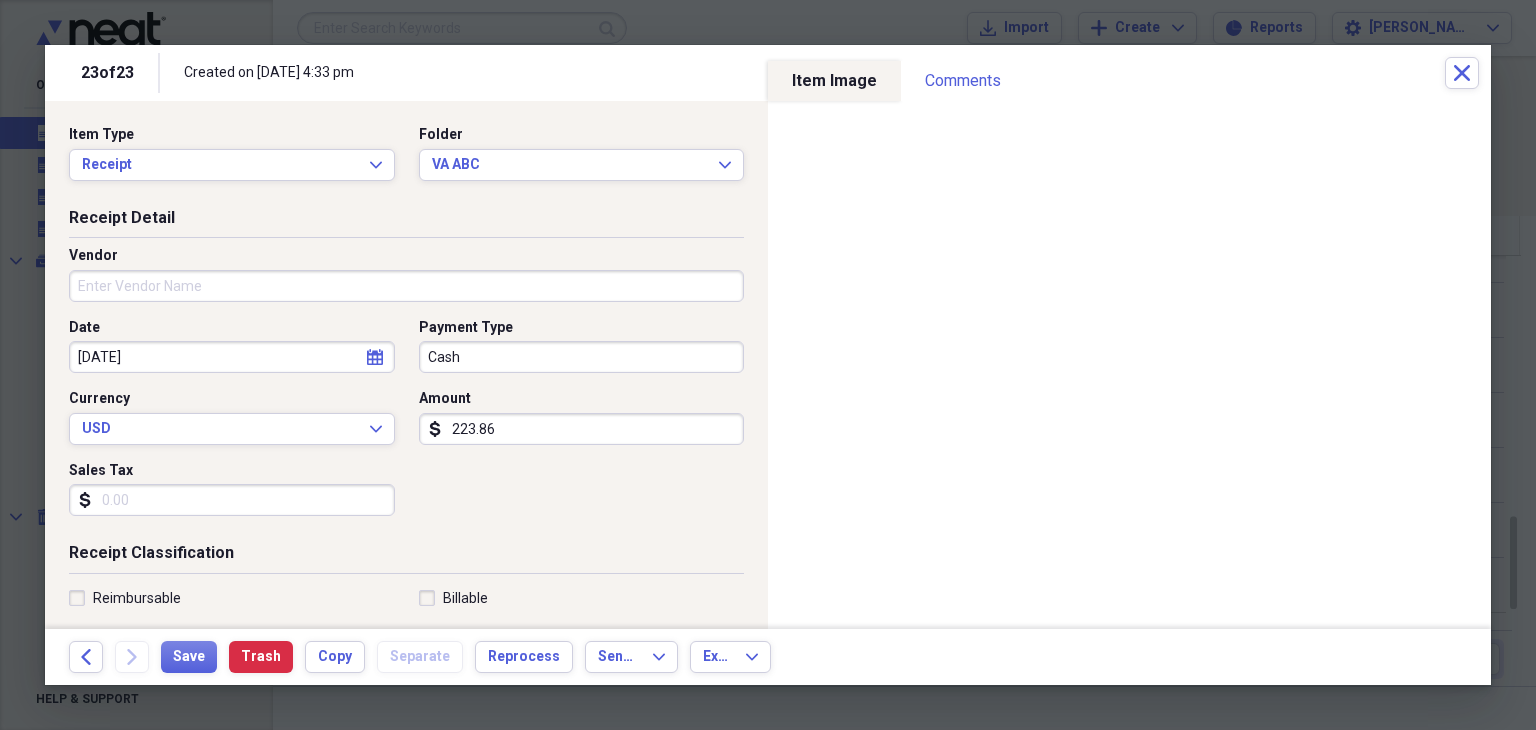 click on "Vendor" at bounding box center [406, 286] 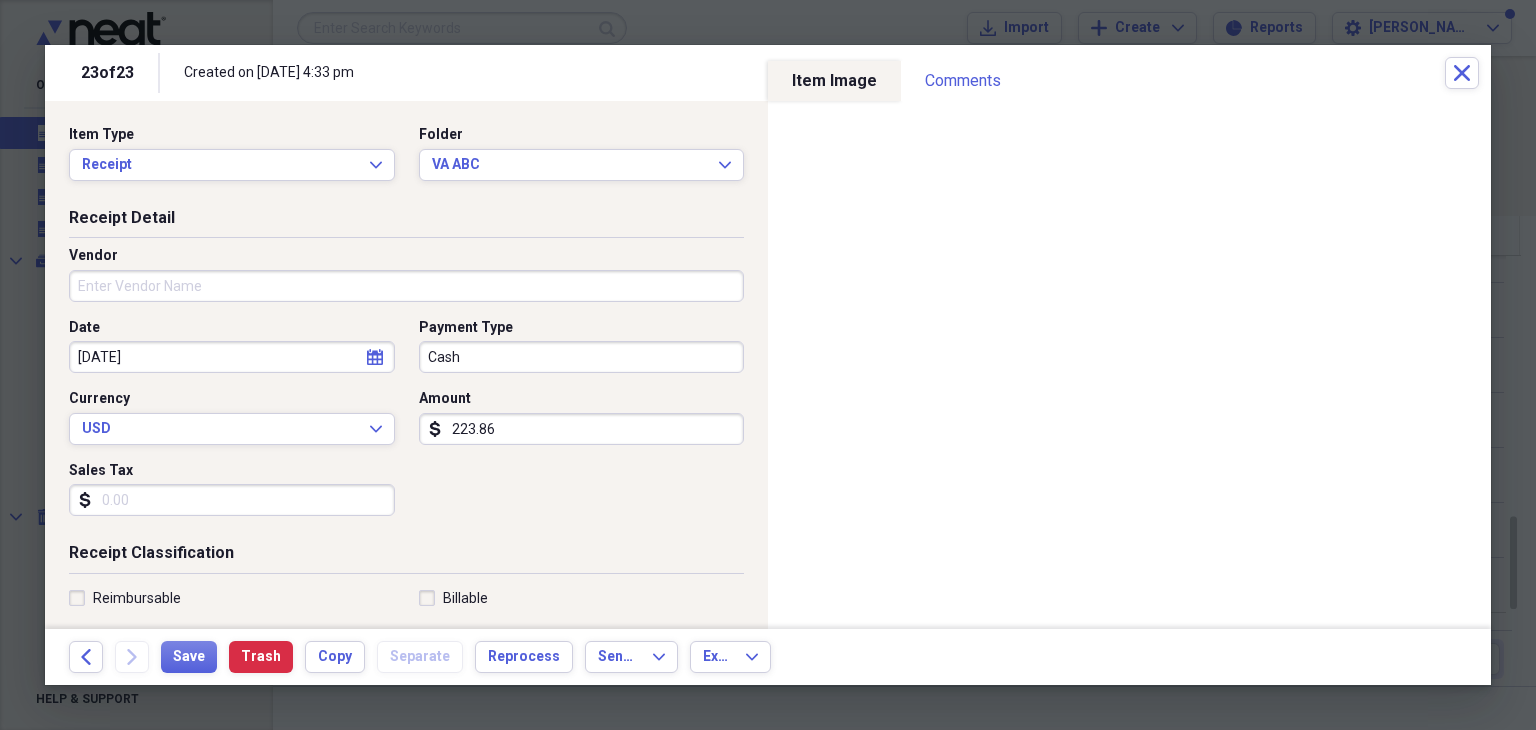 click on "Organize My Files 21 Collapse Unfiled Needs Review 21 Unfiled All Files Unfiled Unfiled Unfiled Saved Reports Collapse My Cabinet My Cabinet Add Folder Folder Craft & Cellar Add Folder Folder Hop & Wine Add Folder Folder Premium Add Folder Folder RNDC Add Folder Folder VA ABC Add Folder Folder VA Eagle Add Folder Folder VA Imports Add Folder Collapse Trash Trash Folder Bills Folder Contacts Folder Contracts Folder Important Documents Folder Legal Folder Office Folder Purchases Expand Folder Taxes Help & Support Submit Import Import Add Create Expand Reports Reports Settings [PERSON_NAME] Expand These items are in need of review Showing 23 items , totaling $9,791.80 Column Expand sort Sort Filters  Expand Create Item Expand Image Item Type Date Name Category Amount Source Date Added chevron-down Folder media Invoice [DATE] PREMIUM Meals/Restaurants $506.60 Print [DATE] 4:48 pm Premium media Invoice [DATE] PREMIUM Meals/Restaurants $41.94 Print [DATE] 4:48 pm Premium media Invoice [DATE] Scan" at bounding box center (768, 365) 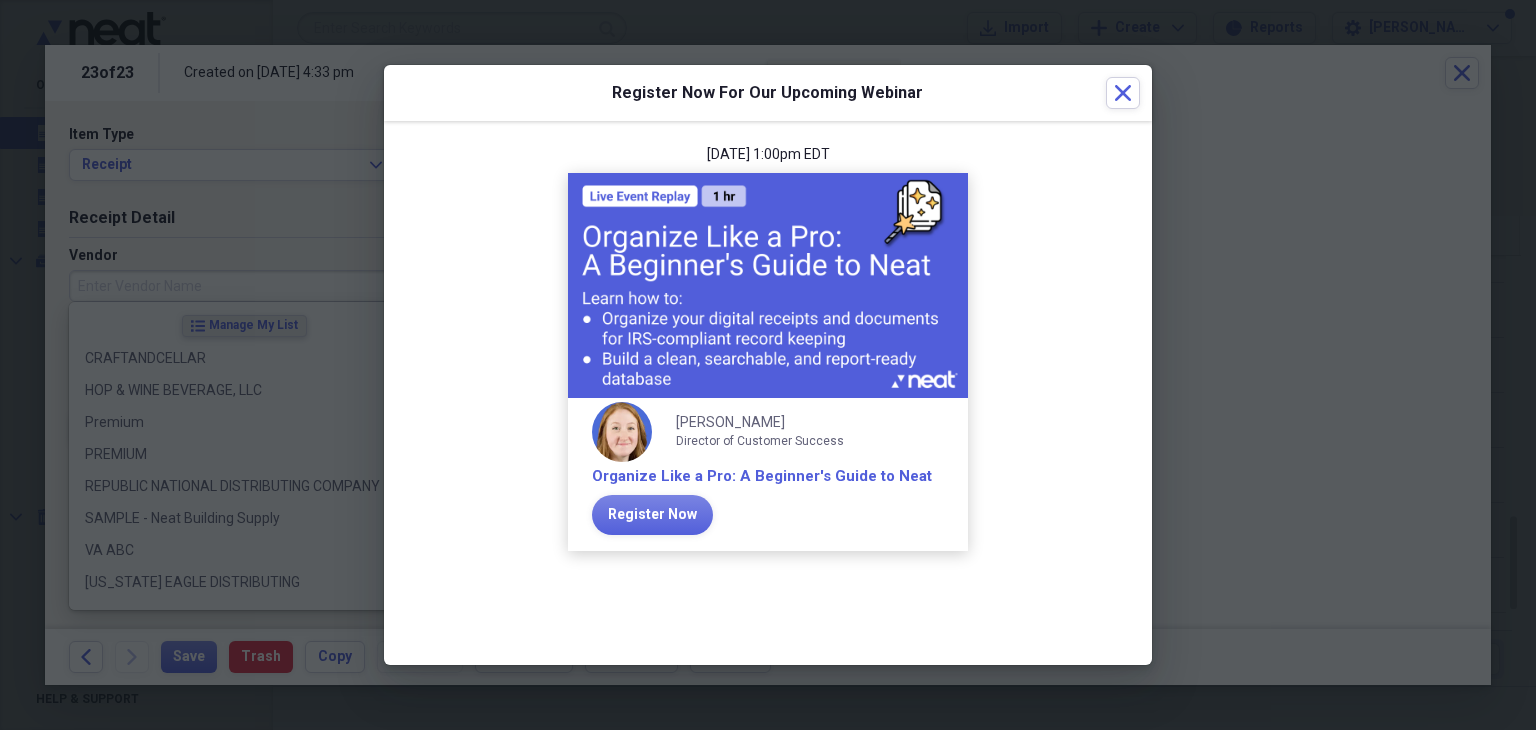 click on "Close" 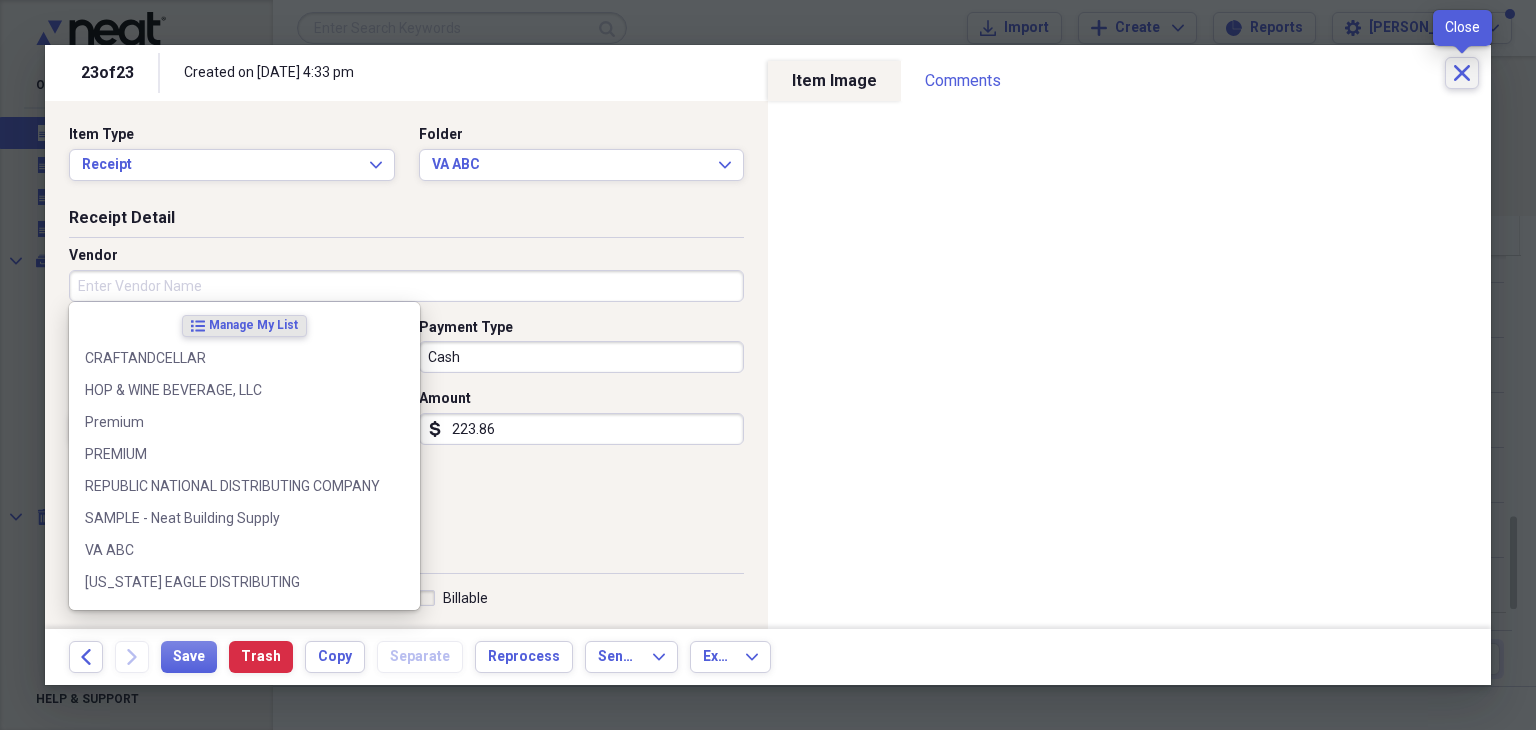 click 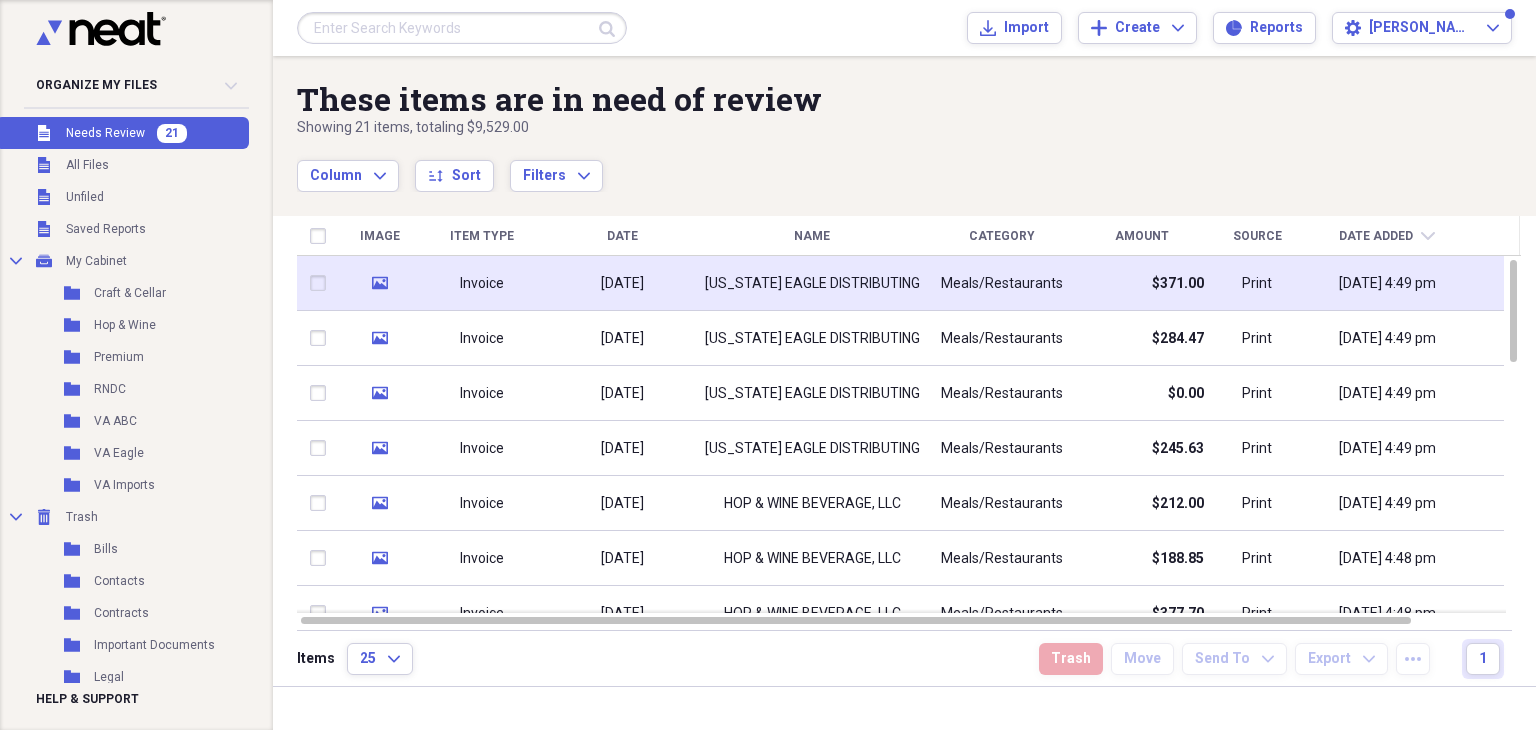 click on "[US_STATE] EAGLE DISTRIBUTING" at bounding box center [812, 283] 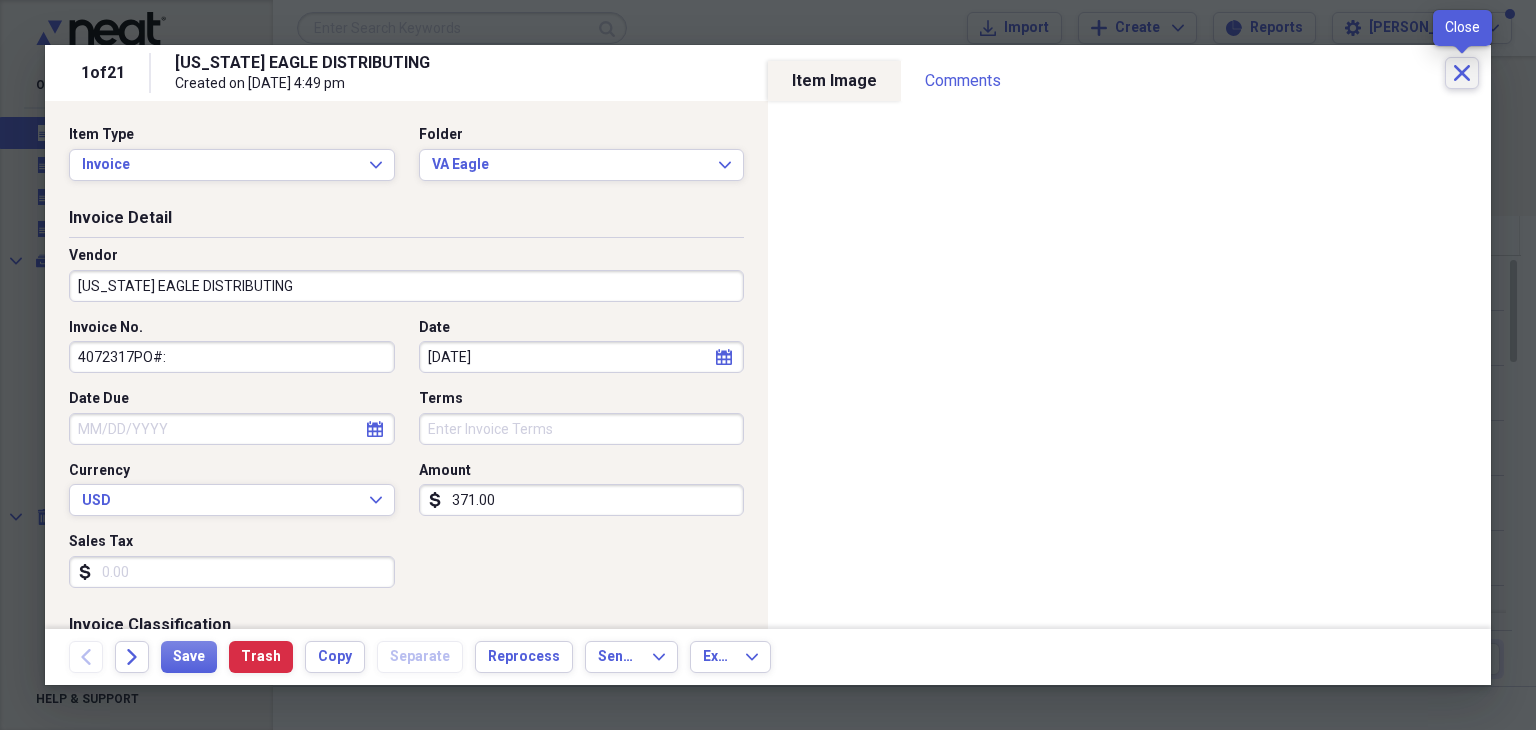 click on "Close" at bounding box center (1462, 73) 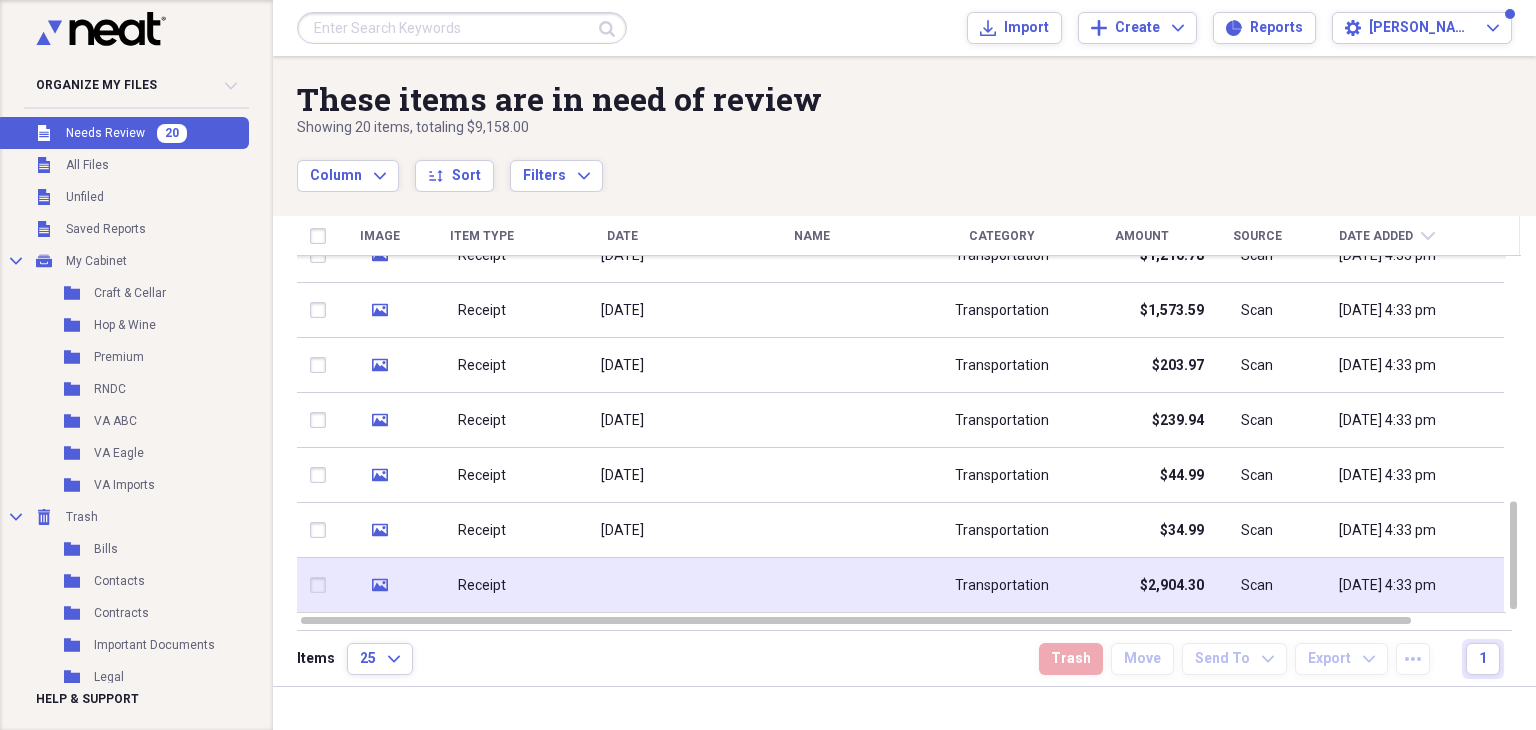 click at bounding box center [622, 585] 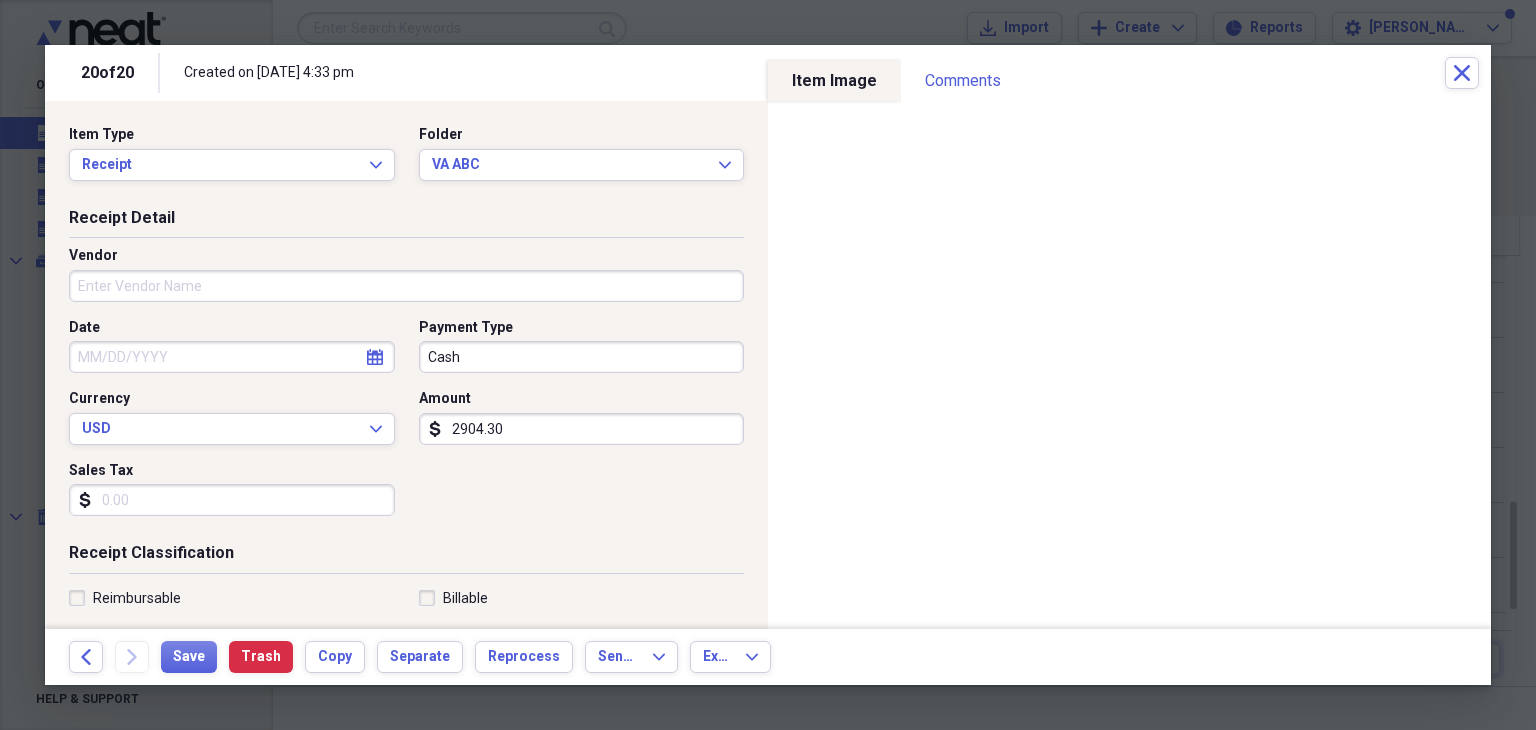 click on "Vendor" at bounding box center (406, 286) 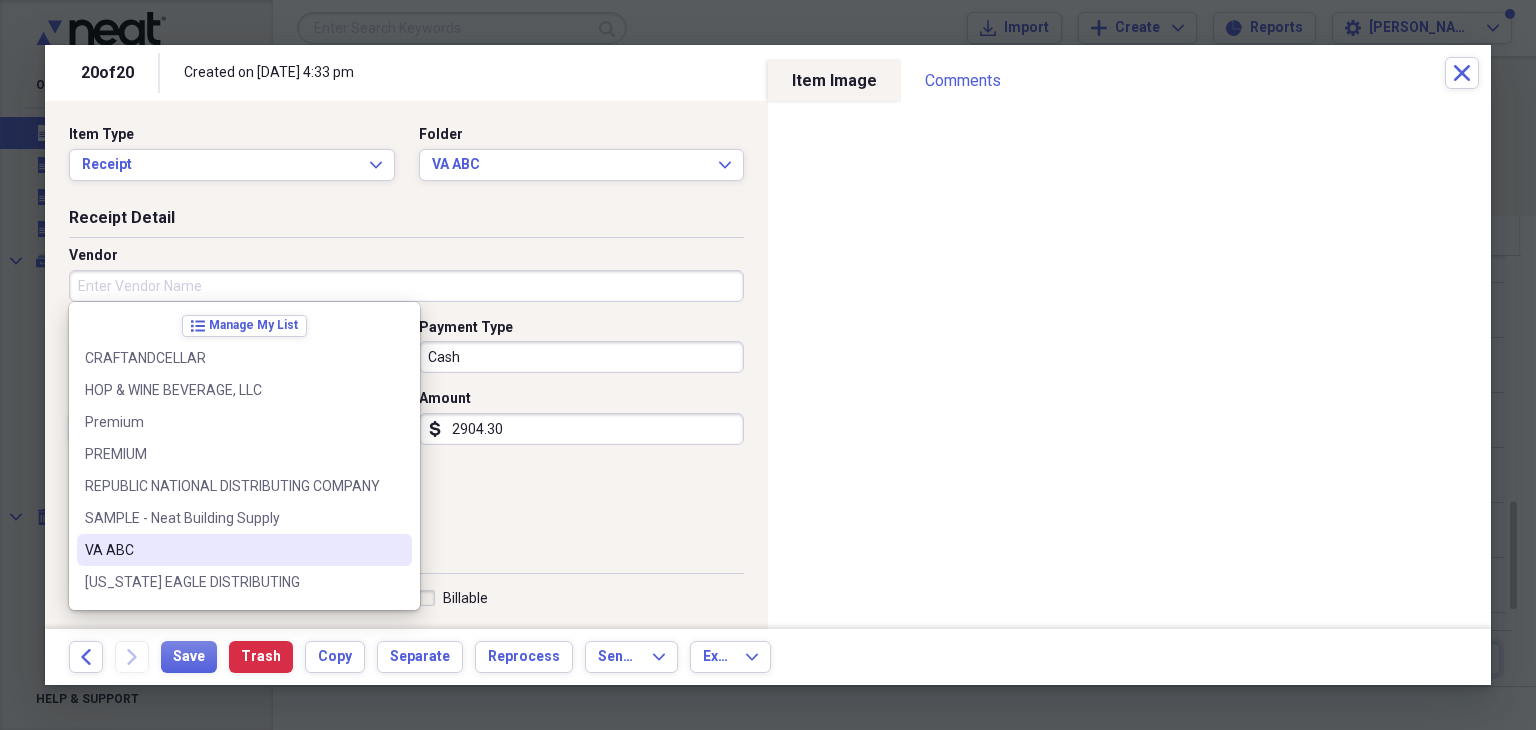click on "VA ABC" at bounding box center (232, 550) 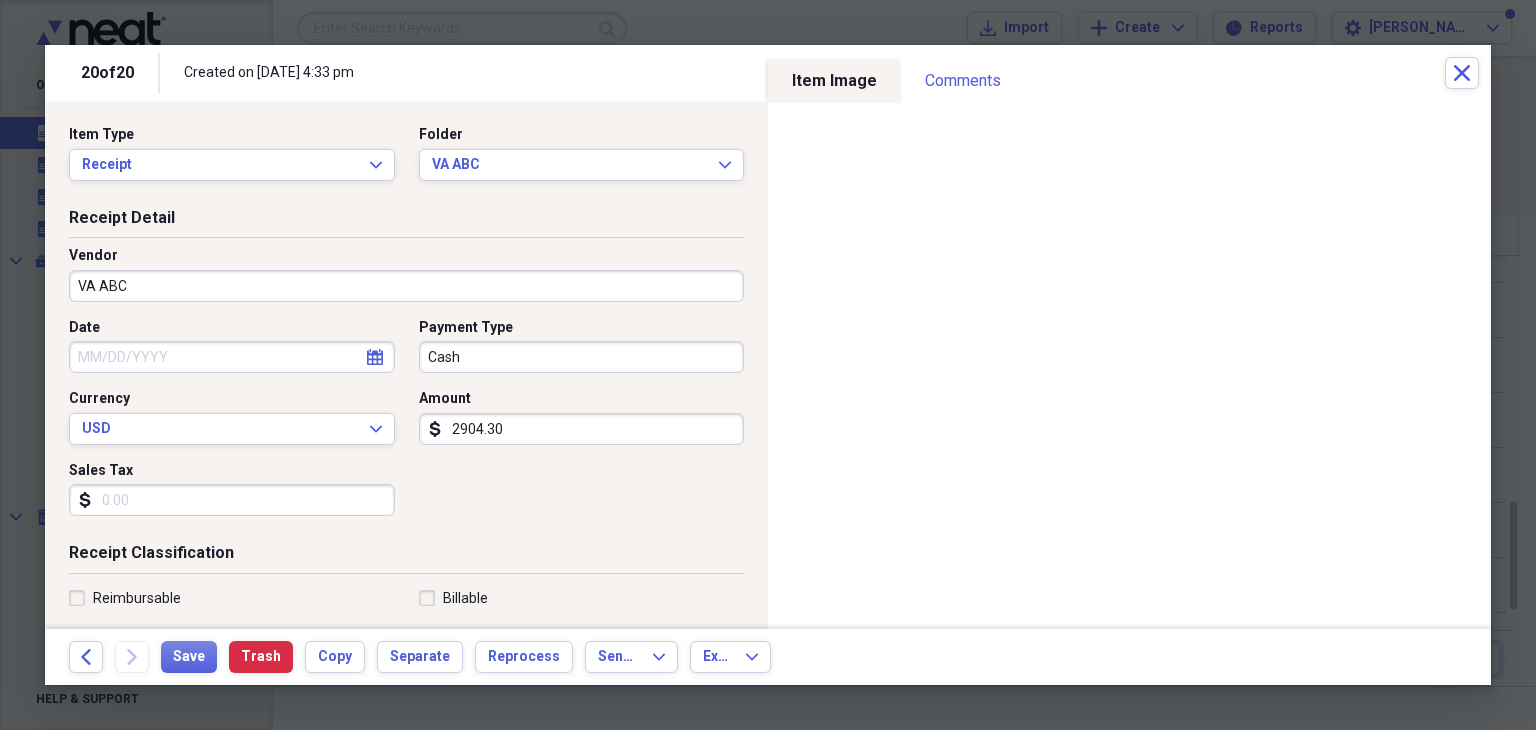 type on "Meals/Restaurants" 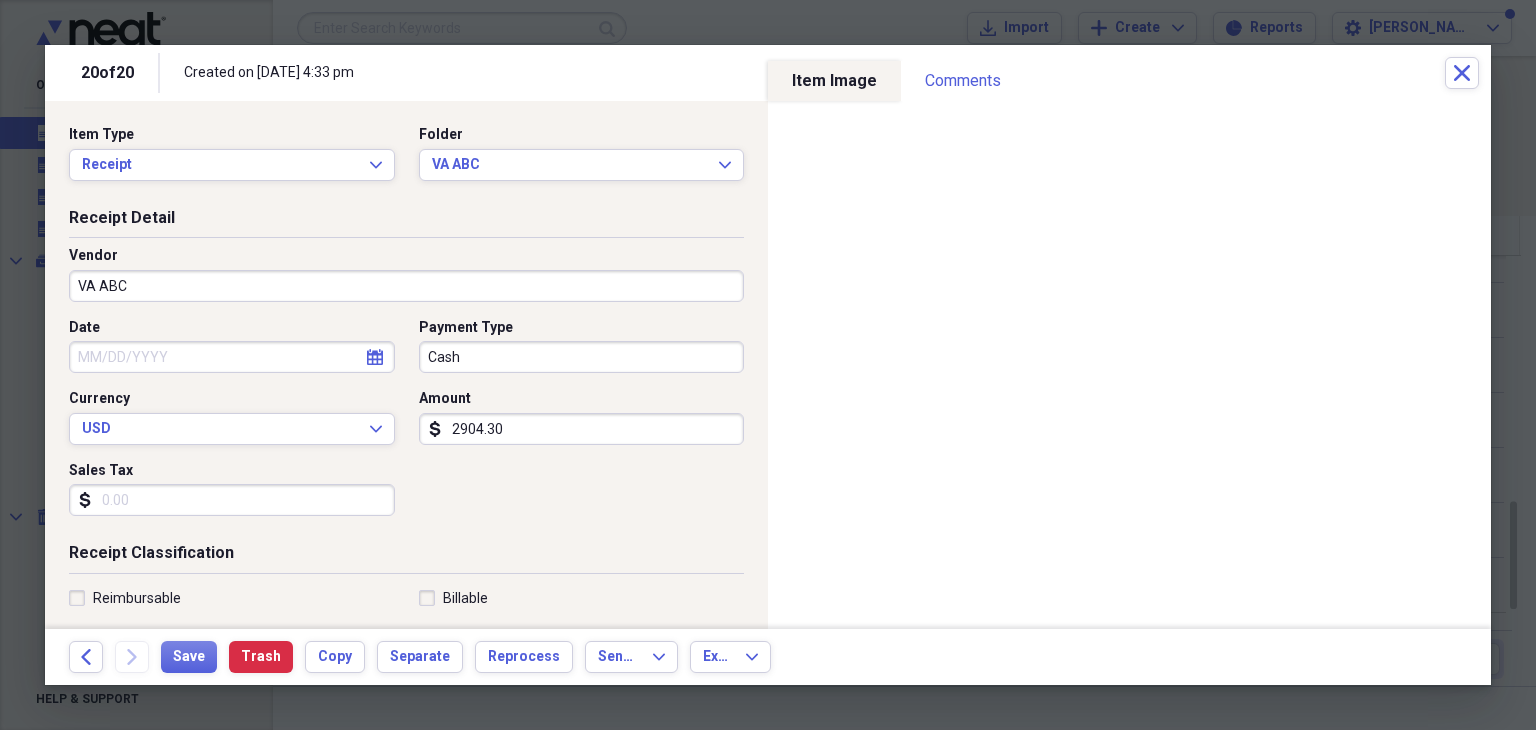 drag, startPoint x: 188, startPoint y: 332, endPoint x: 192, endPoint y: 354, distance: 22.36068 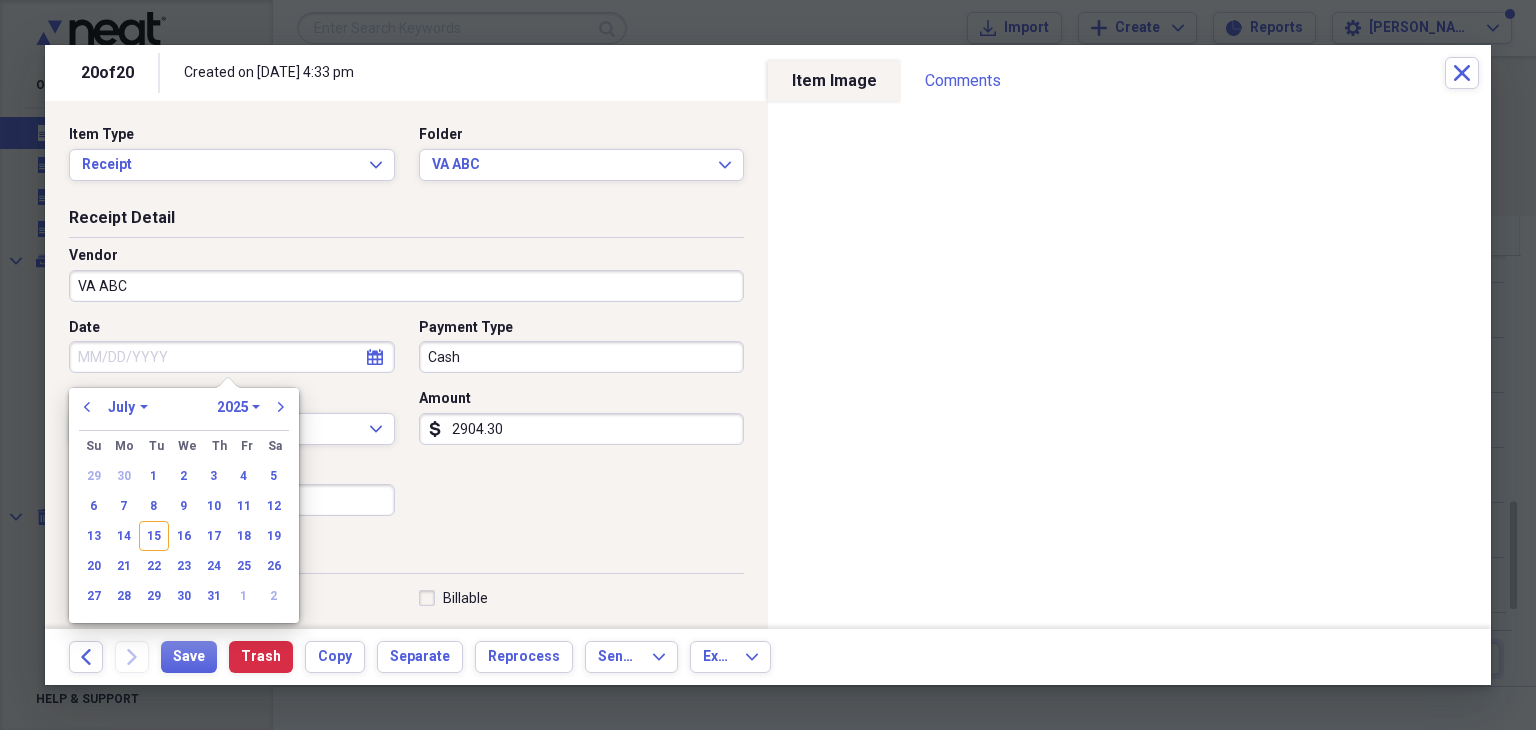 click on "Date" at bounding box center (232, 357) 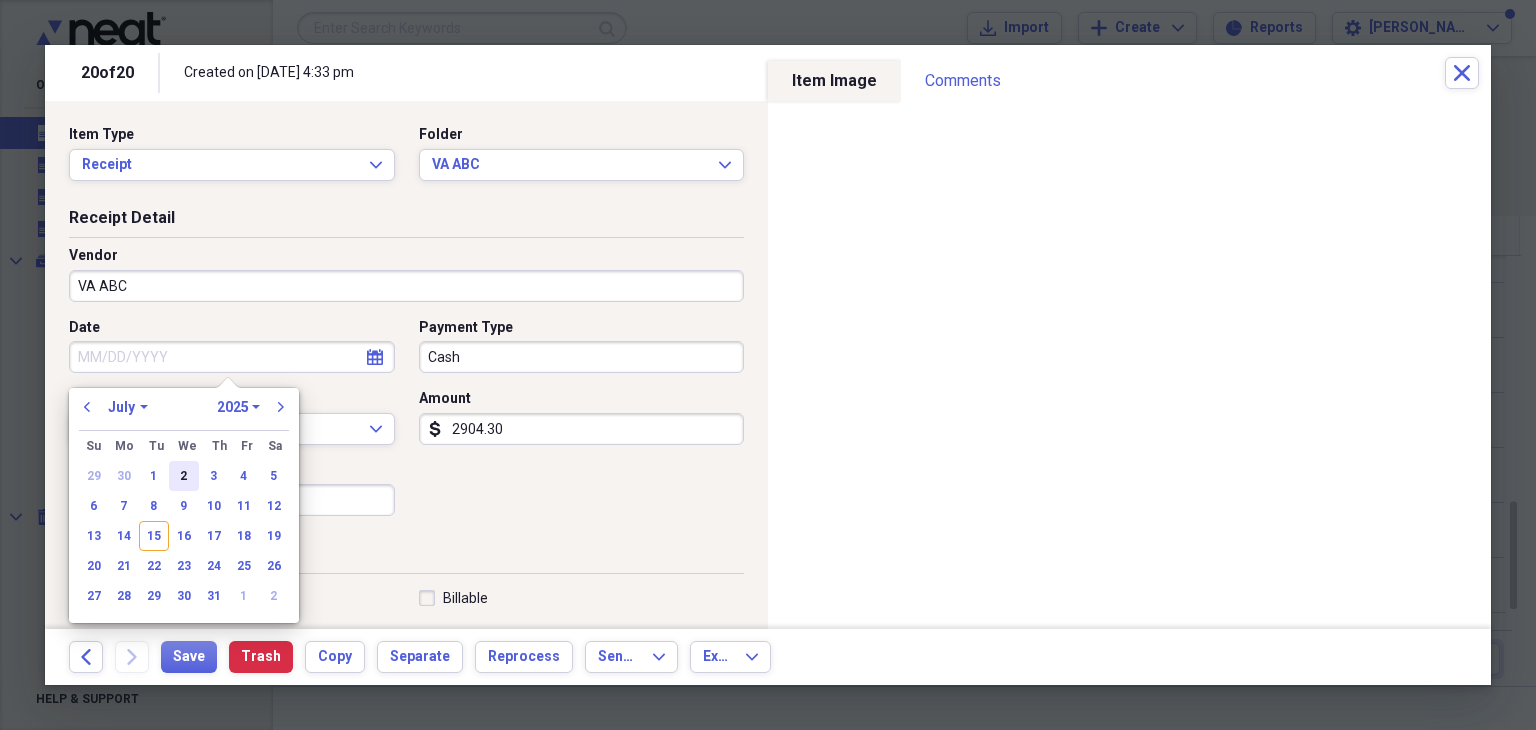 click on "2" at bounding box center [184, 476] 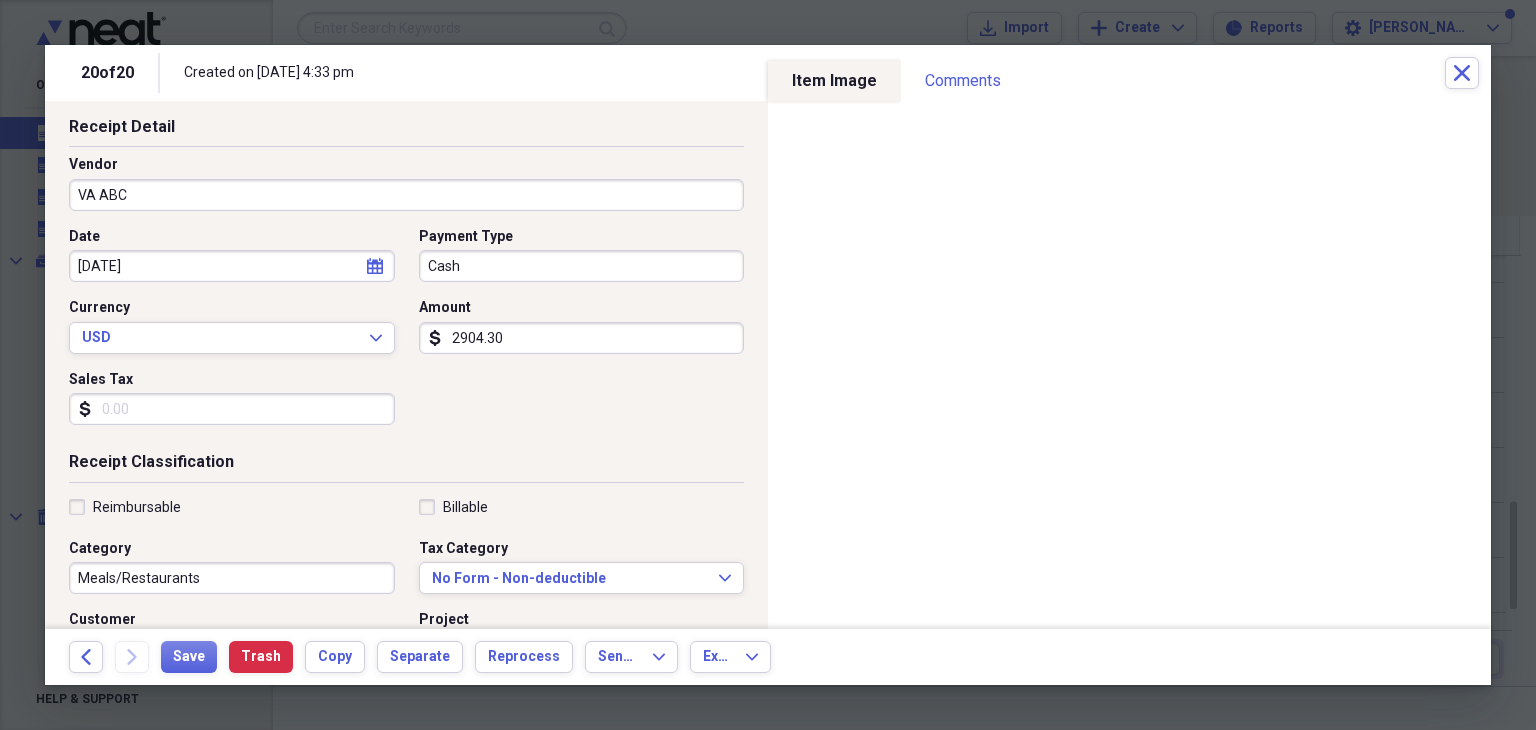 scroll, scrollTop: 200, scrollLeft: 0, axis: vertical 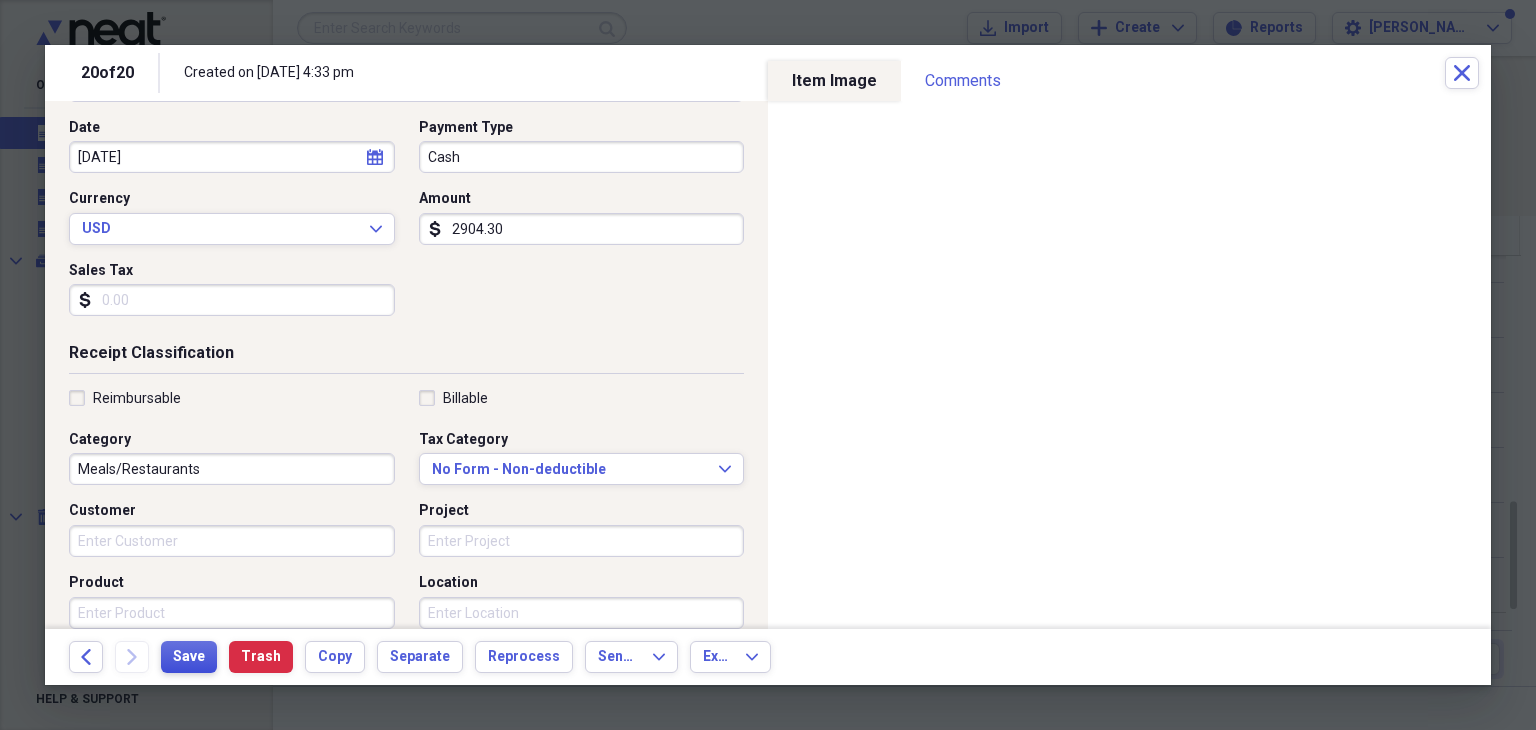click on "Save" at bounding box center (189, 657) 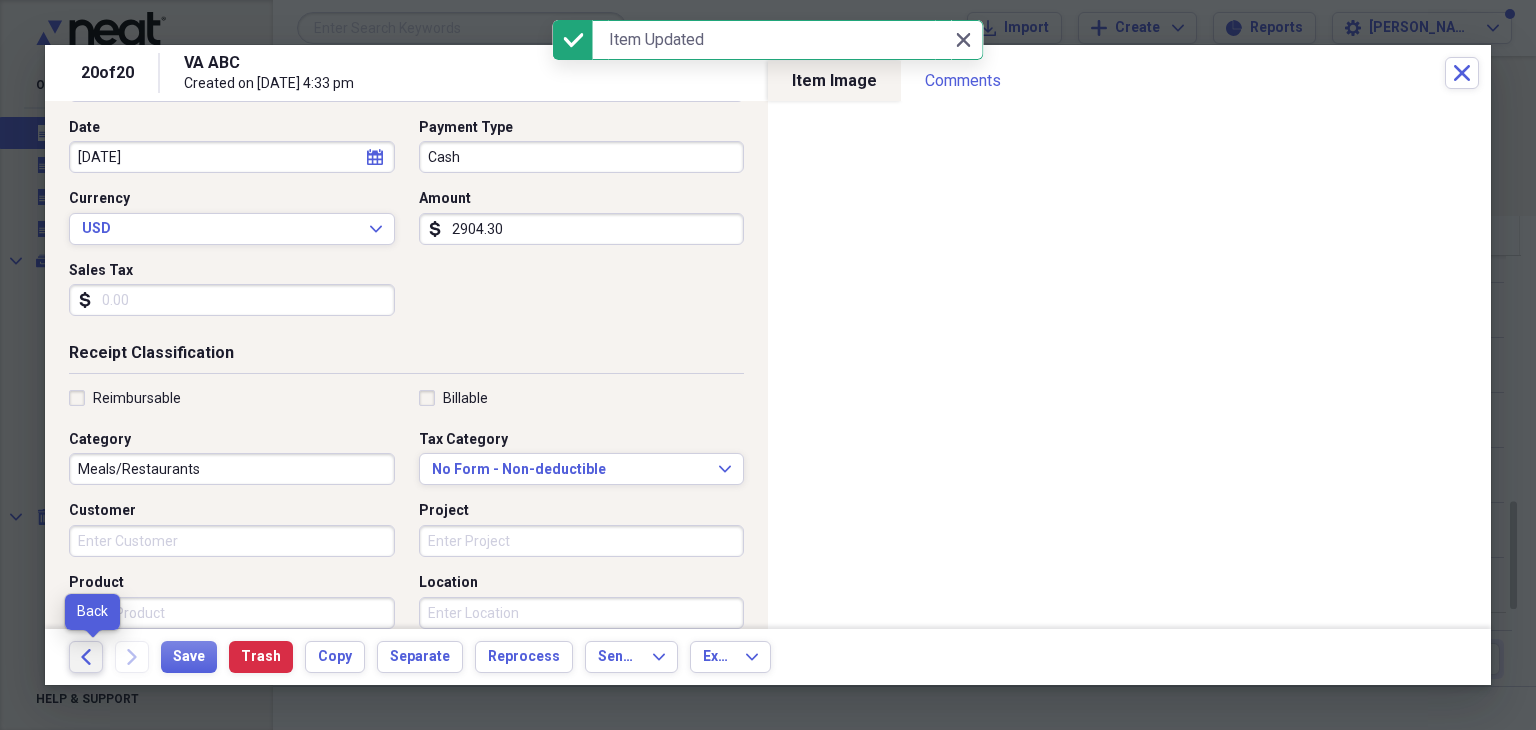 click on "Back" at bounding box center (86, 657) 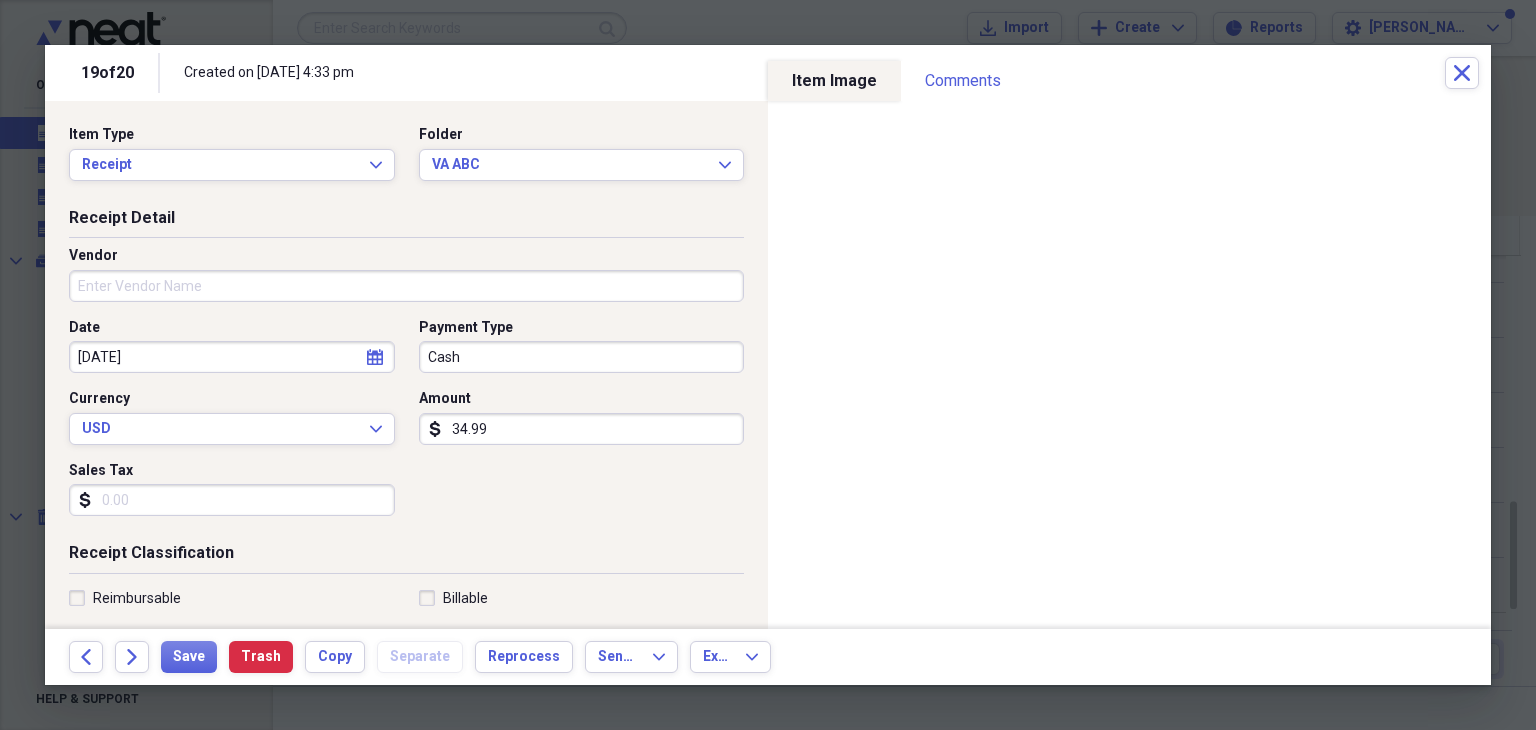 click on "Vendor" at bounding box center (406, 286) 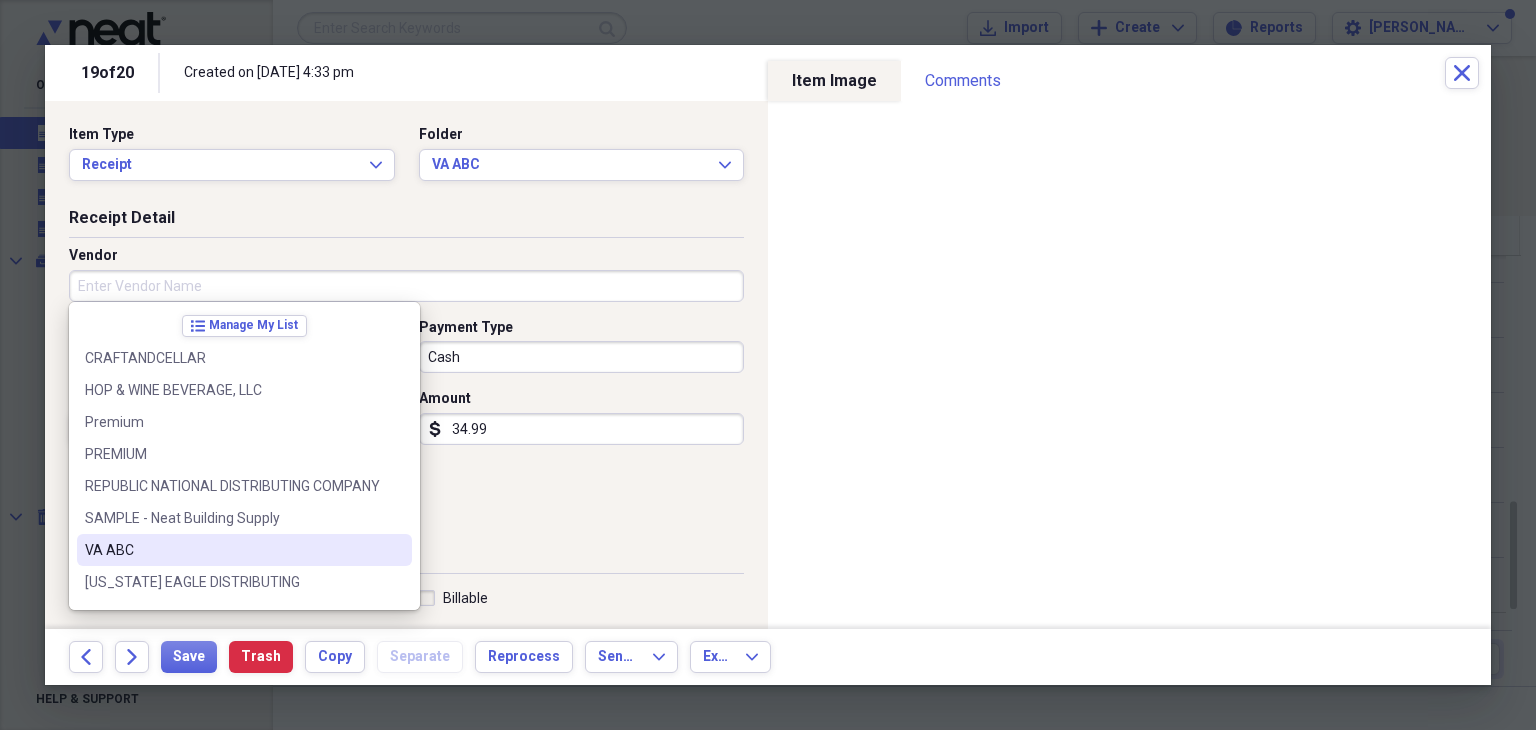 click on "VA ABC" at bounding box center (244, 550) 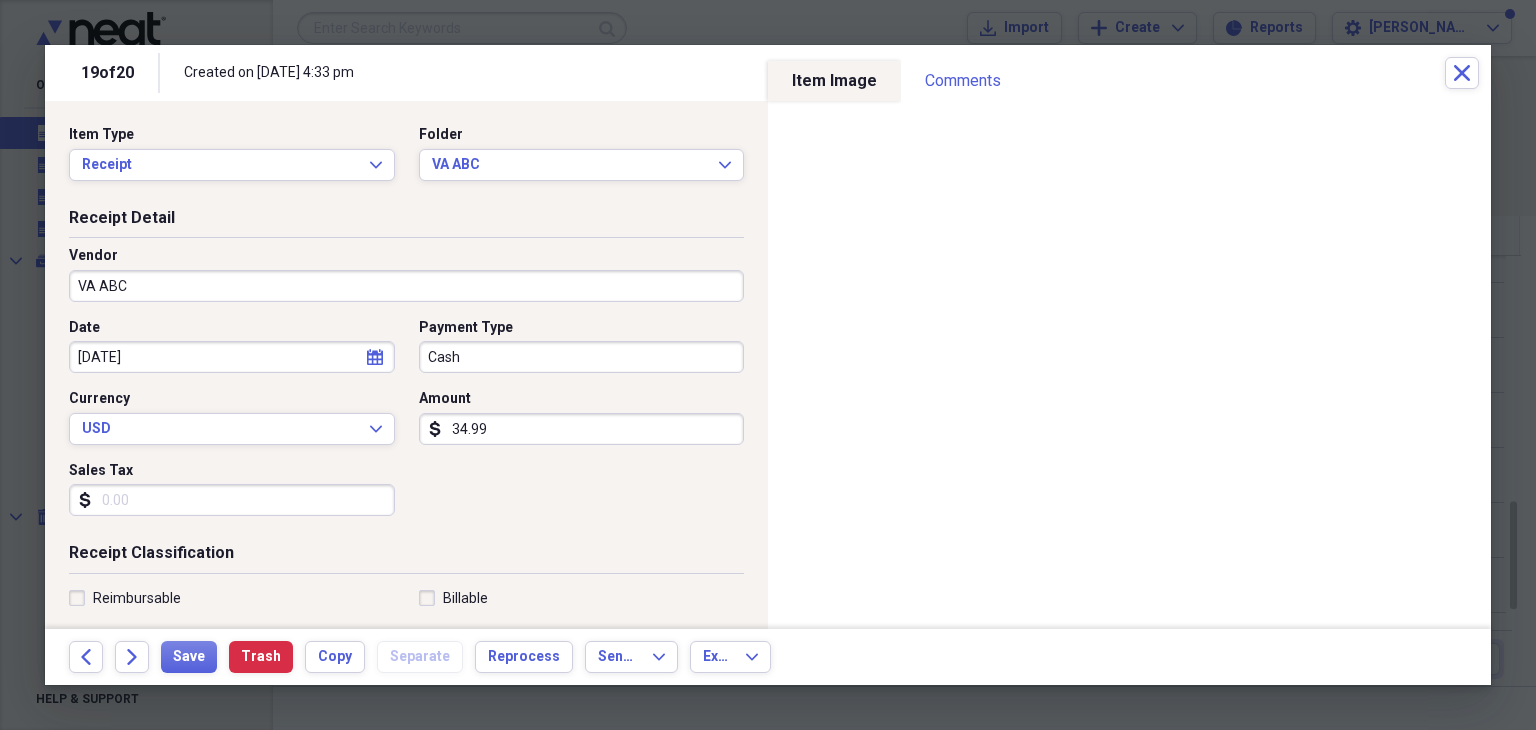 type on "Meals/Restaurants" 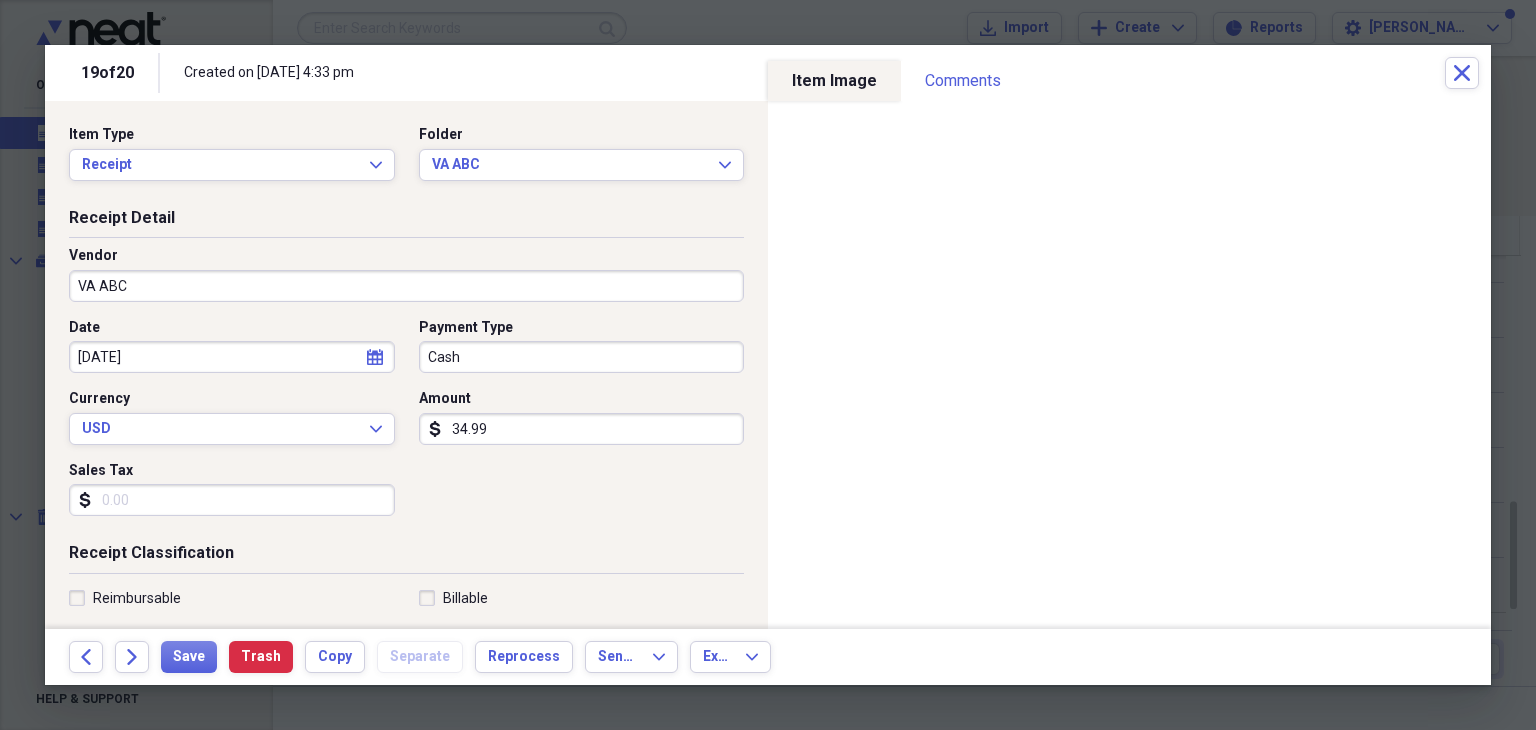 scroll, scrollTop: 200, scrollLeft: 0, axis: vertical 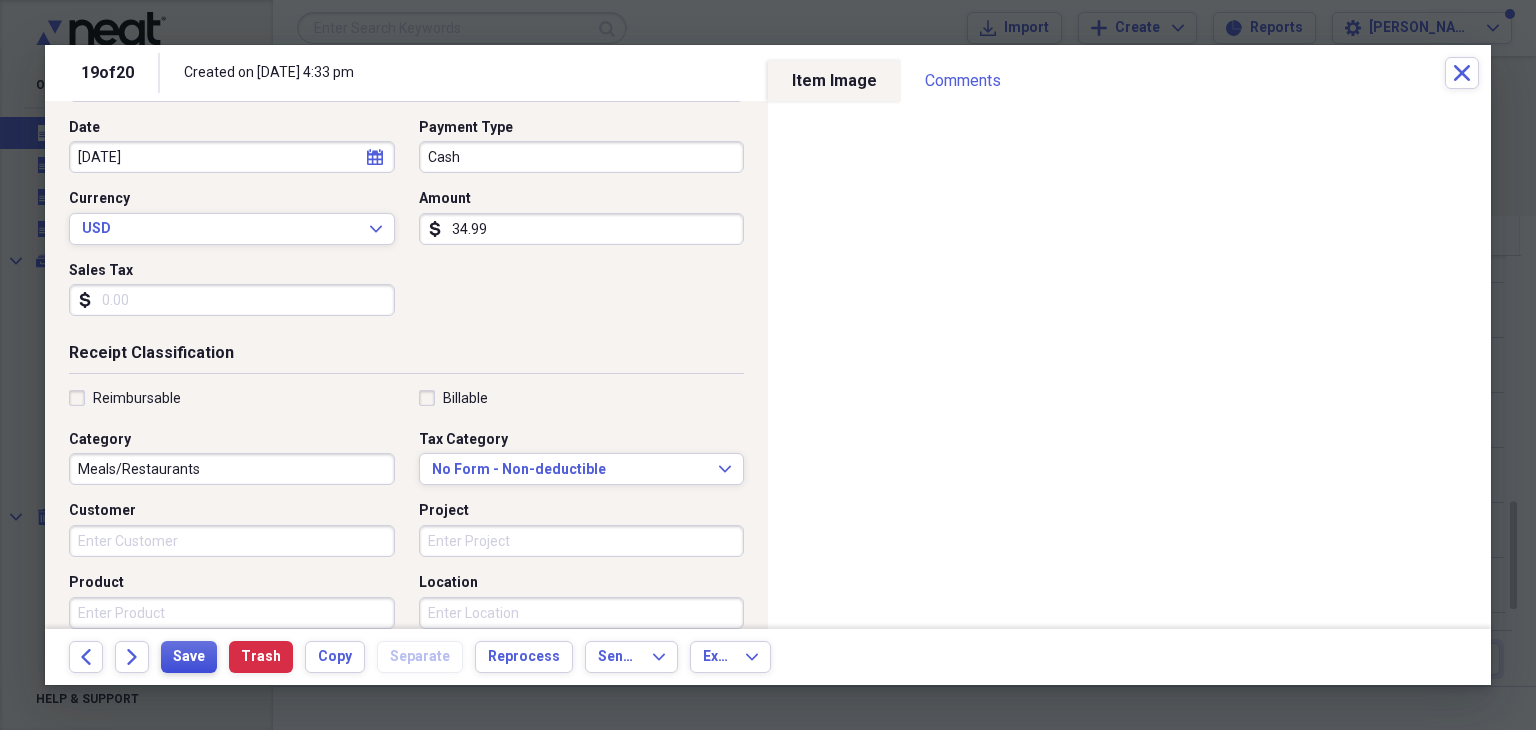 click on "Save" at bounding box center (189, 657) 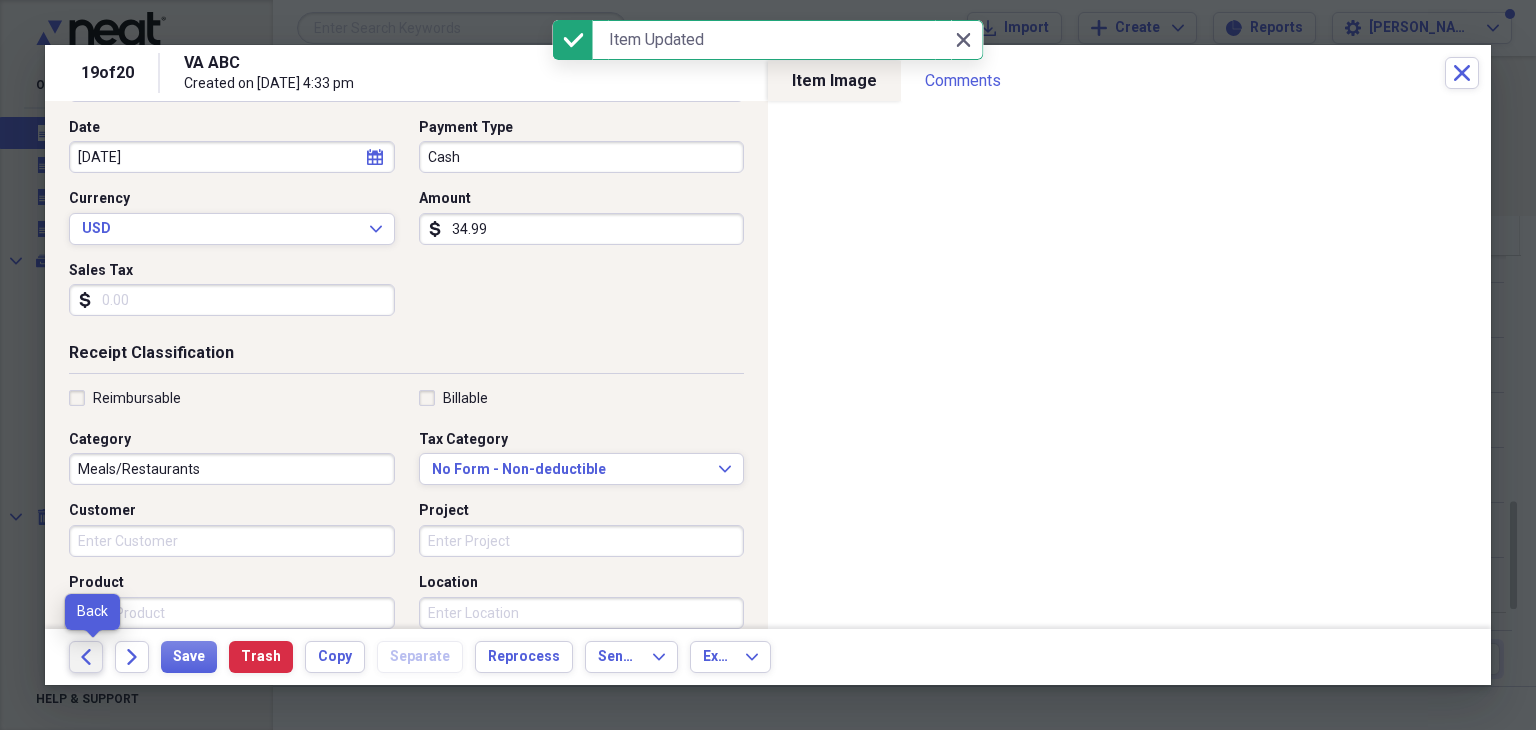click on "Back" 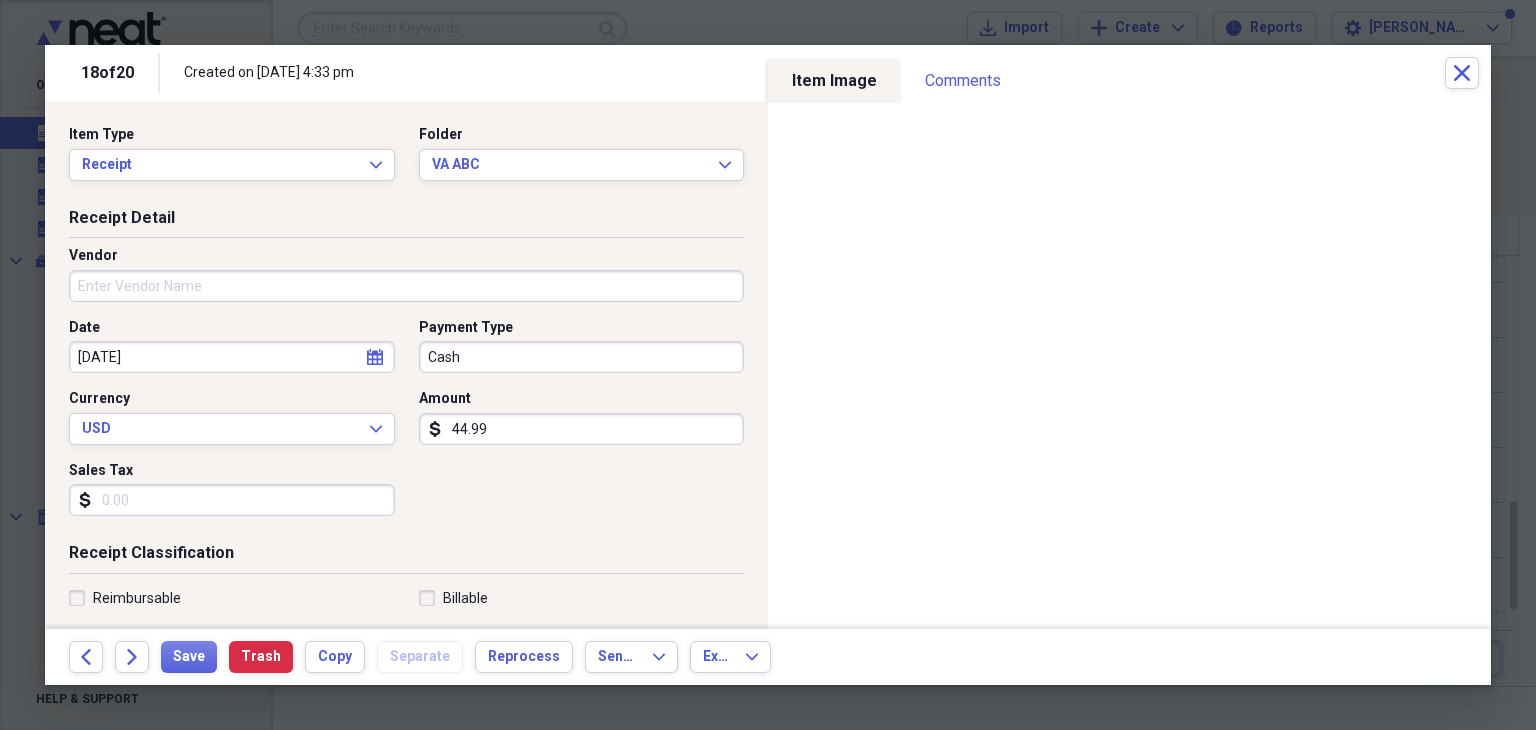 click on "44.99" at bounding box center [582, 429] 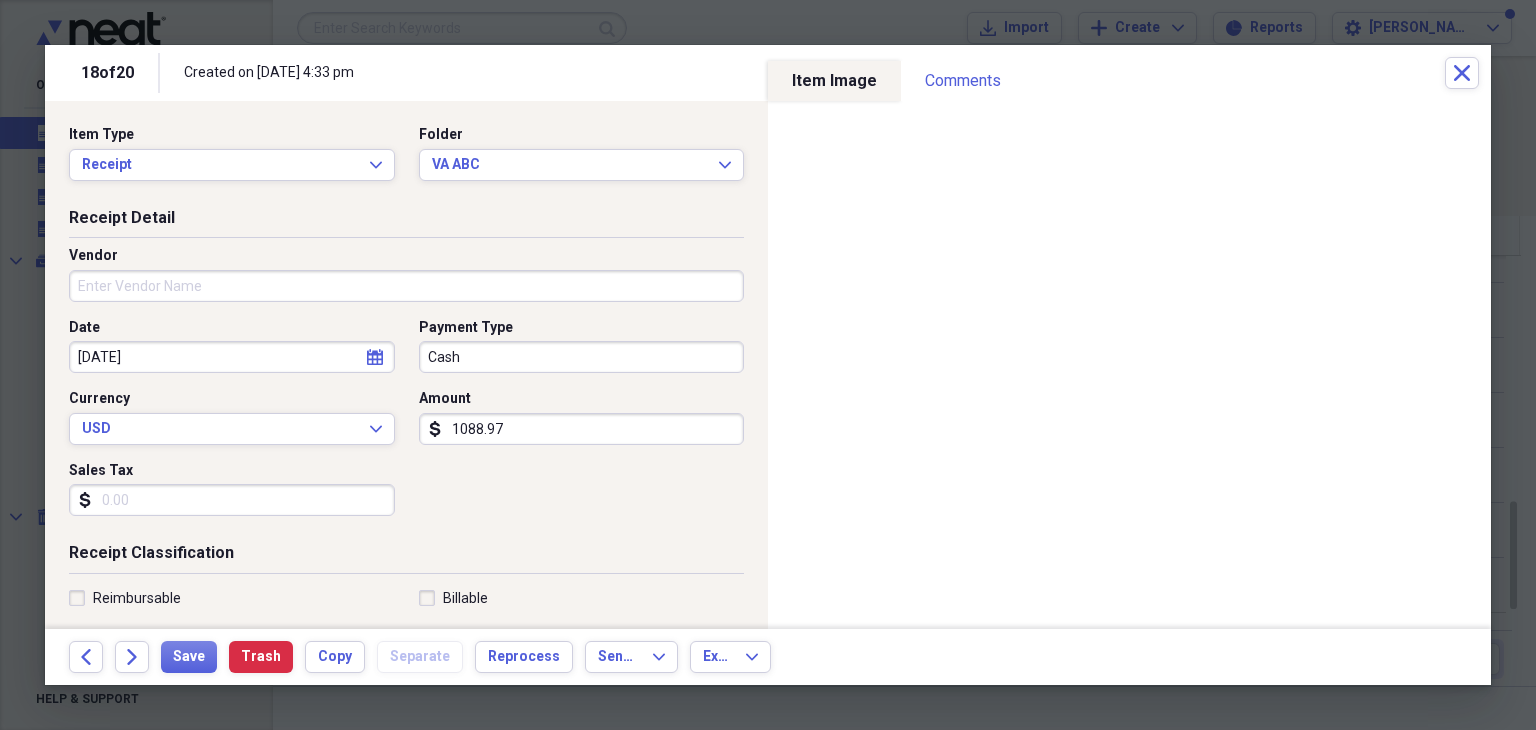 type on "1088.97" 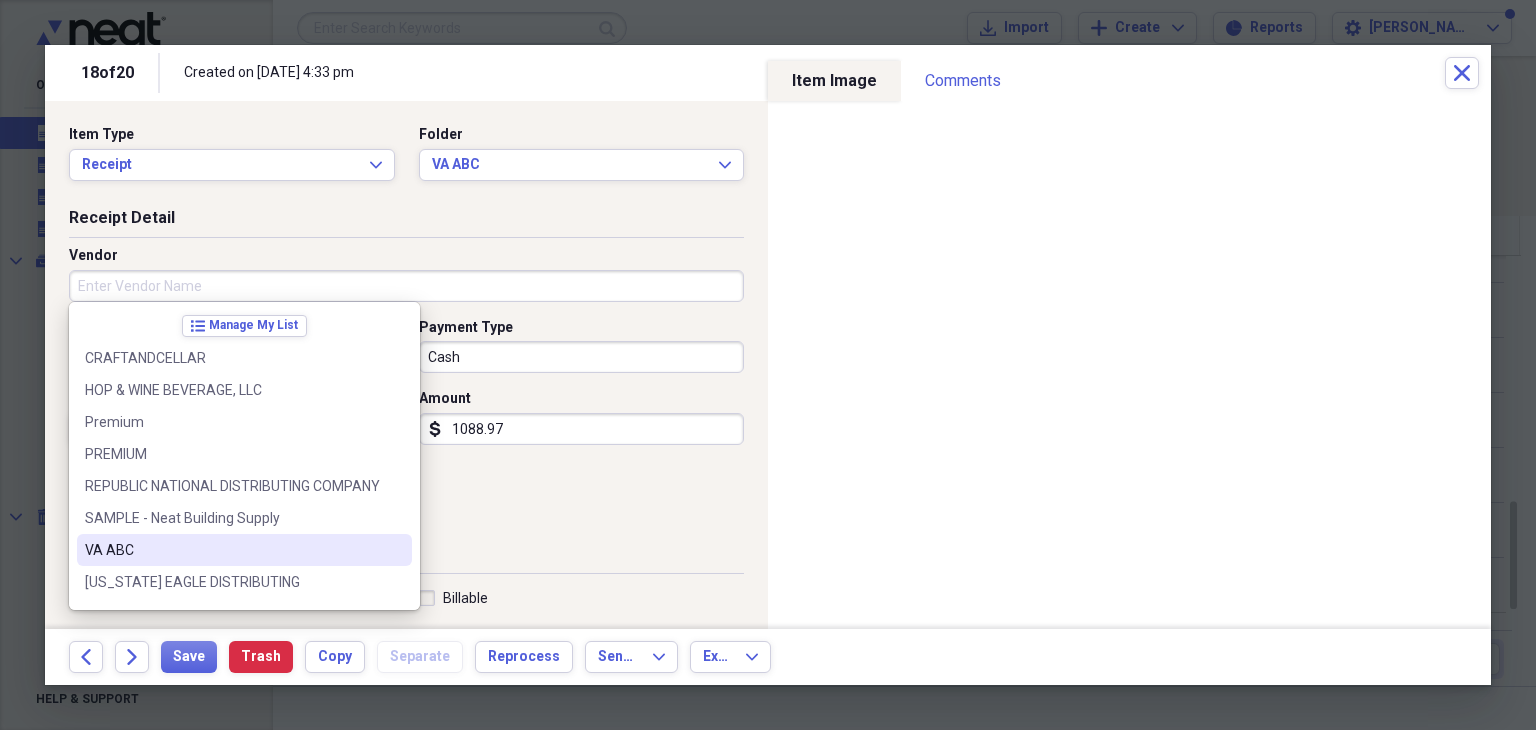 click on "VA ABC" at bounding box center (244, 550) 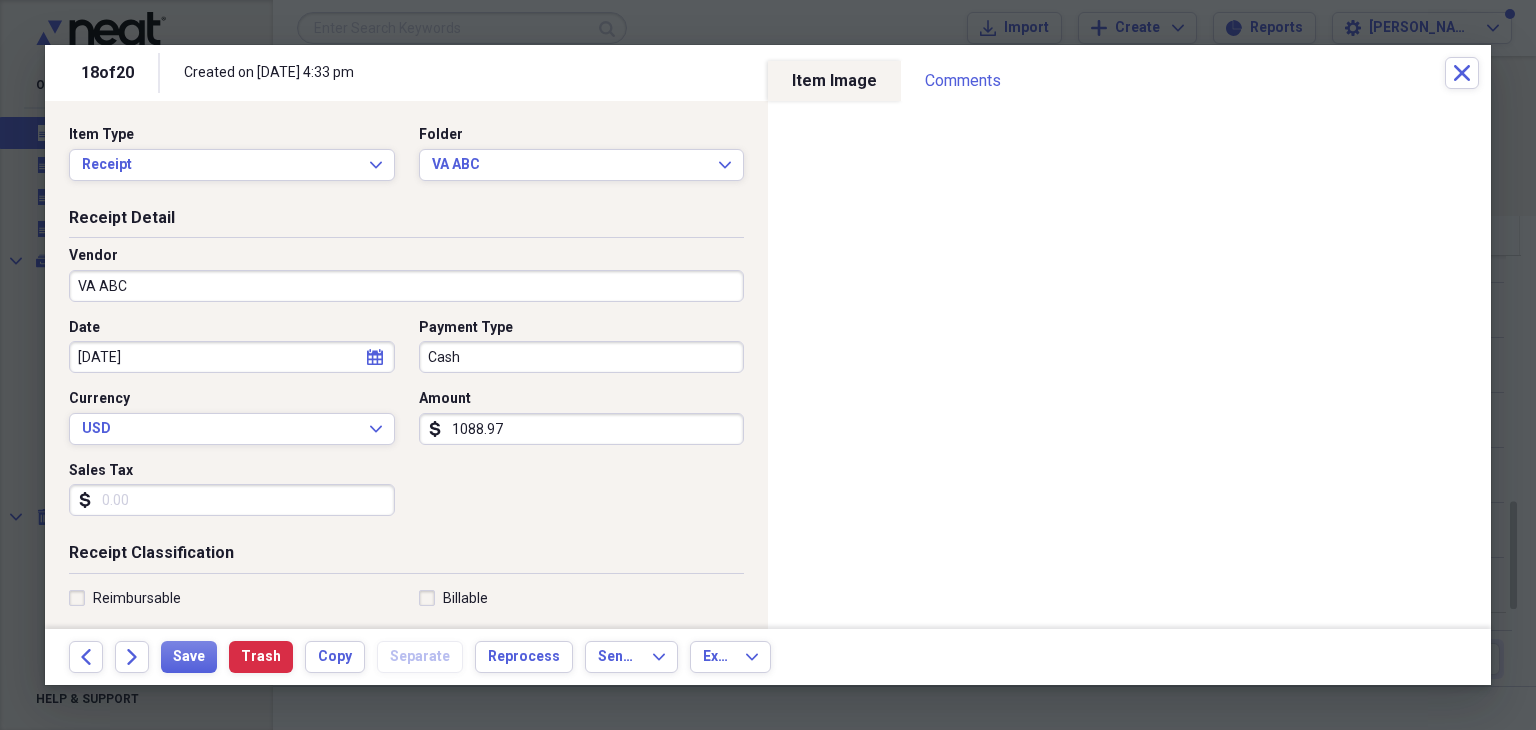 type on "Meals/Restaurants" 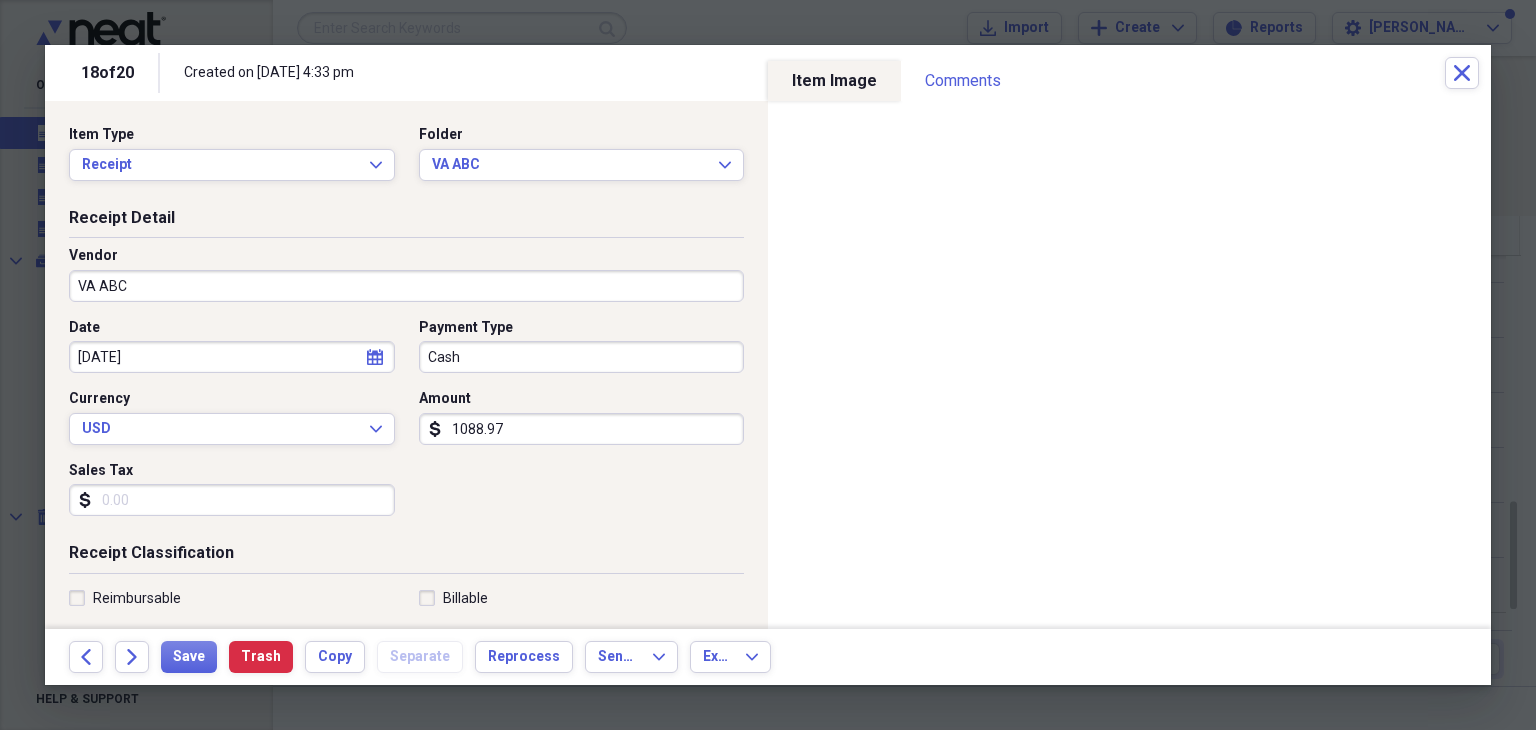 click on "Date [DATE] calendar Calendar Payment Type Cash Currency USD Expand Amount dollar-sign 1088.97 Sales Tax dollar-sign" at bounding box center [406, 425] 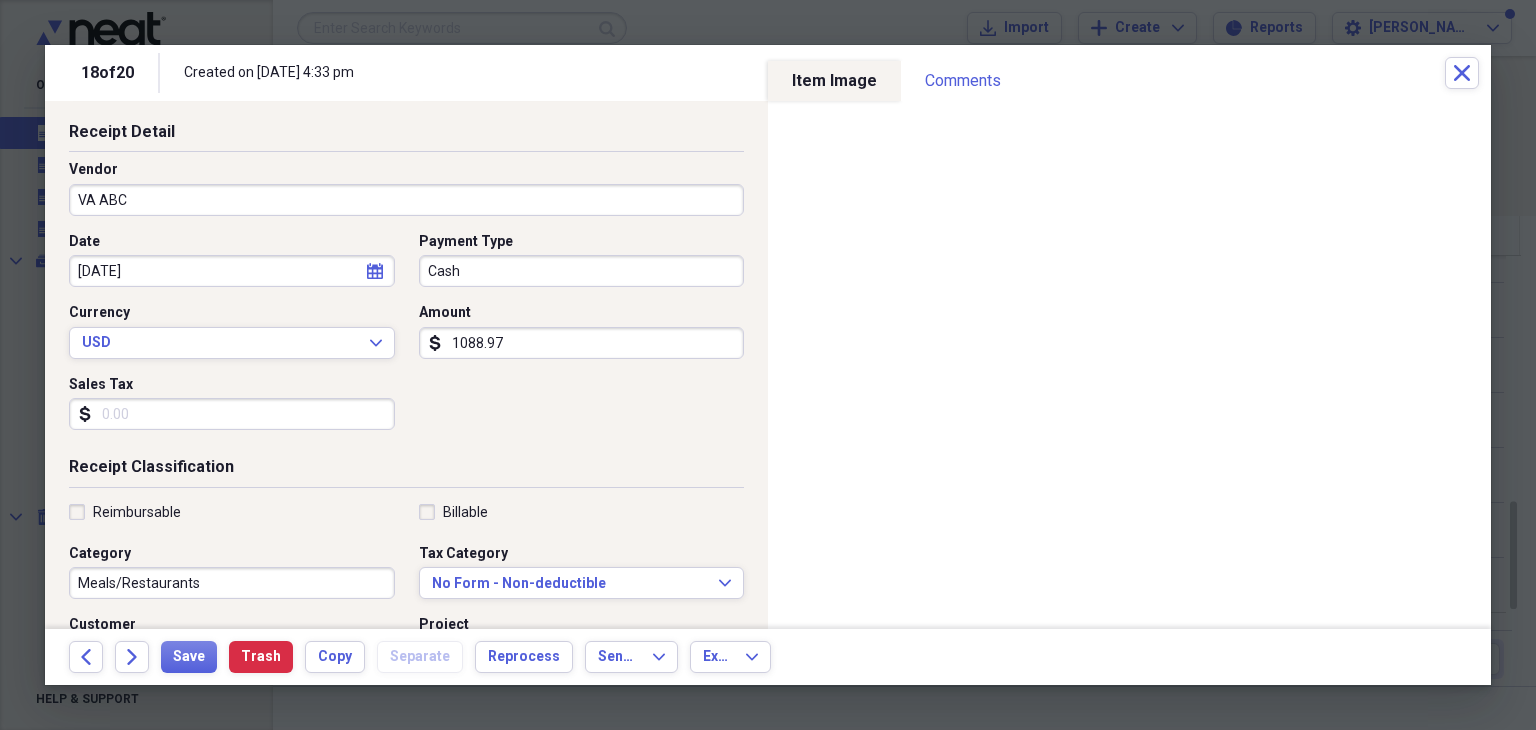 scroll, scrollTop: 200, scrollLeft: 0, axis: vertical 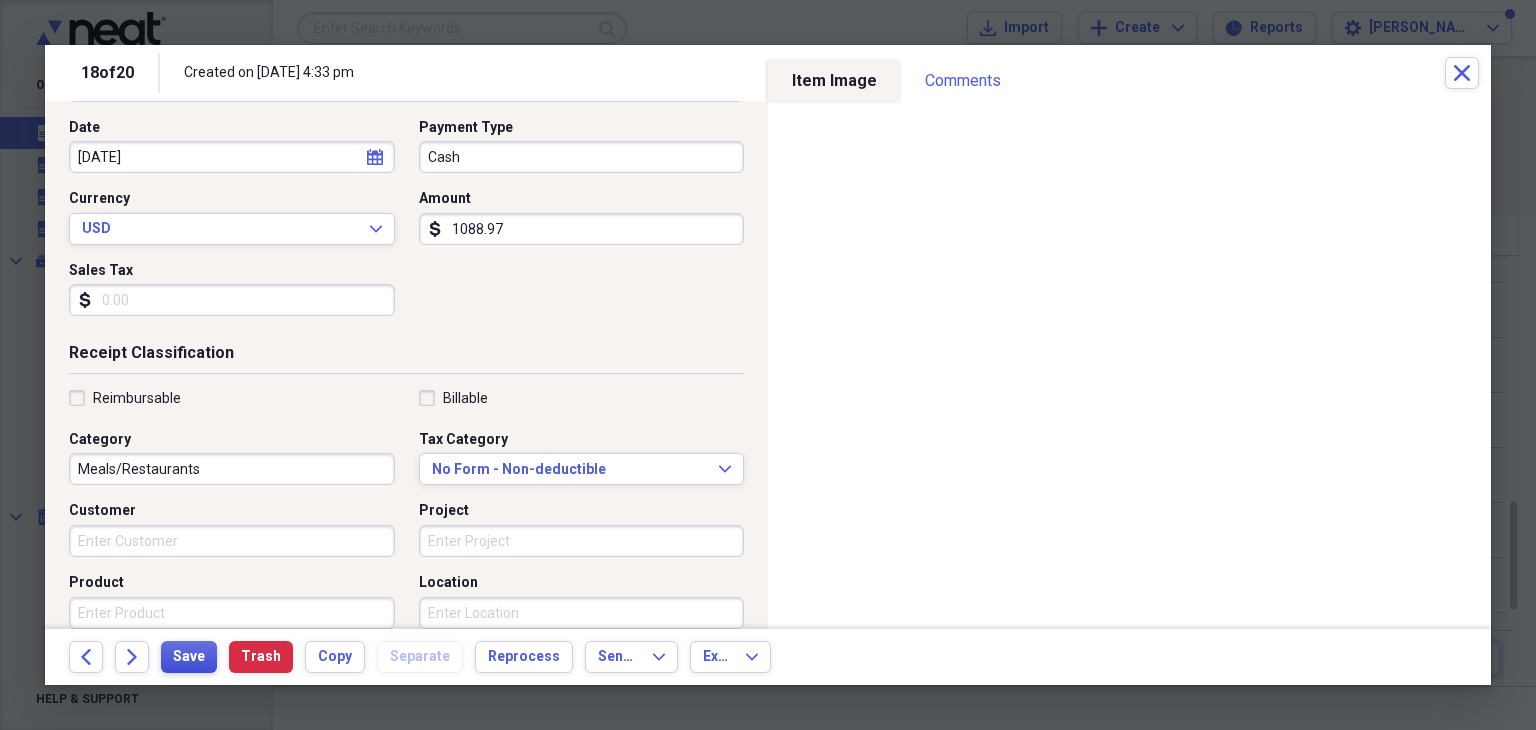 click on "Save" at bounding box center (189, 657) 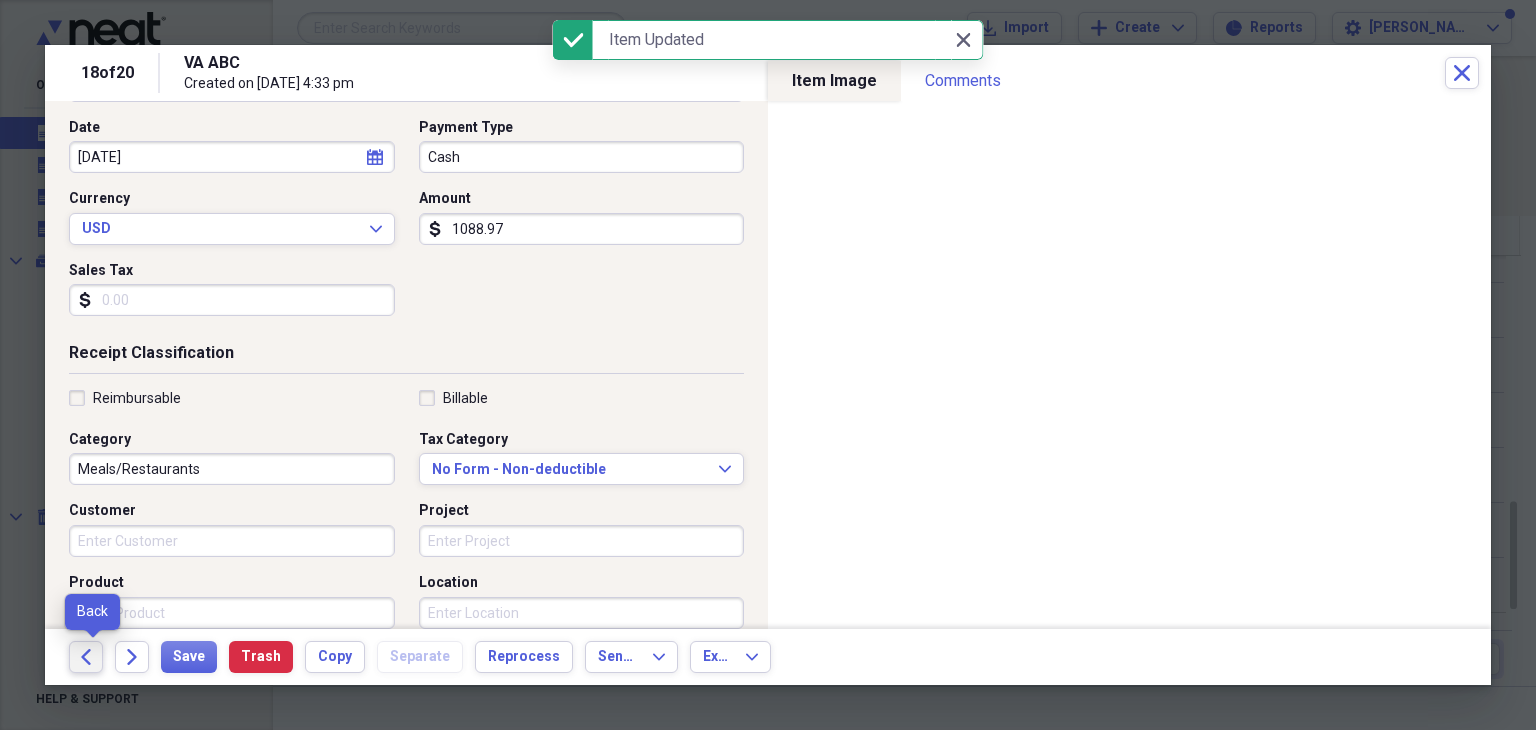 click on "Back" at bounding box center [86, 657] 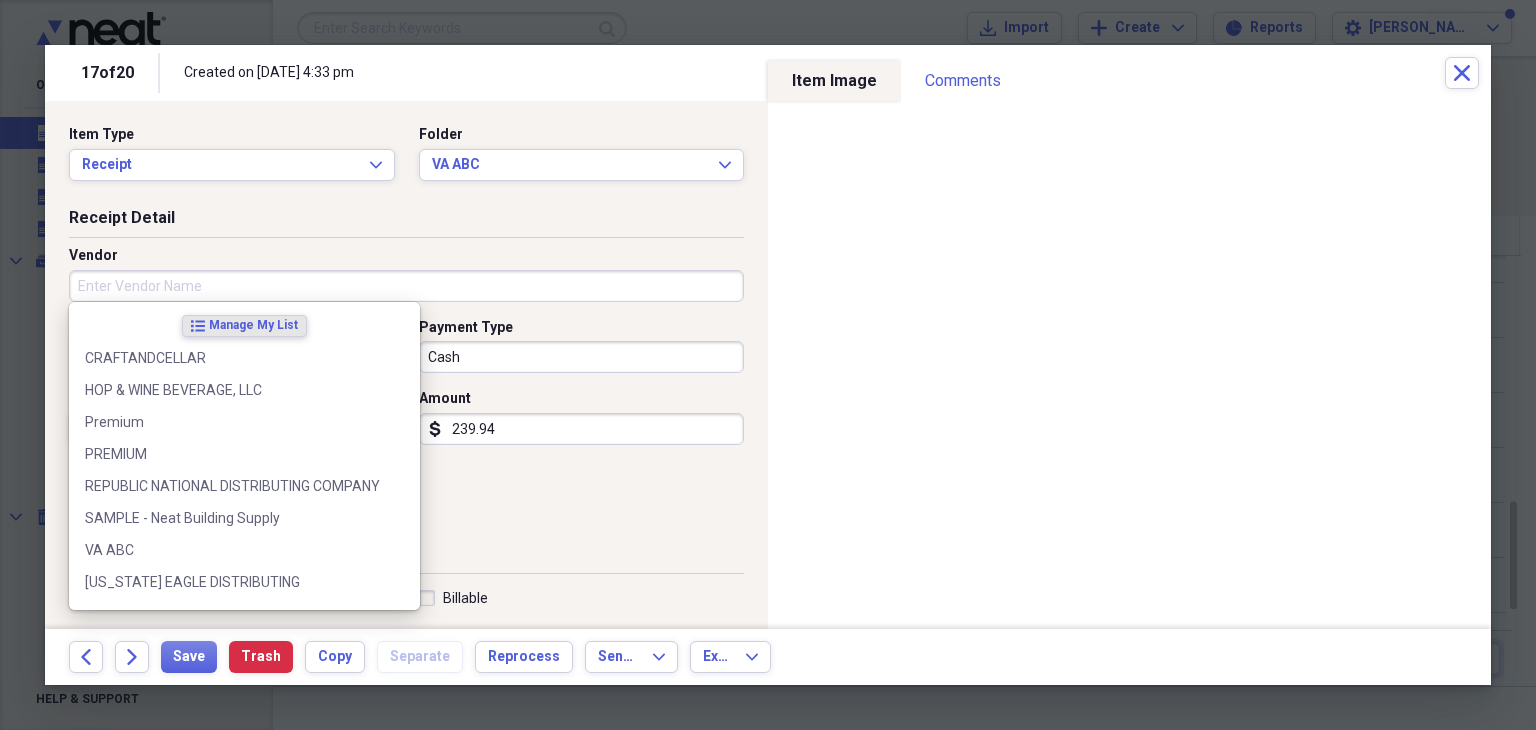 click on "Vendor" at bounding box center (406, 286) 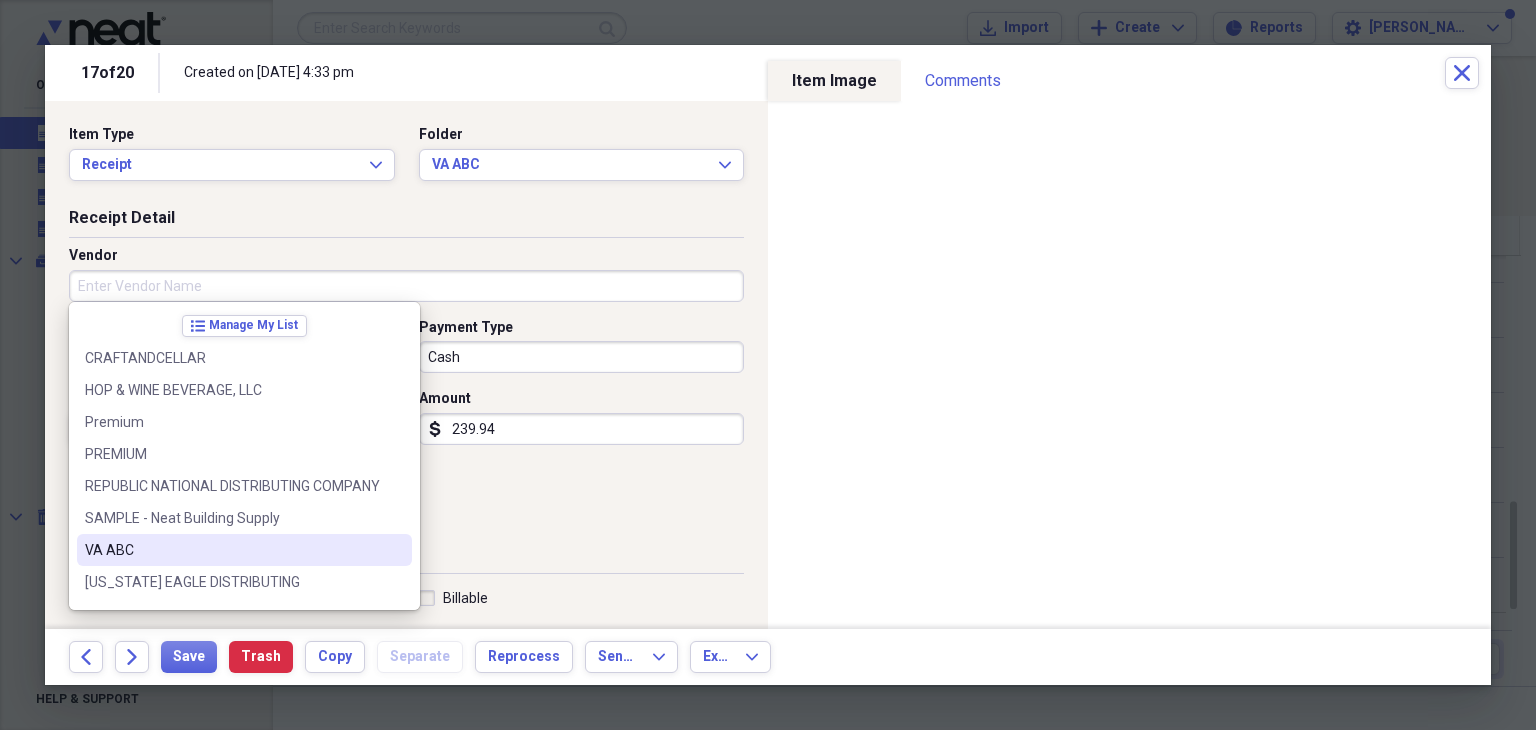 click on "VA ABC" at bounding box center (232, 550) 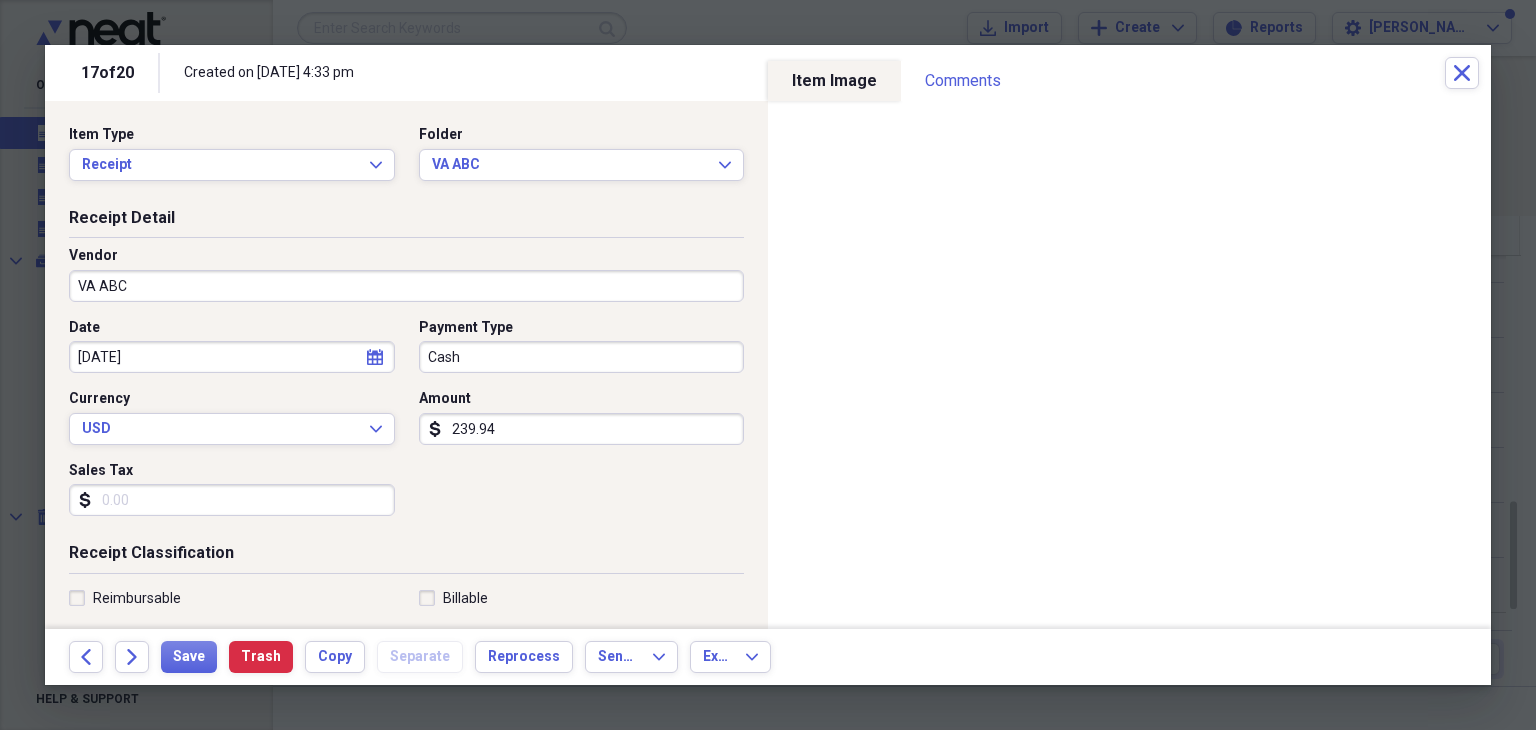 type on "Meals/Restaurants" 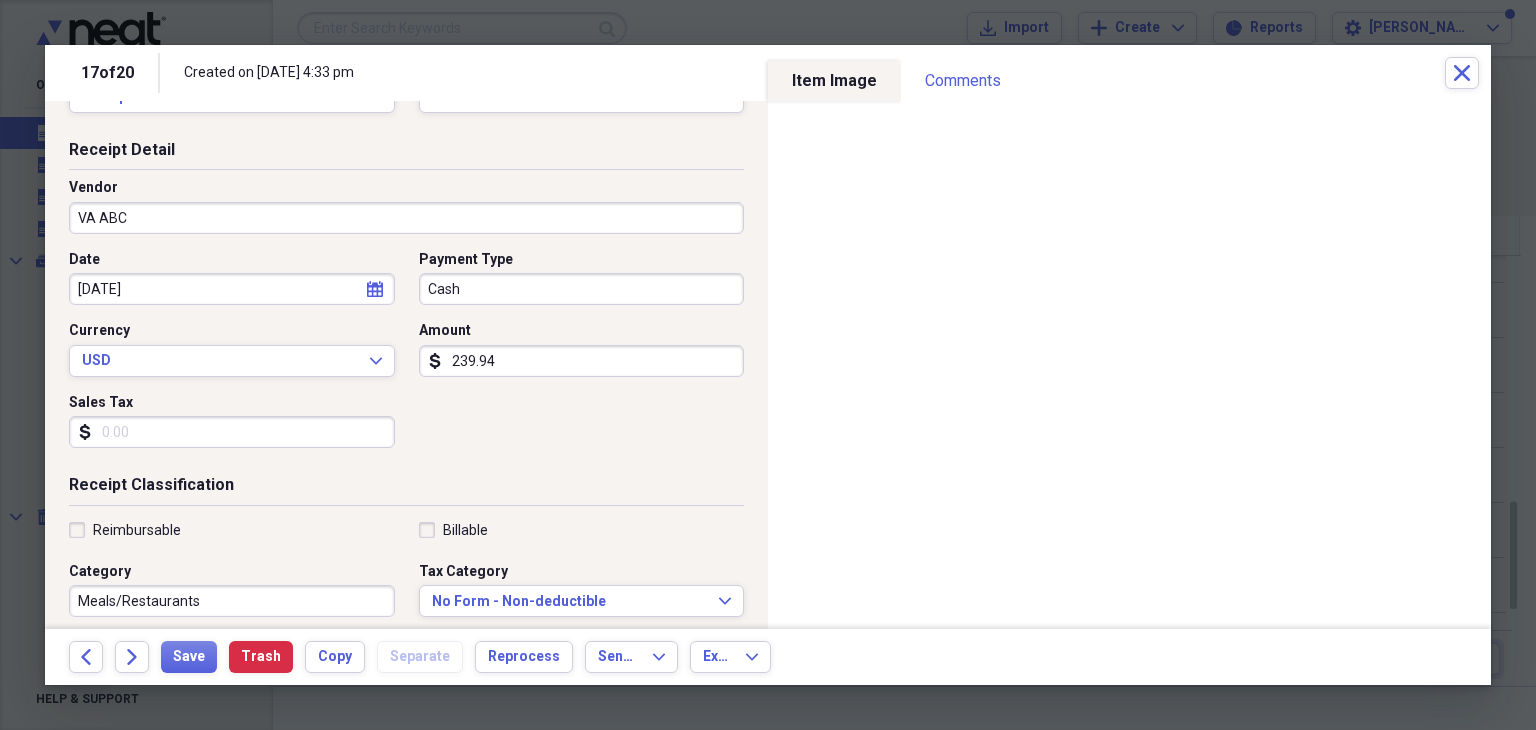 scroll, scrollTop: 100, scrollLeft: 0, axis: vertical 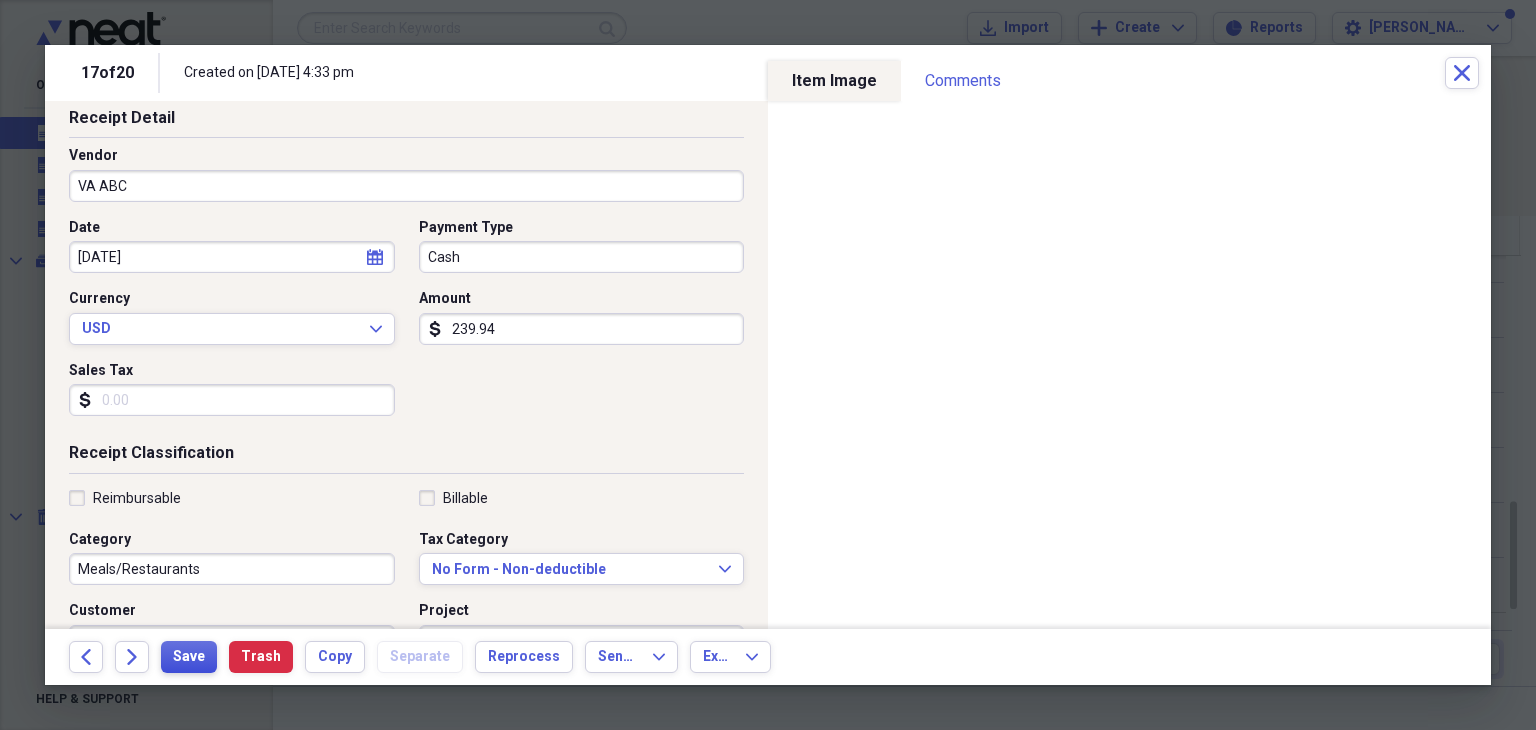 click on "Save" at bounding box center (189, 657) 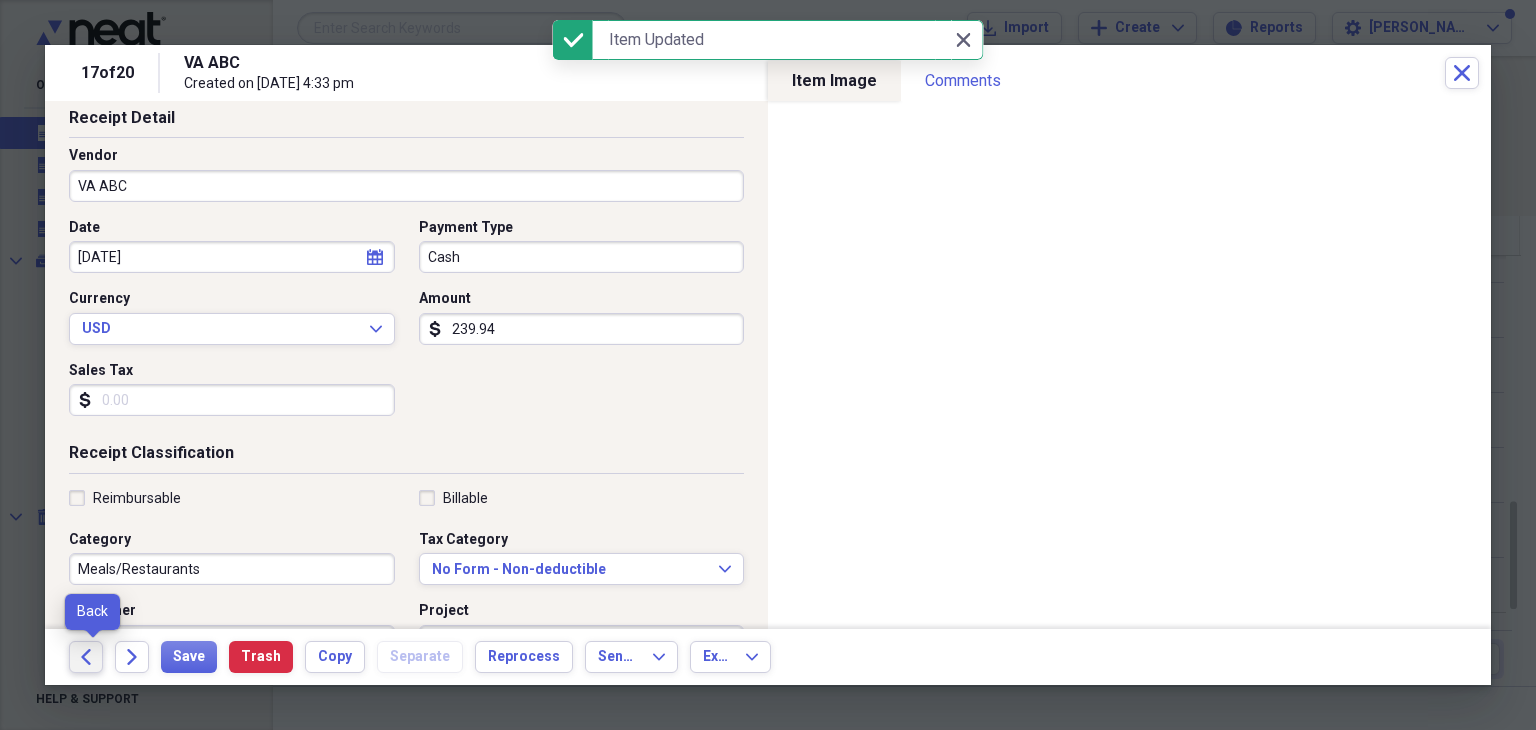 click 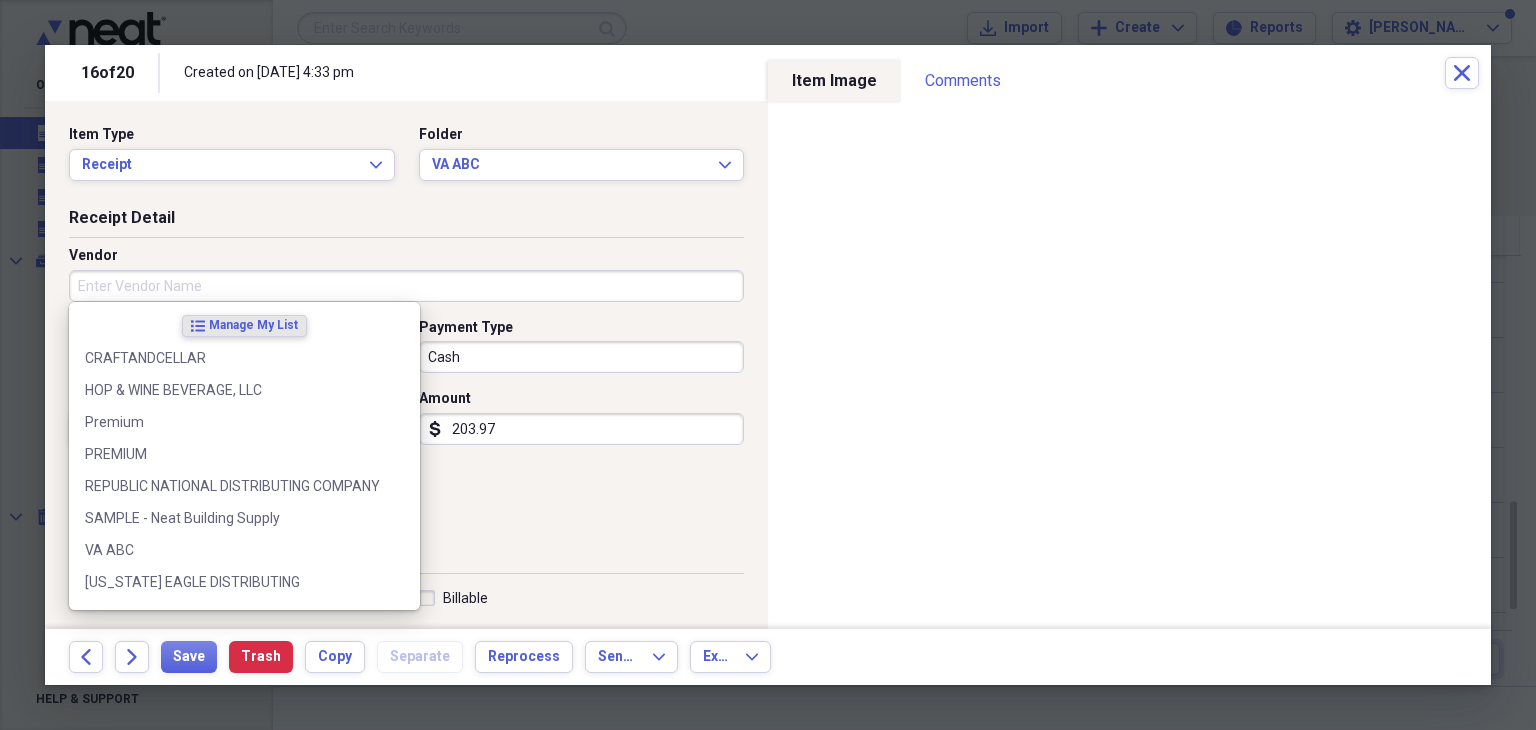 click on "Vendor" at bounding box center (406, 286) 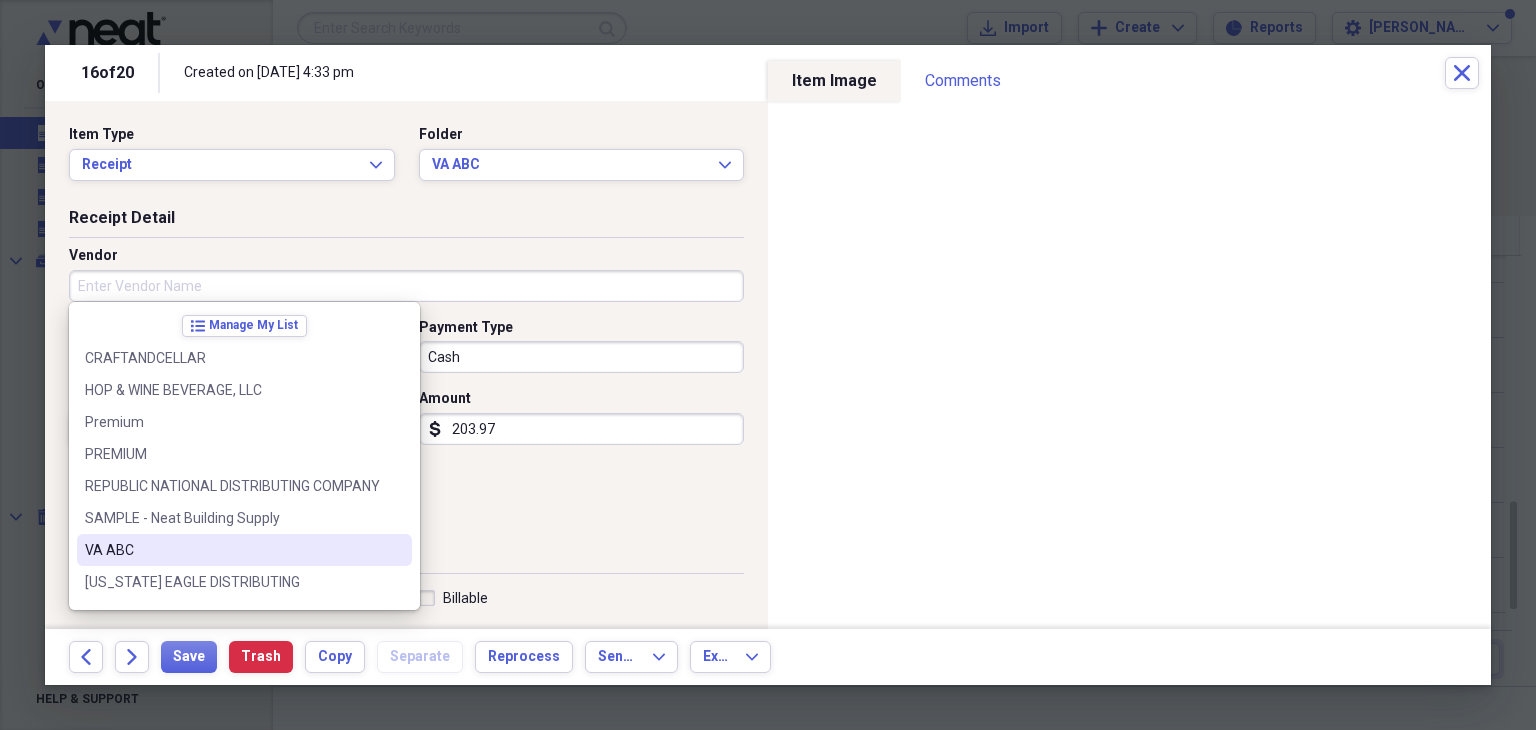click on "VA ABC" at bounding box center (244, 550) 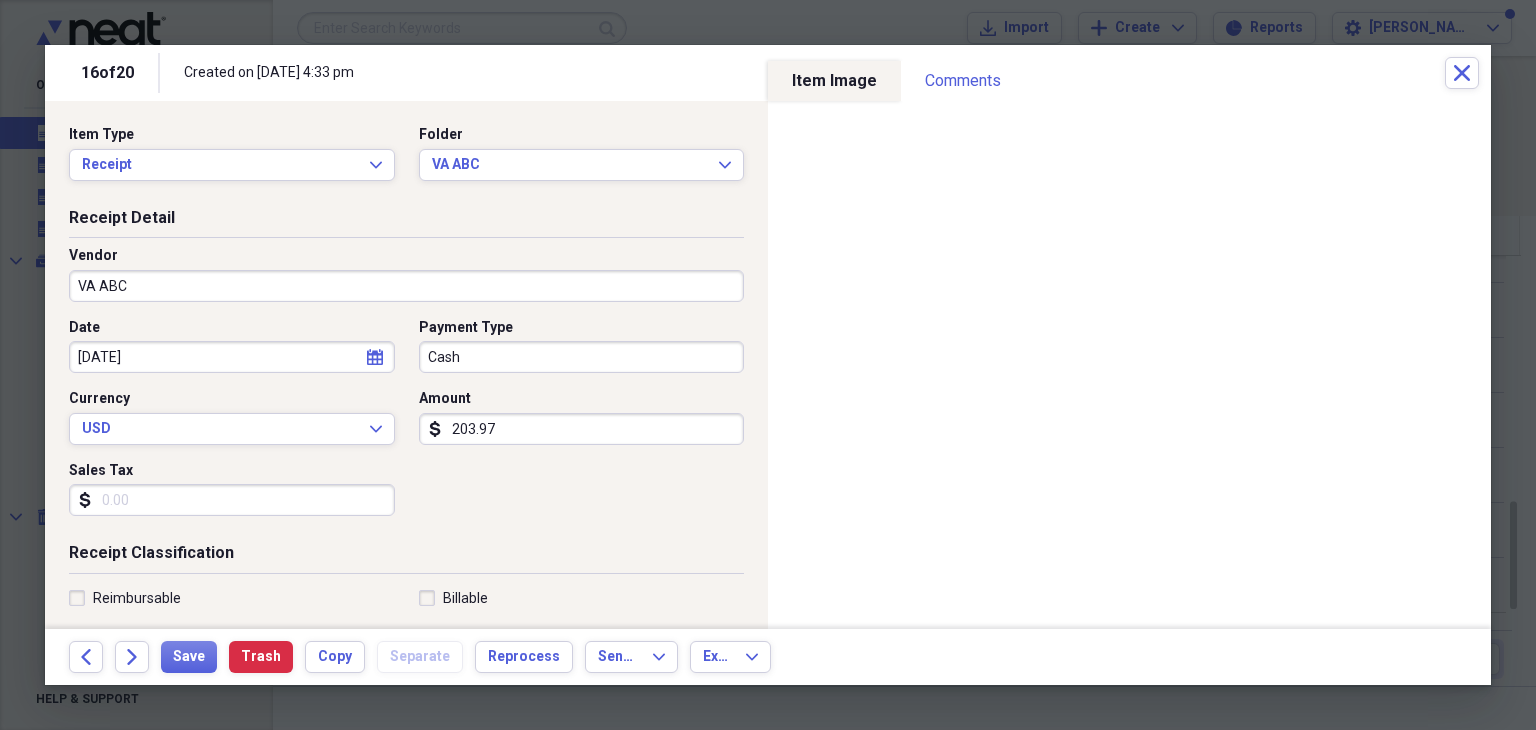 type on "Meals/Restaurants" 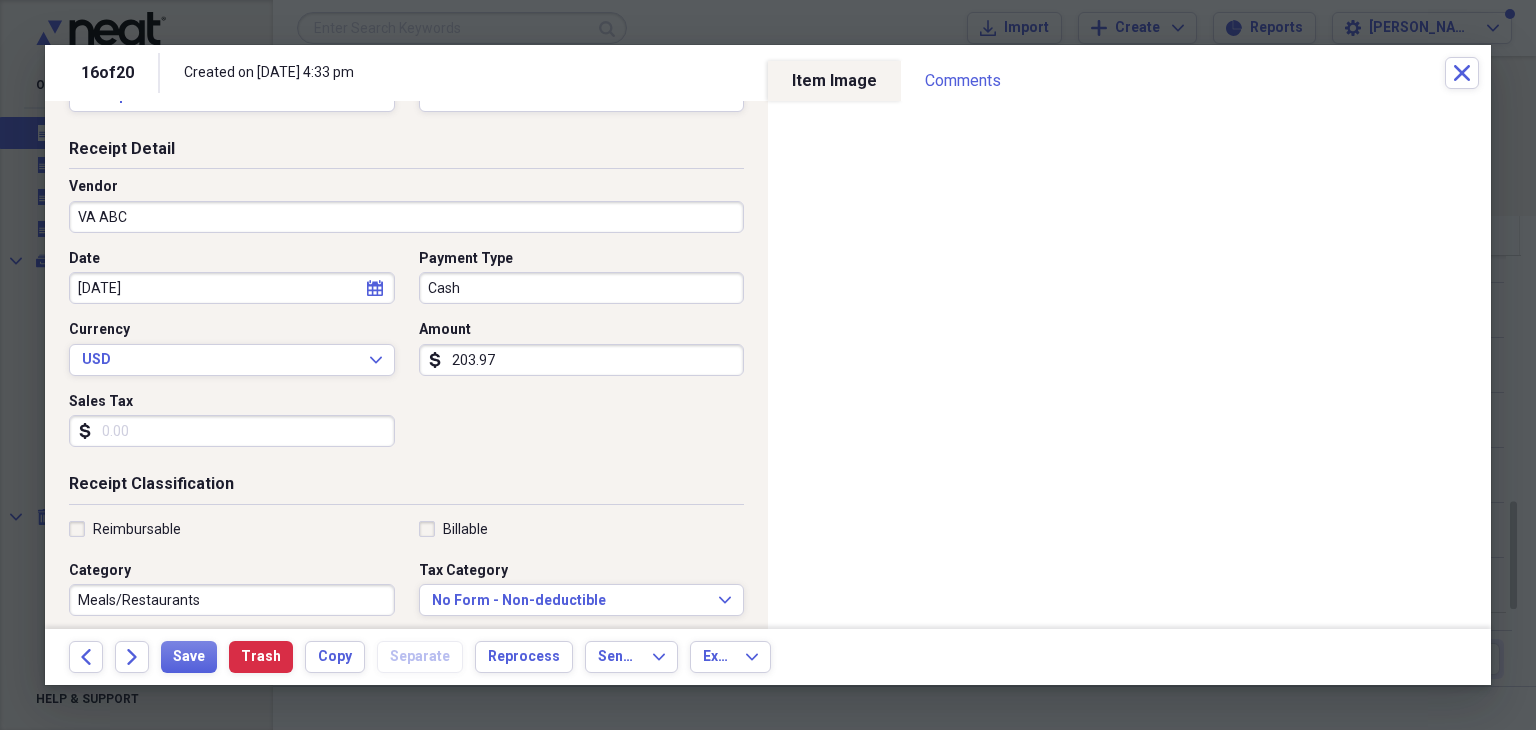 scroll, scrollTop: 100, scrollLeft: 0, axis: vertical 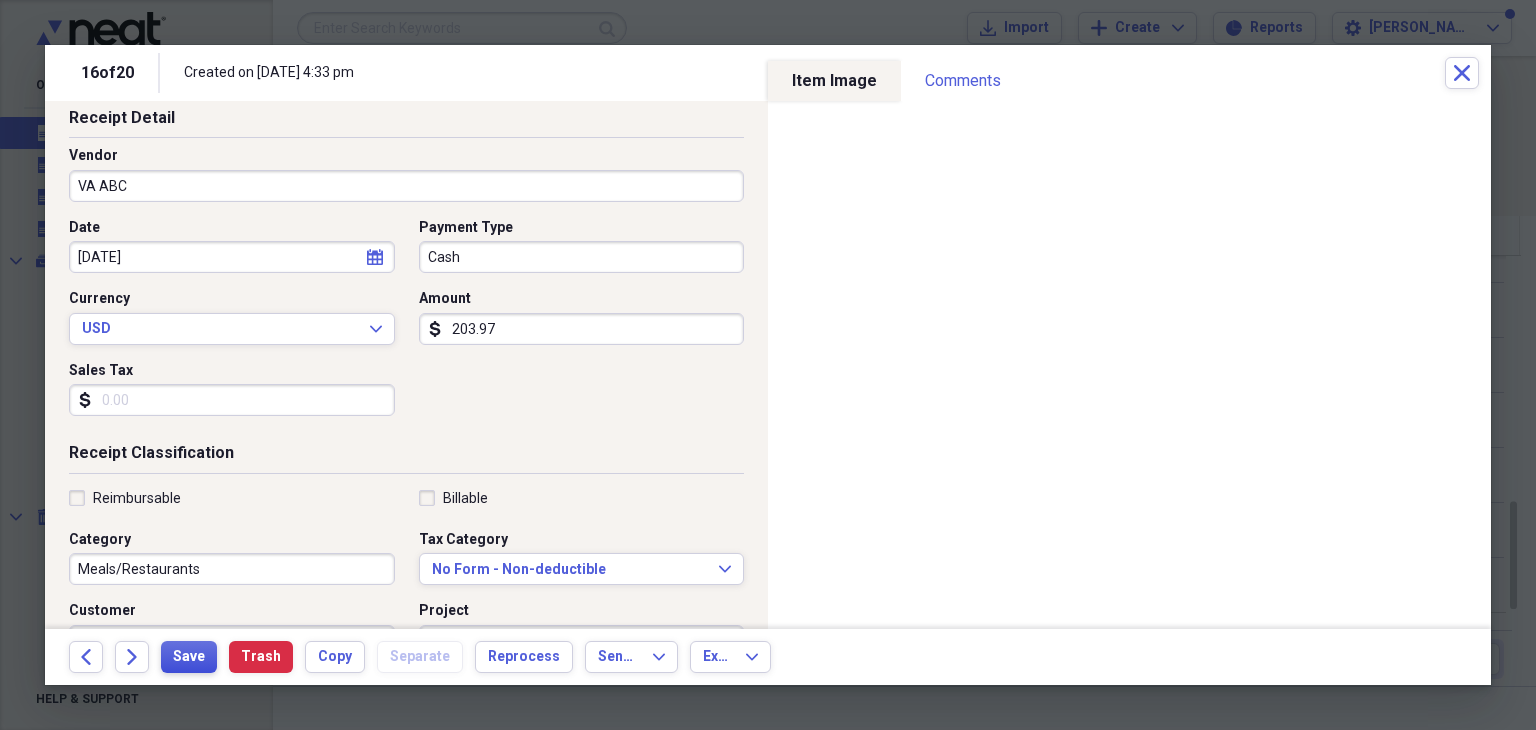 click on "Save" at bounding box center (189, 657) 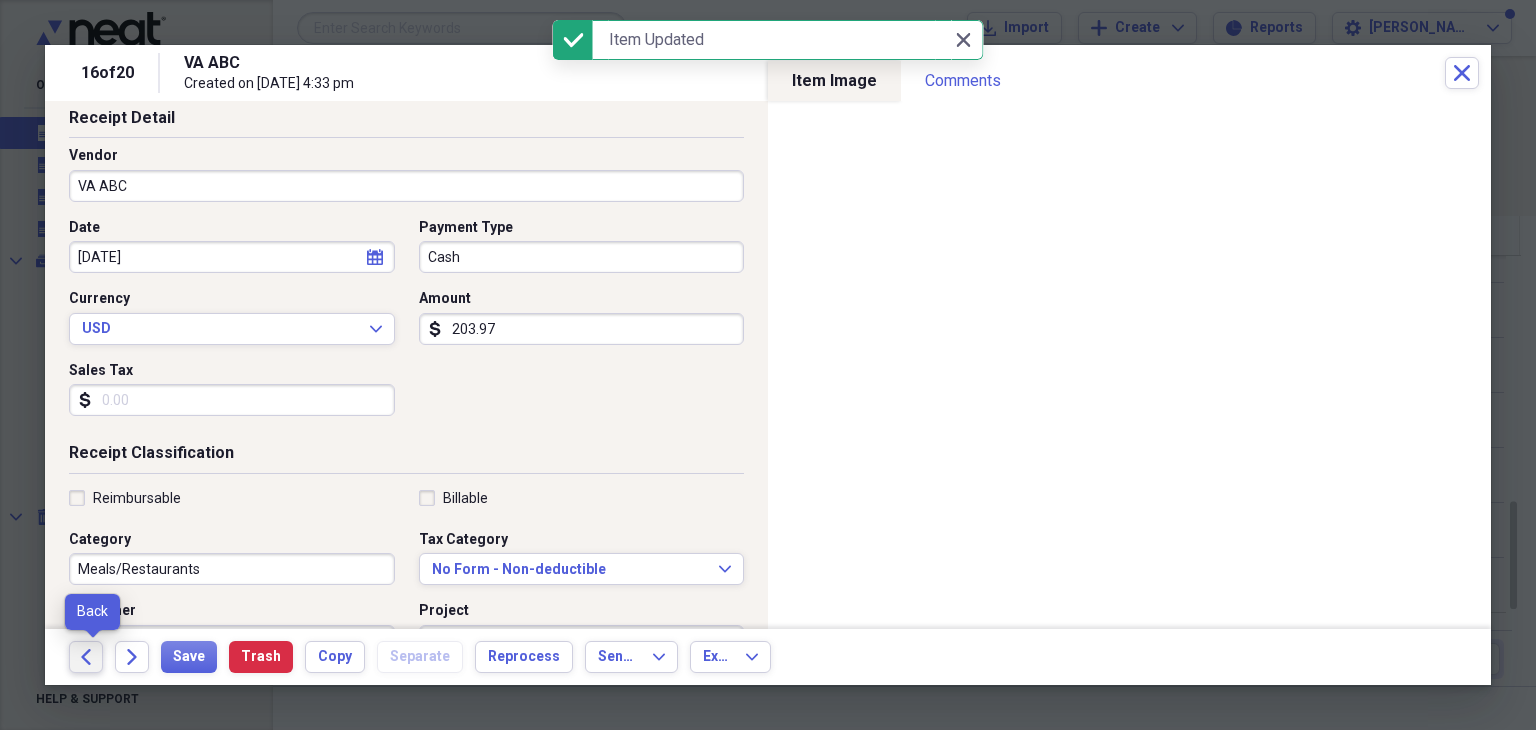 click 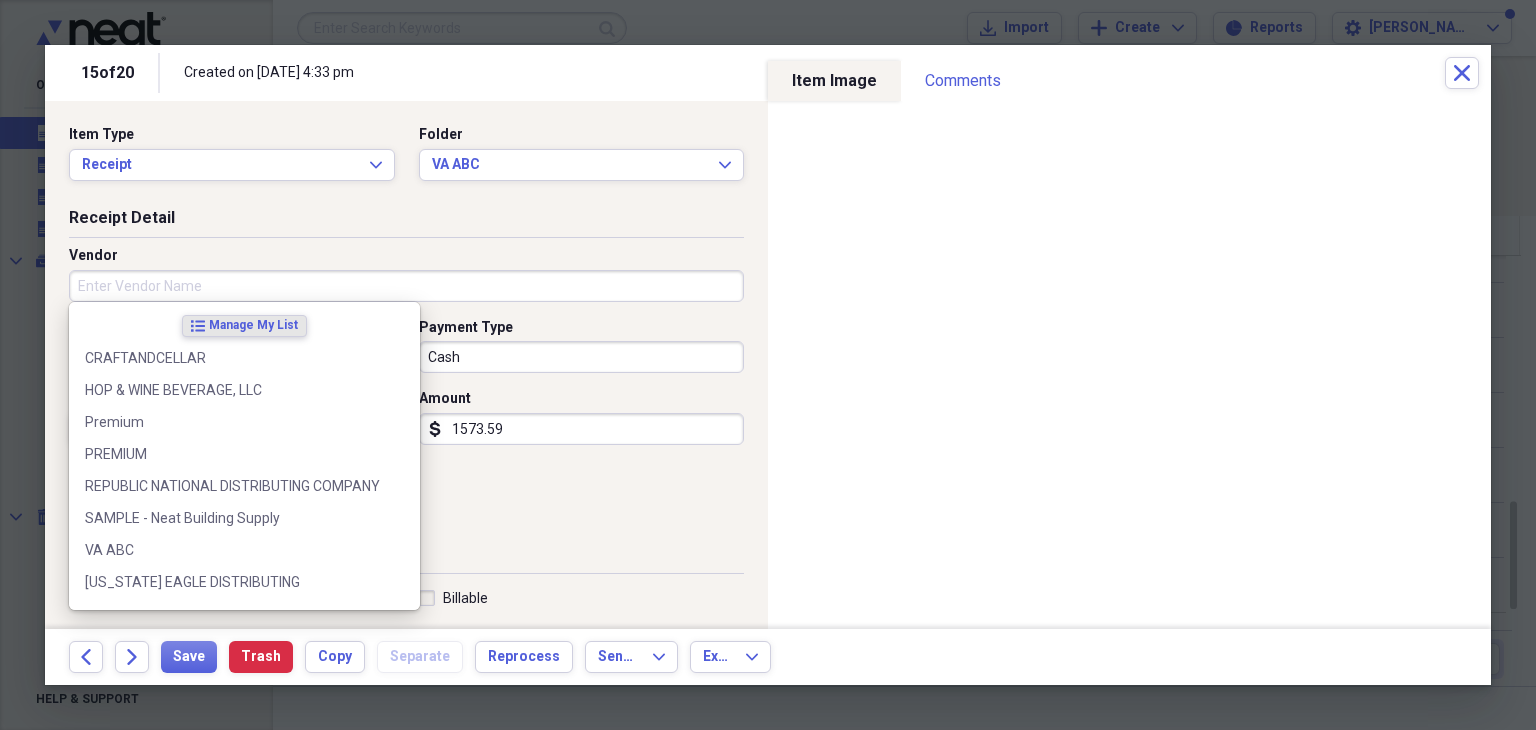 click on "Vendor" at bounding box center (406, 286) 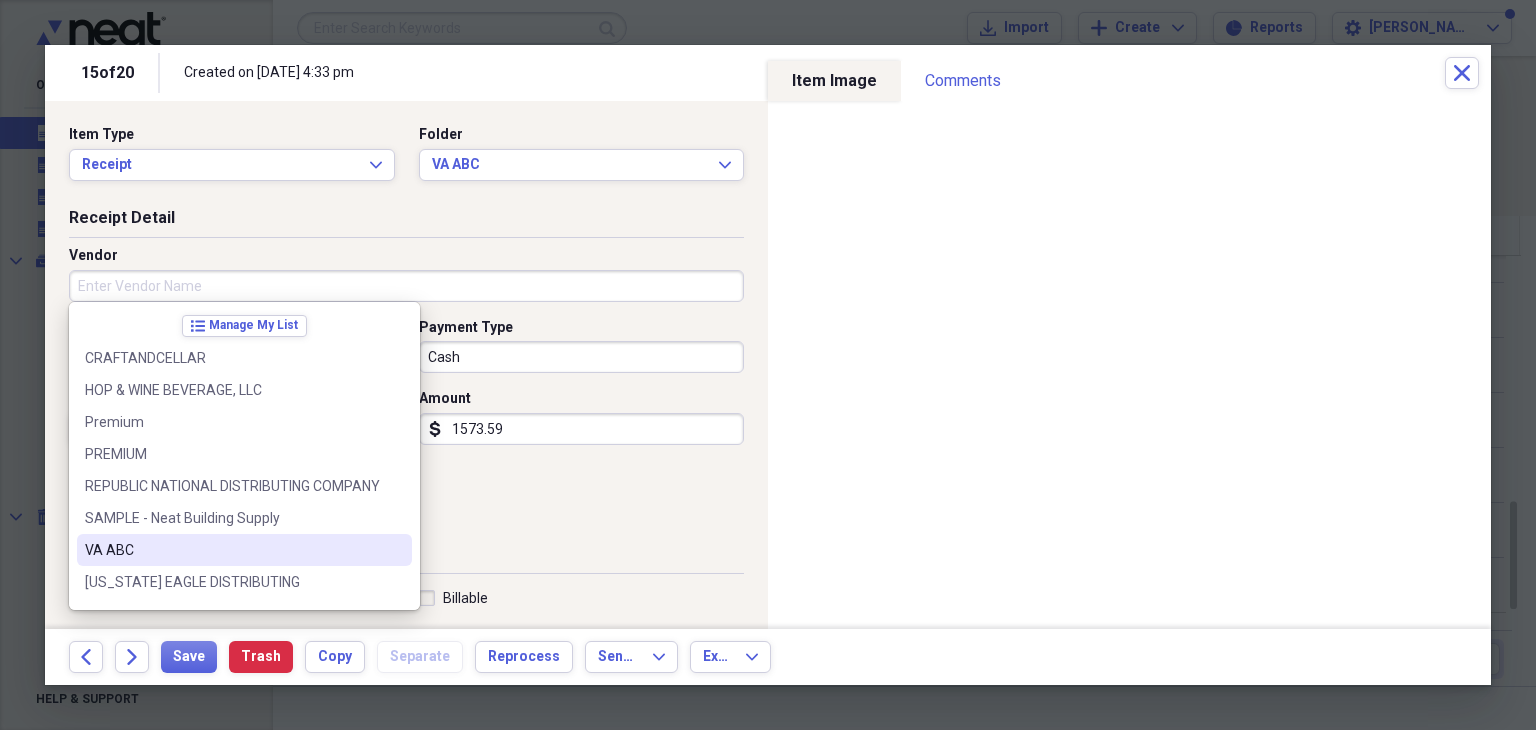 click on "VA ABC" at bounding box center (232, 550) 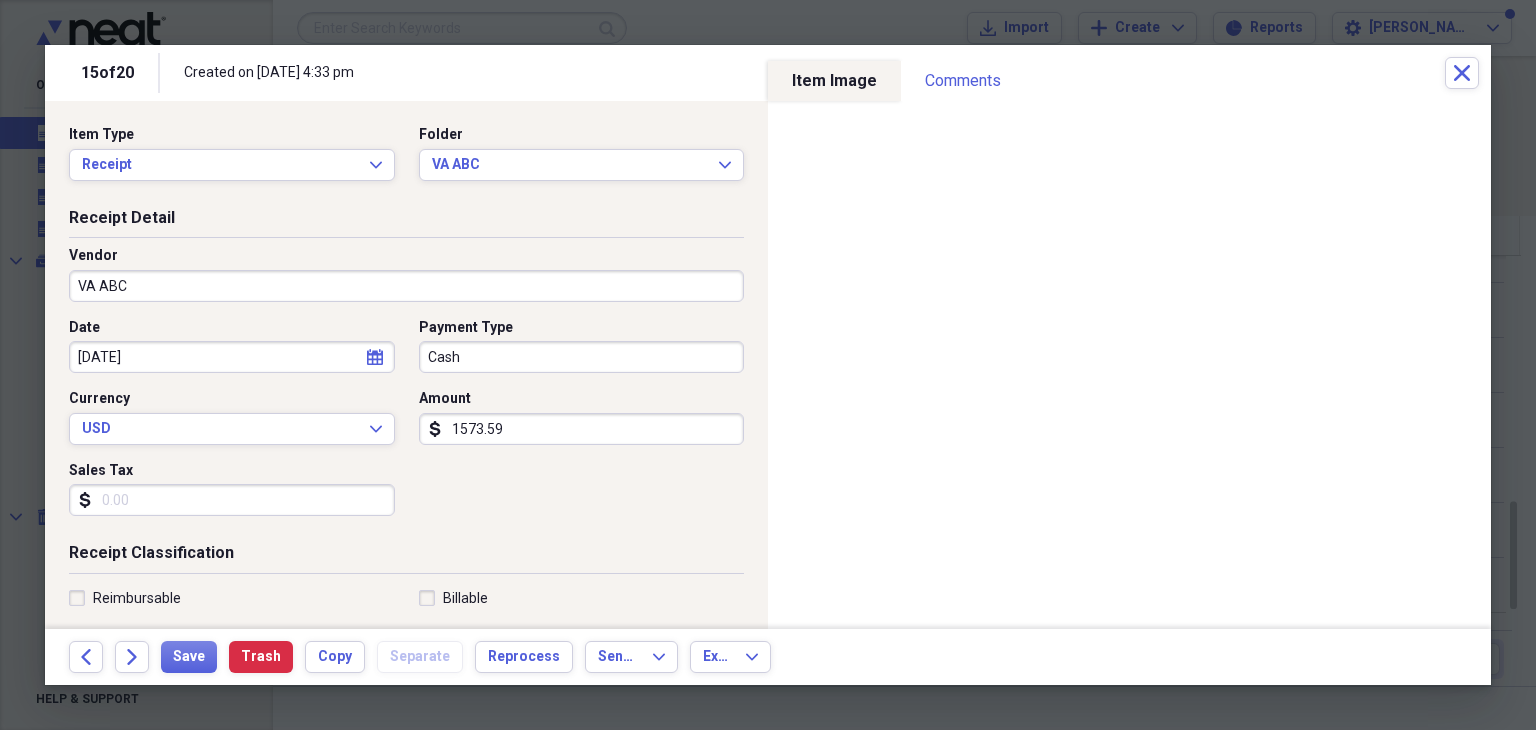 type on "Meals/Restaurants" 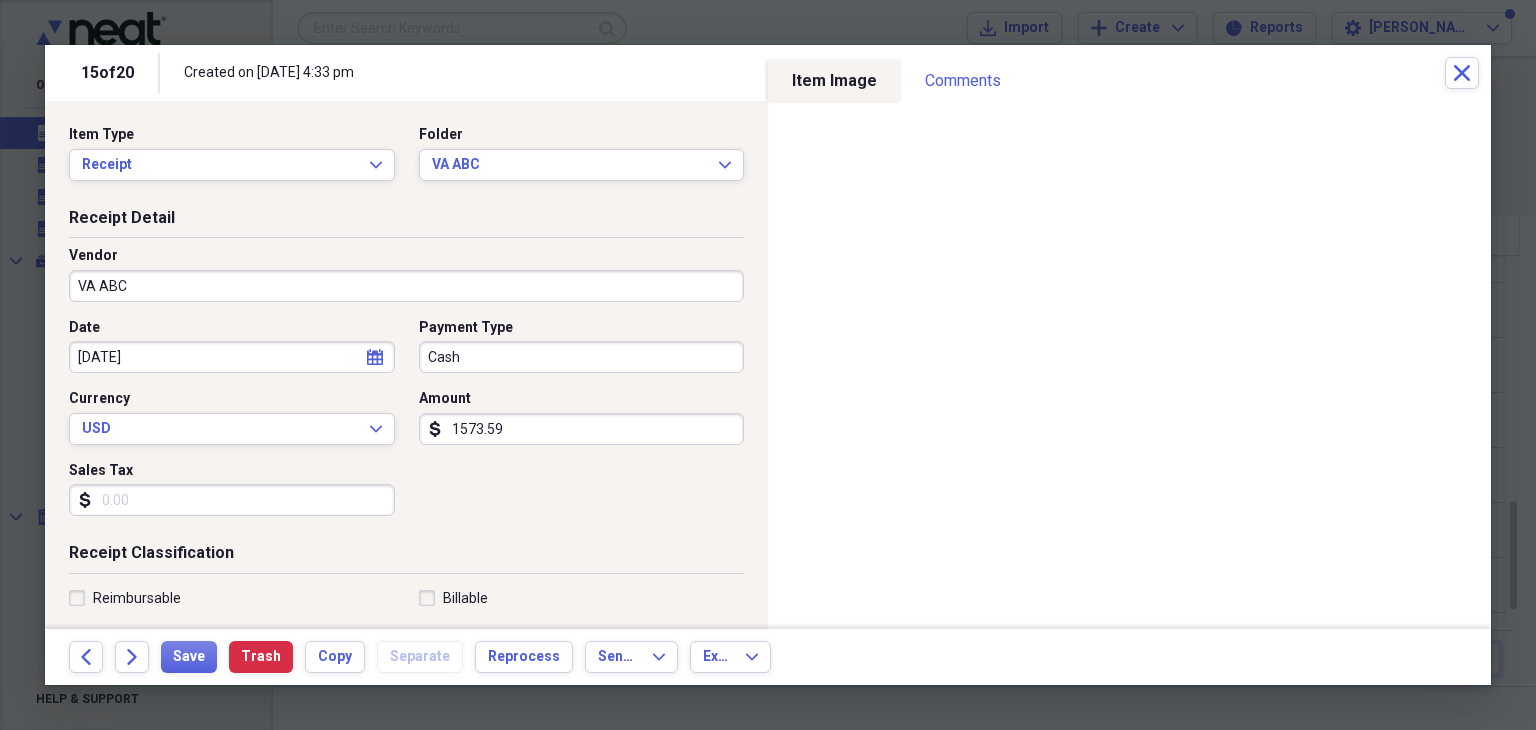 scroll, scrollTop: 200, scrollLeft: 0, axis: vertical 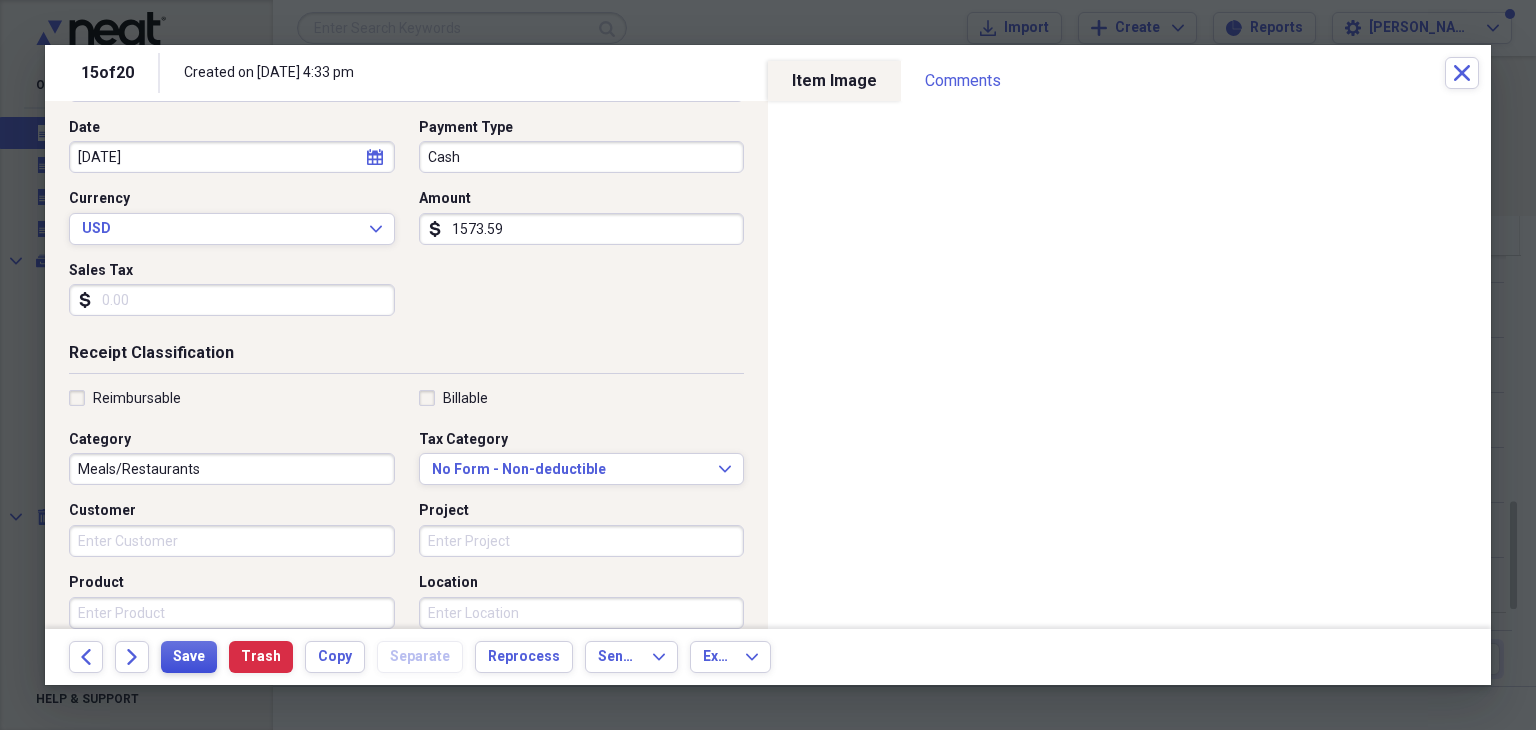 click on "Save" at bounding box center (189, 657) 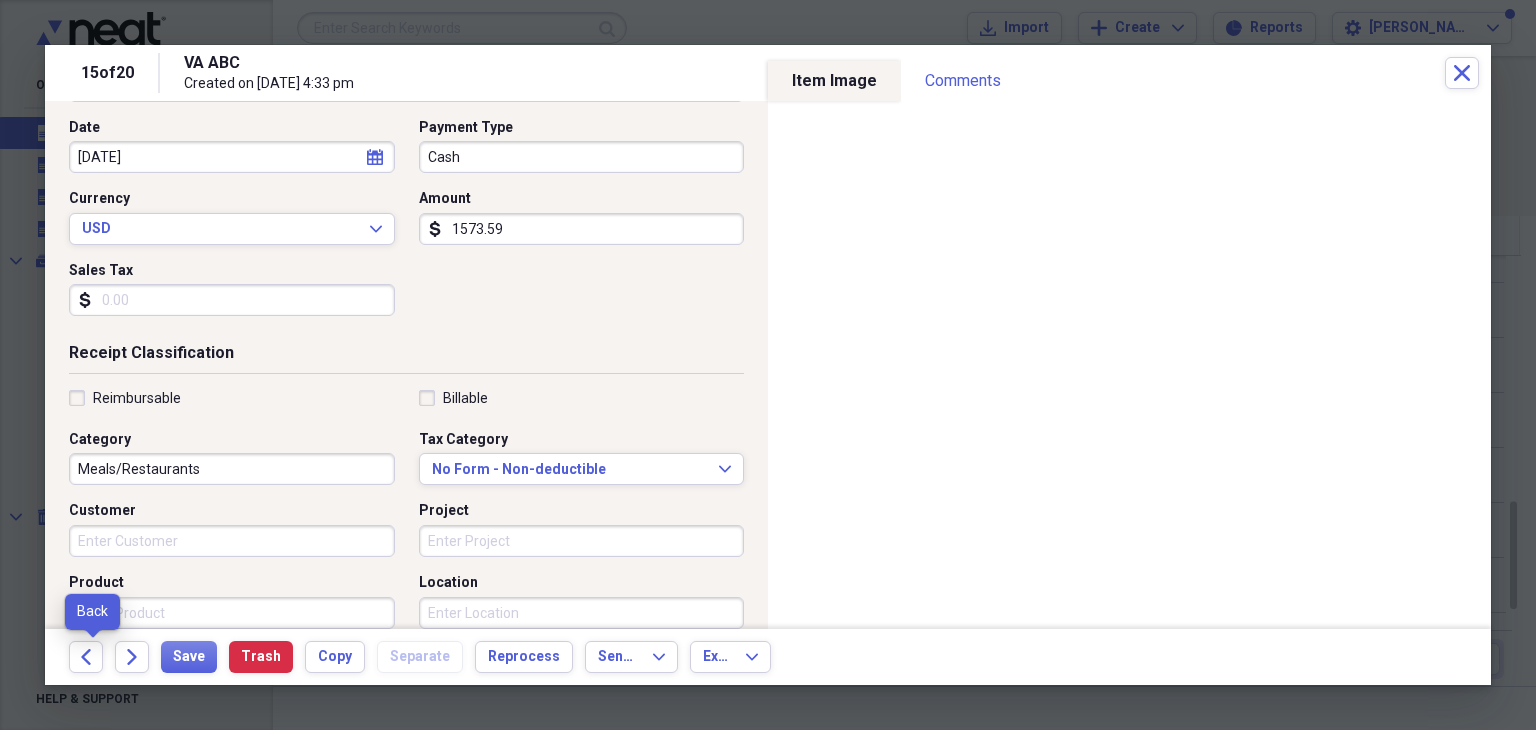 click on "Back" at bounding box center (92, 657) 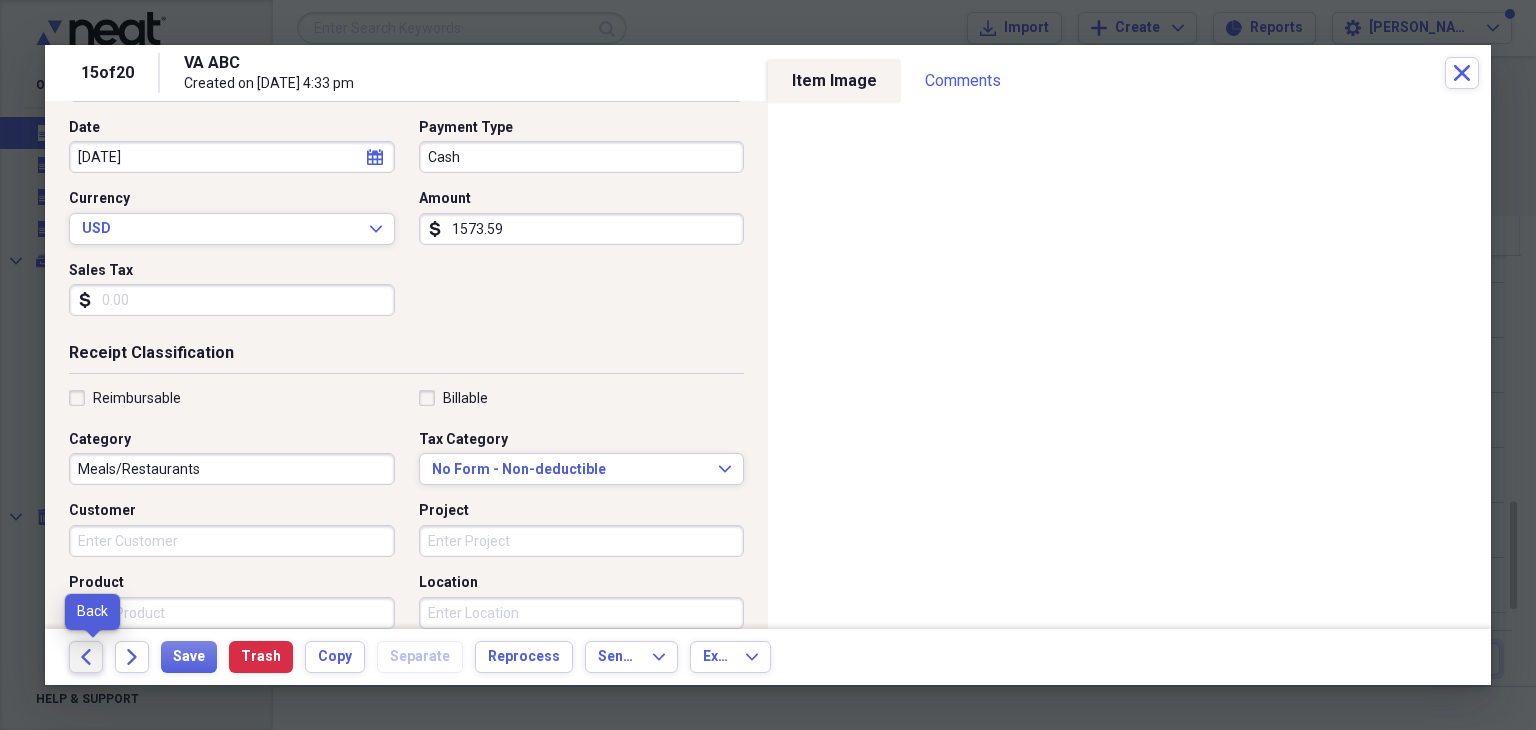 click on "Back" at bounding box center [86, 657] 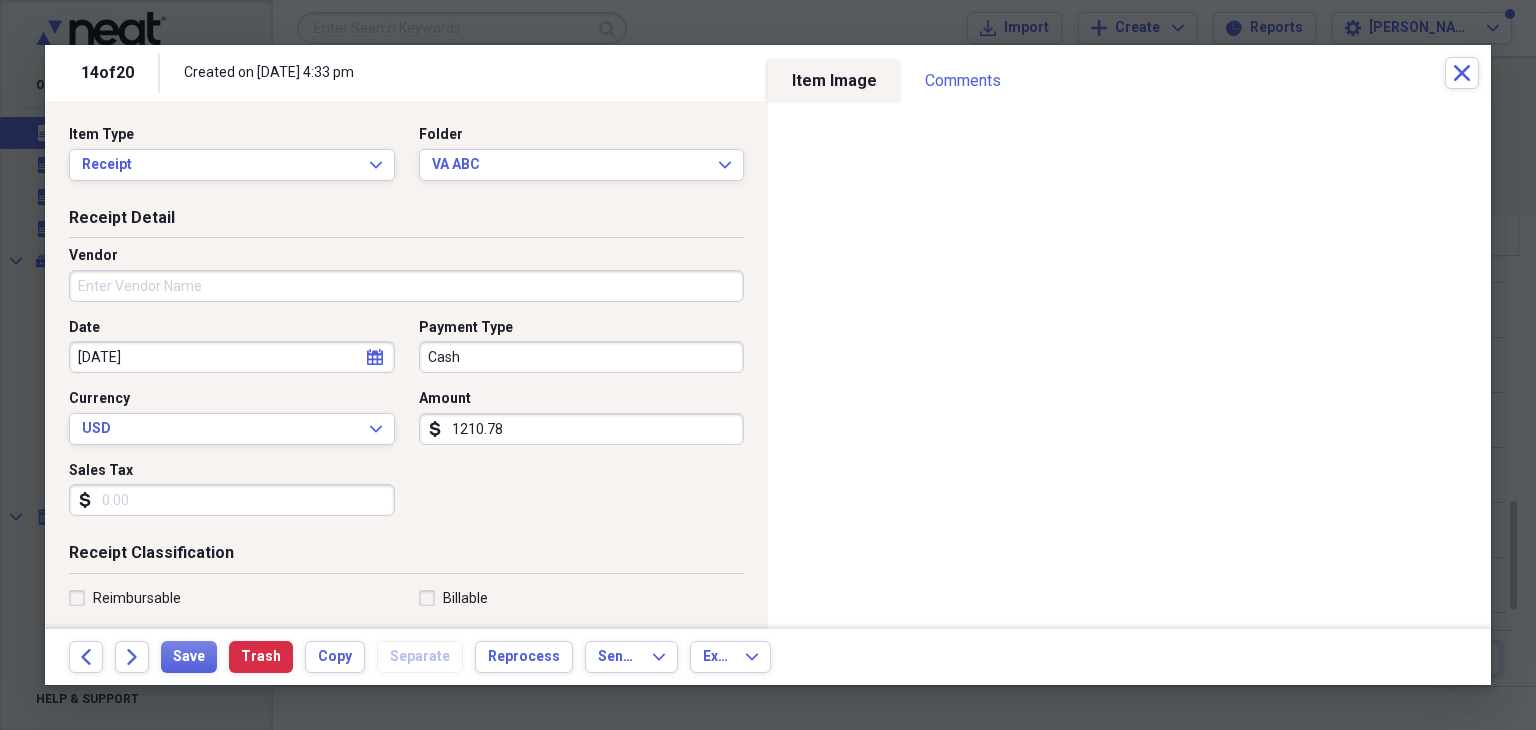 click on "Vendor" at bounding box center (406, 286) 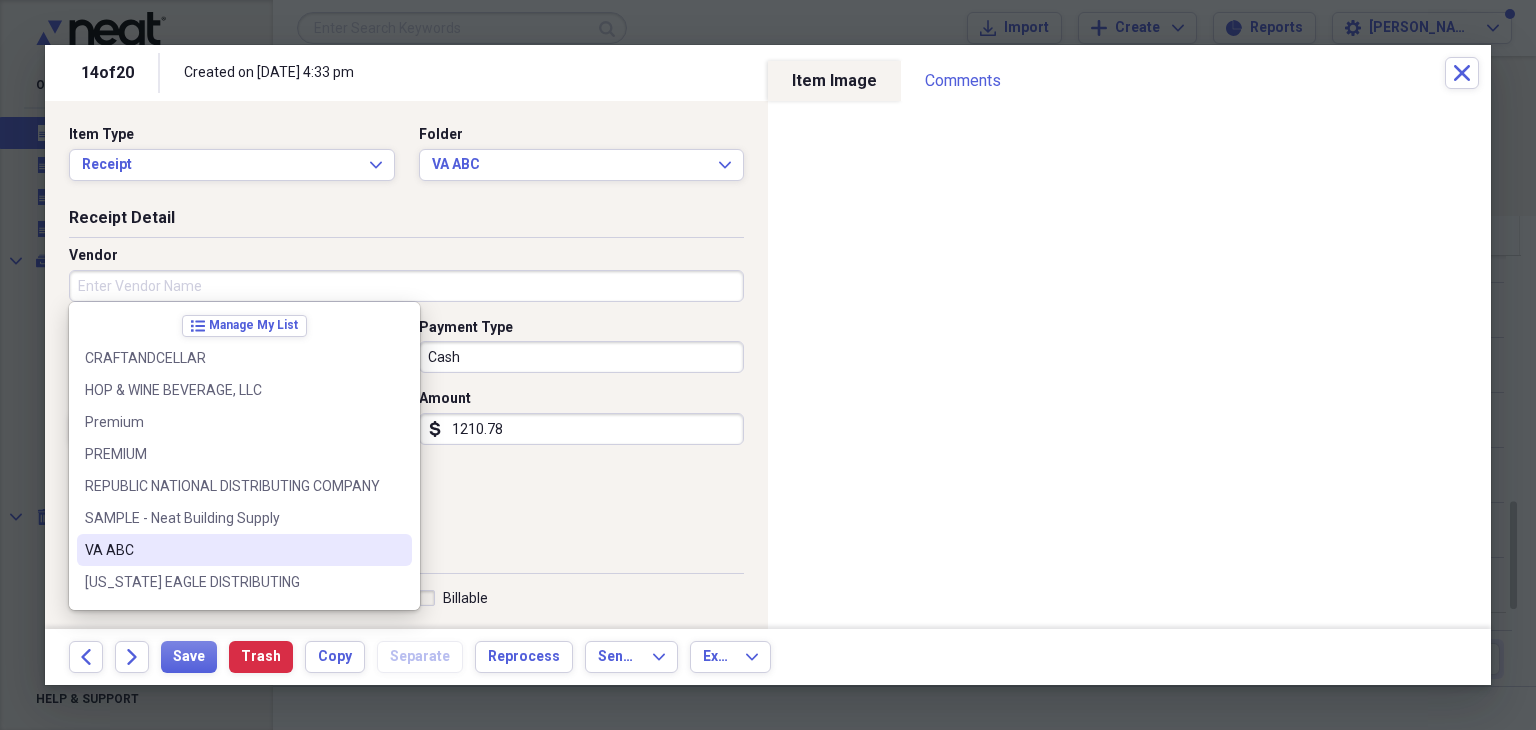 click on "VA ABC" at bounding box center [232, 550] 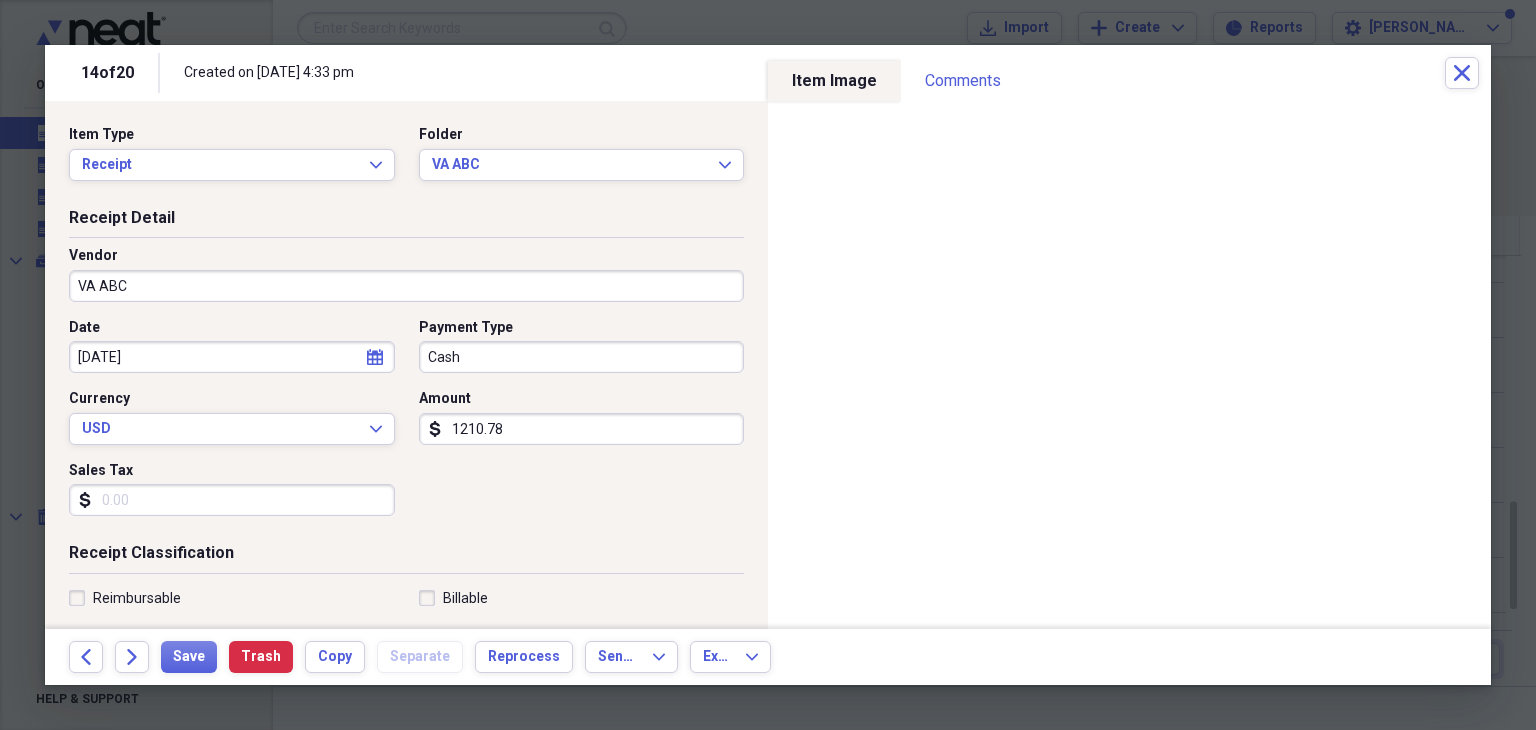 type on "Meals/Restaurants" 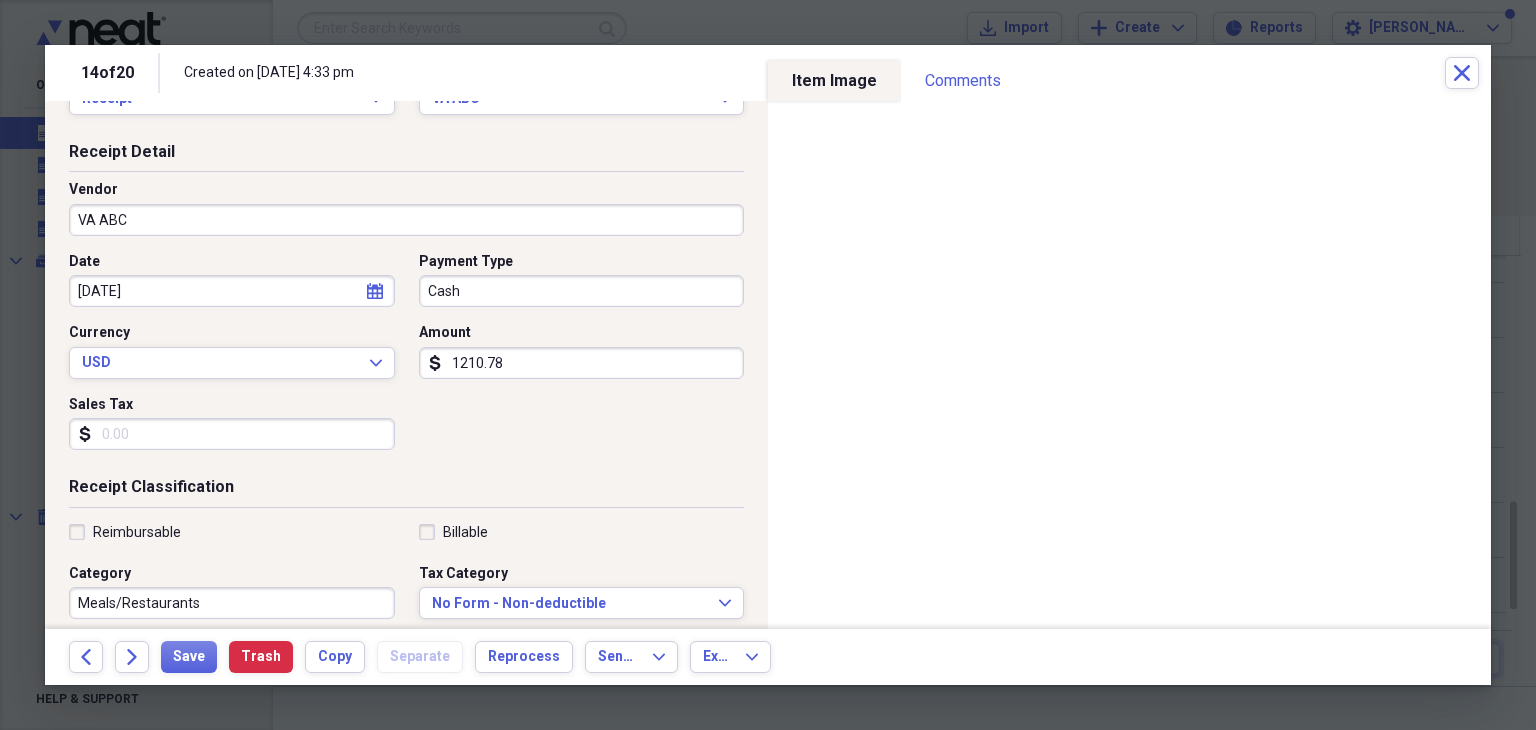 scroll, scrollTop: 100, scrollLeft: 0, axis: vertical 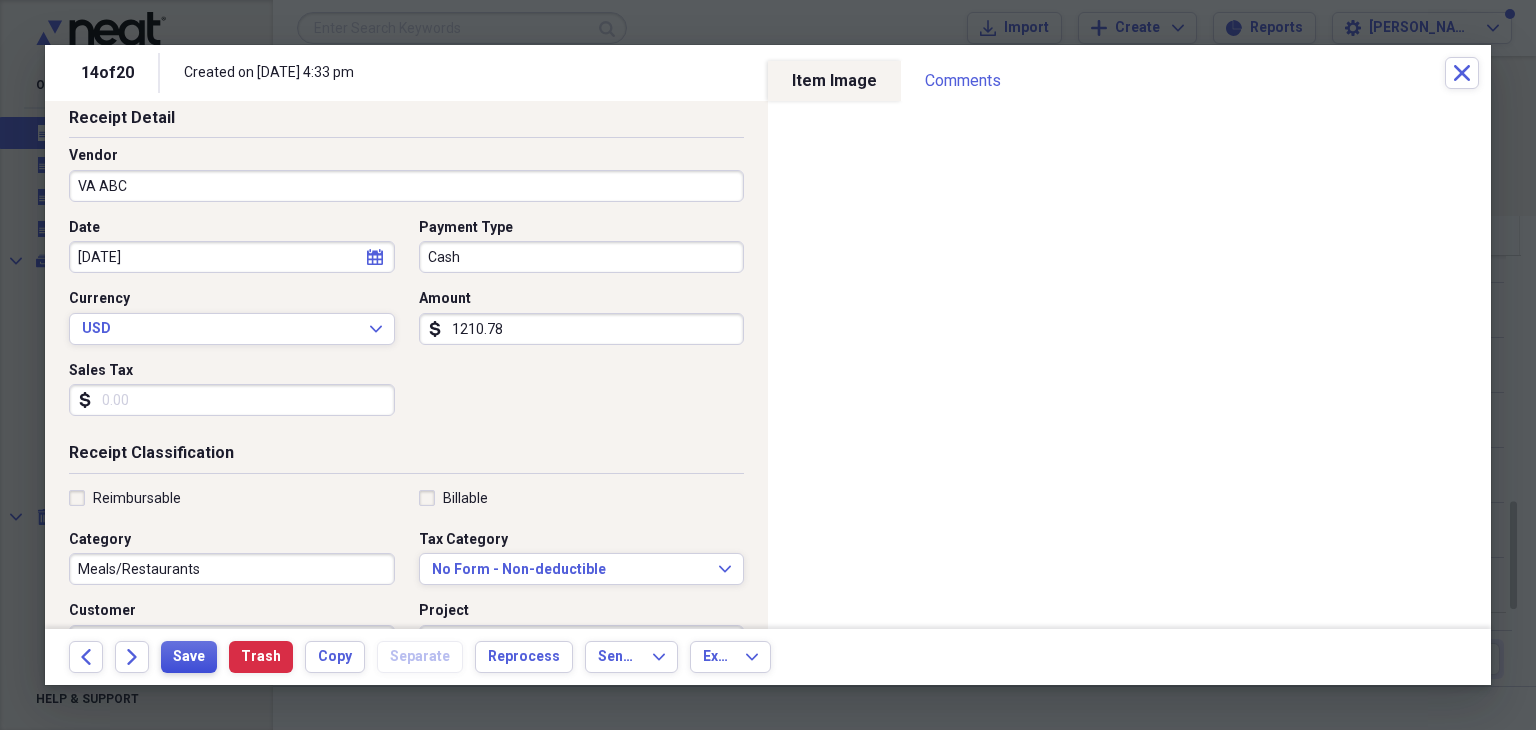 click on "Save" at bounding box center [189, 657] 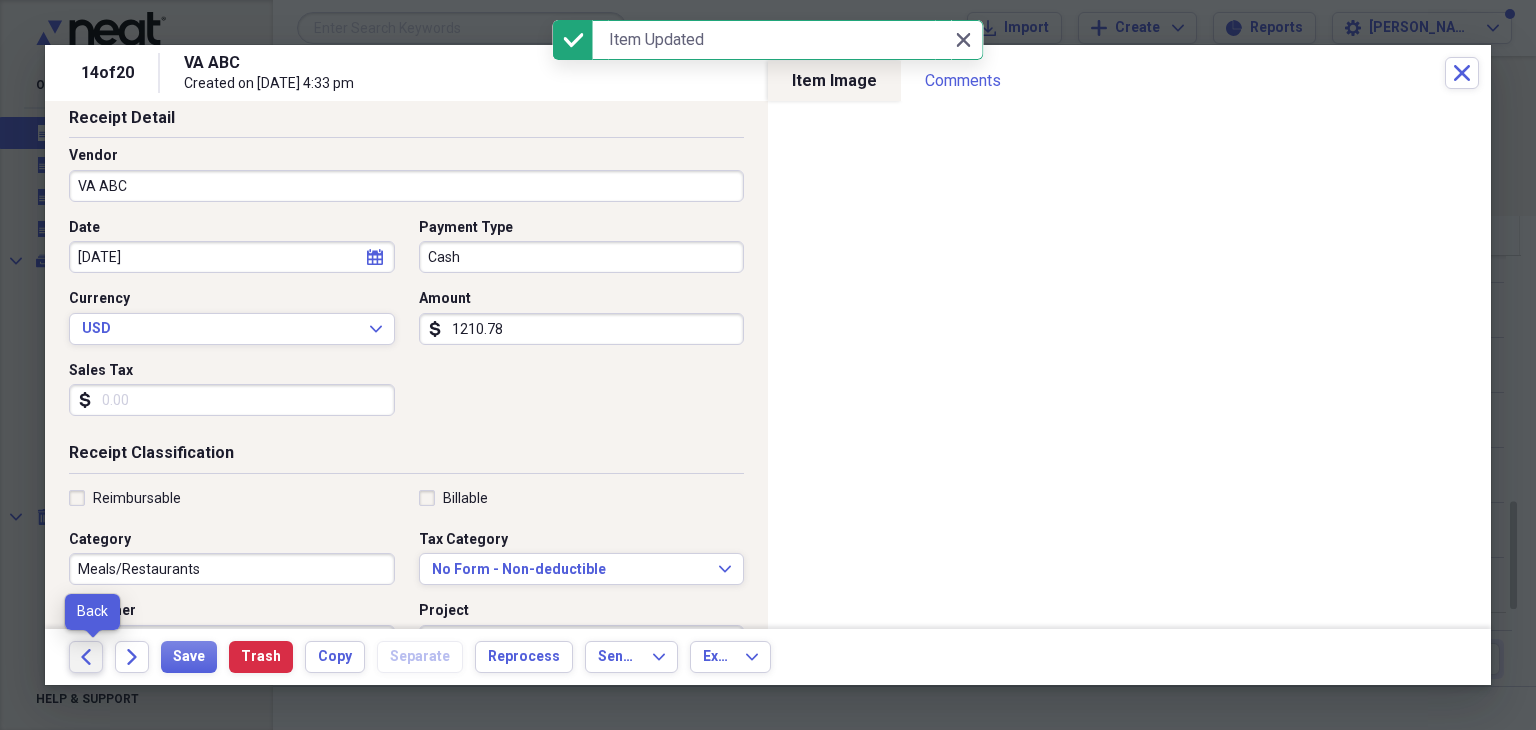 click 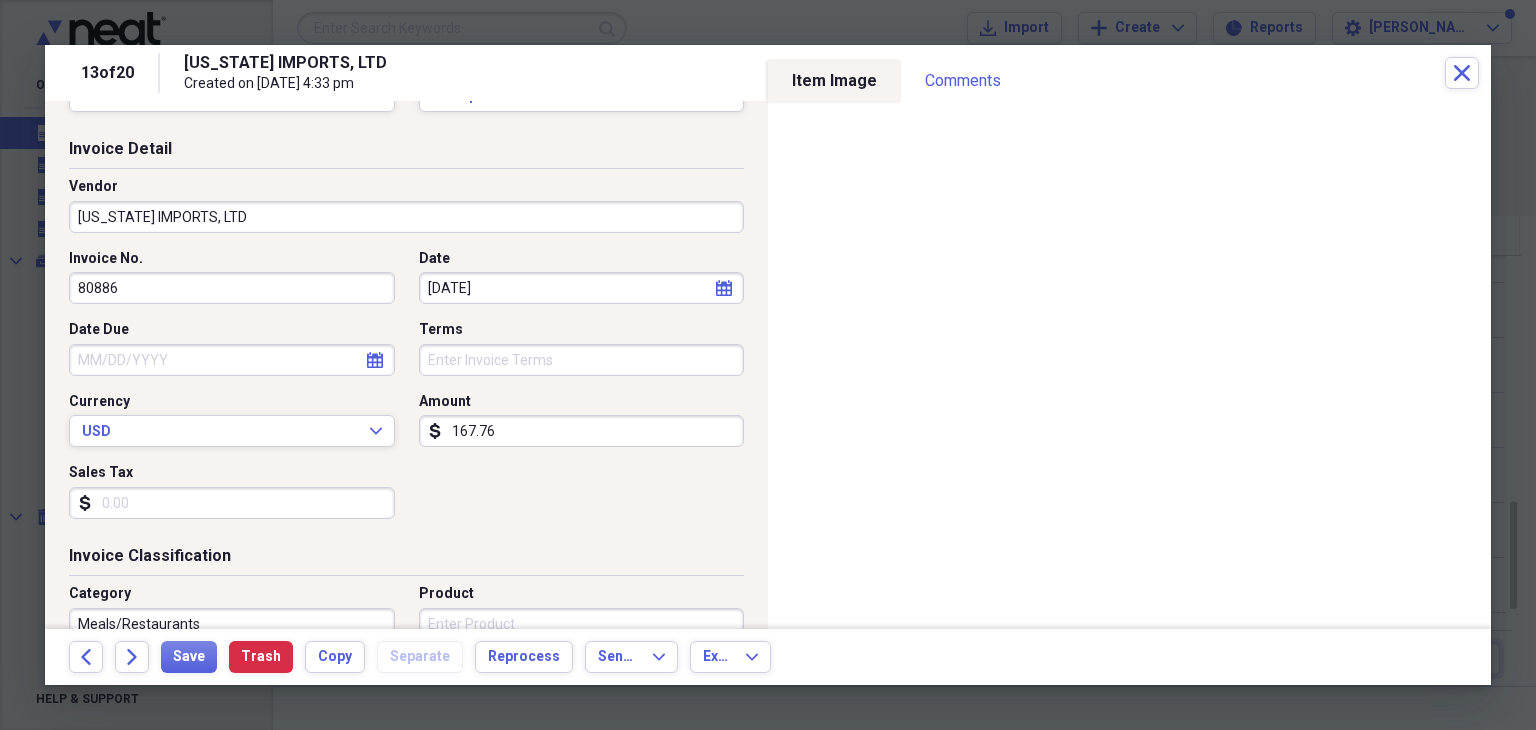 scroll, scrollTop: 200, scrollLeft: 0, axis: vertical 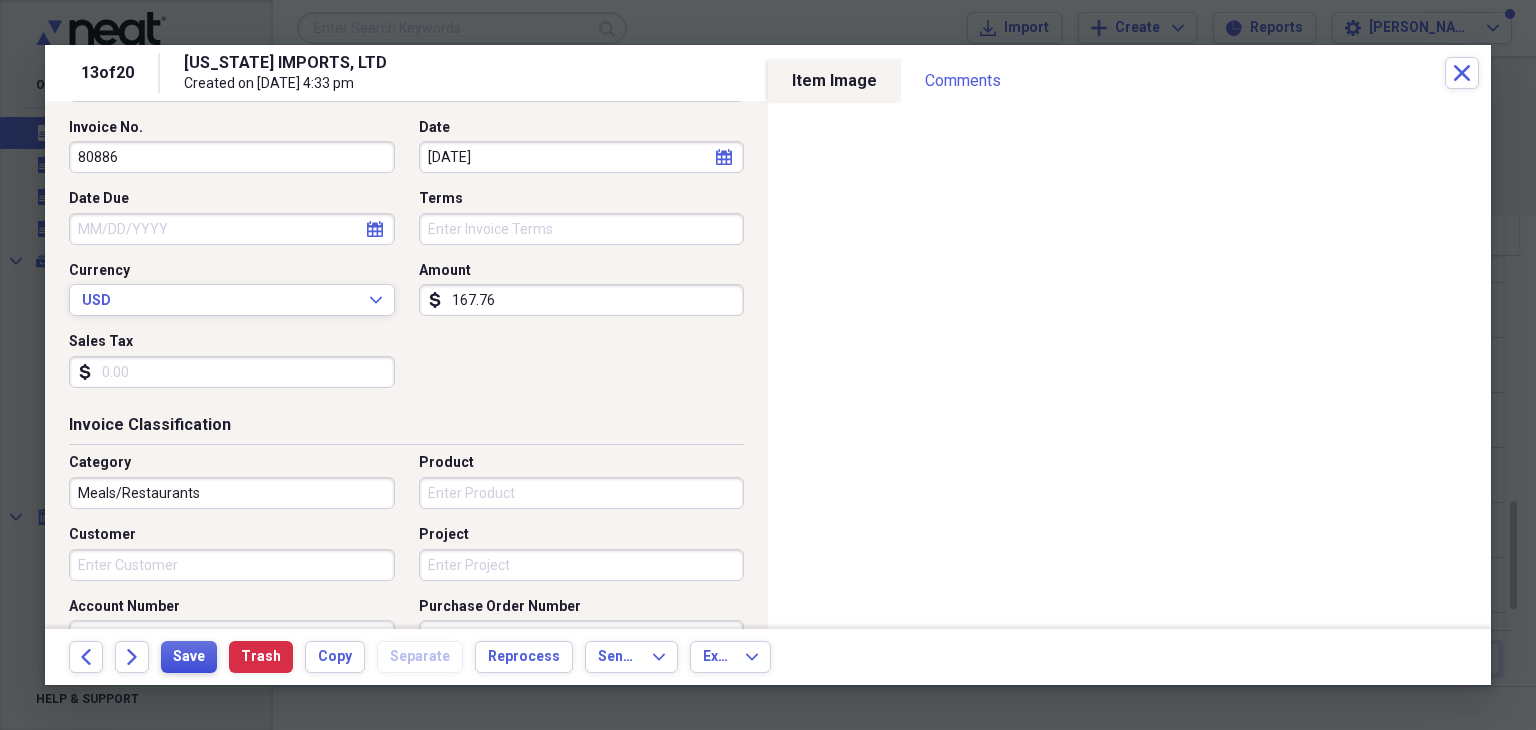 click on "Save" at bounding box center [189, 657] 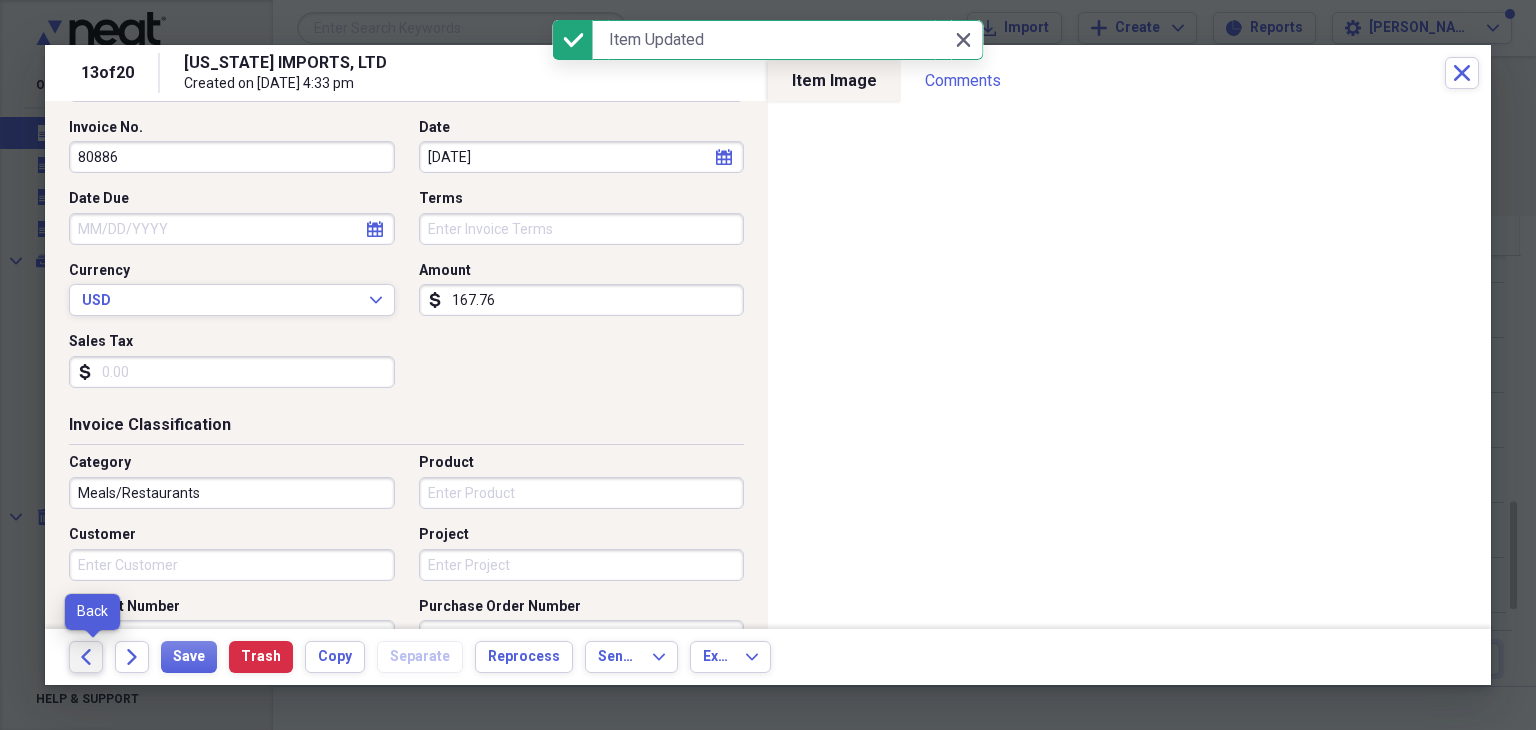 click on "Back" at bounding box center (86, 657) 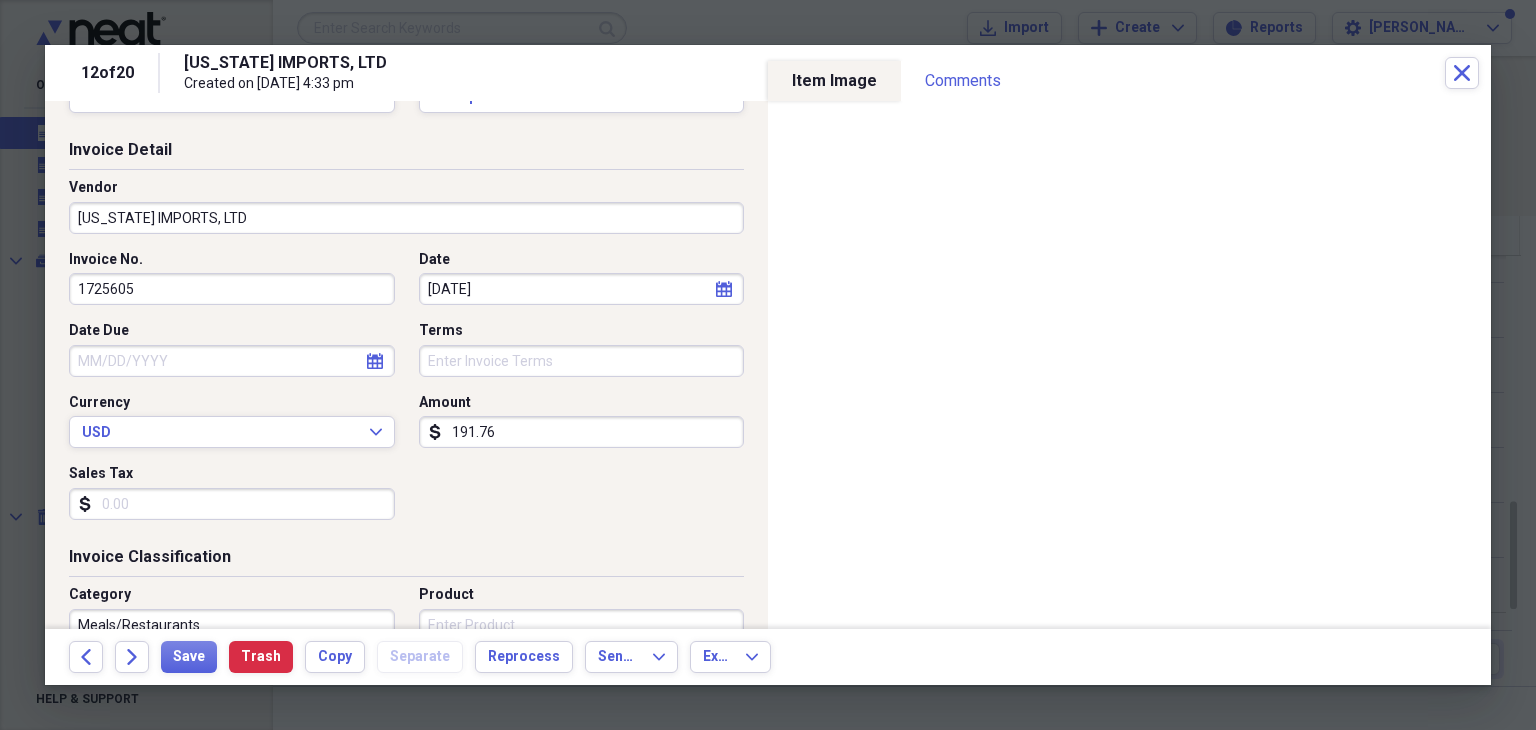 scroll, scrollTop: 100, scrollLeft: 0, axis: vertical 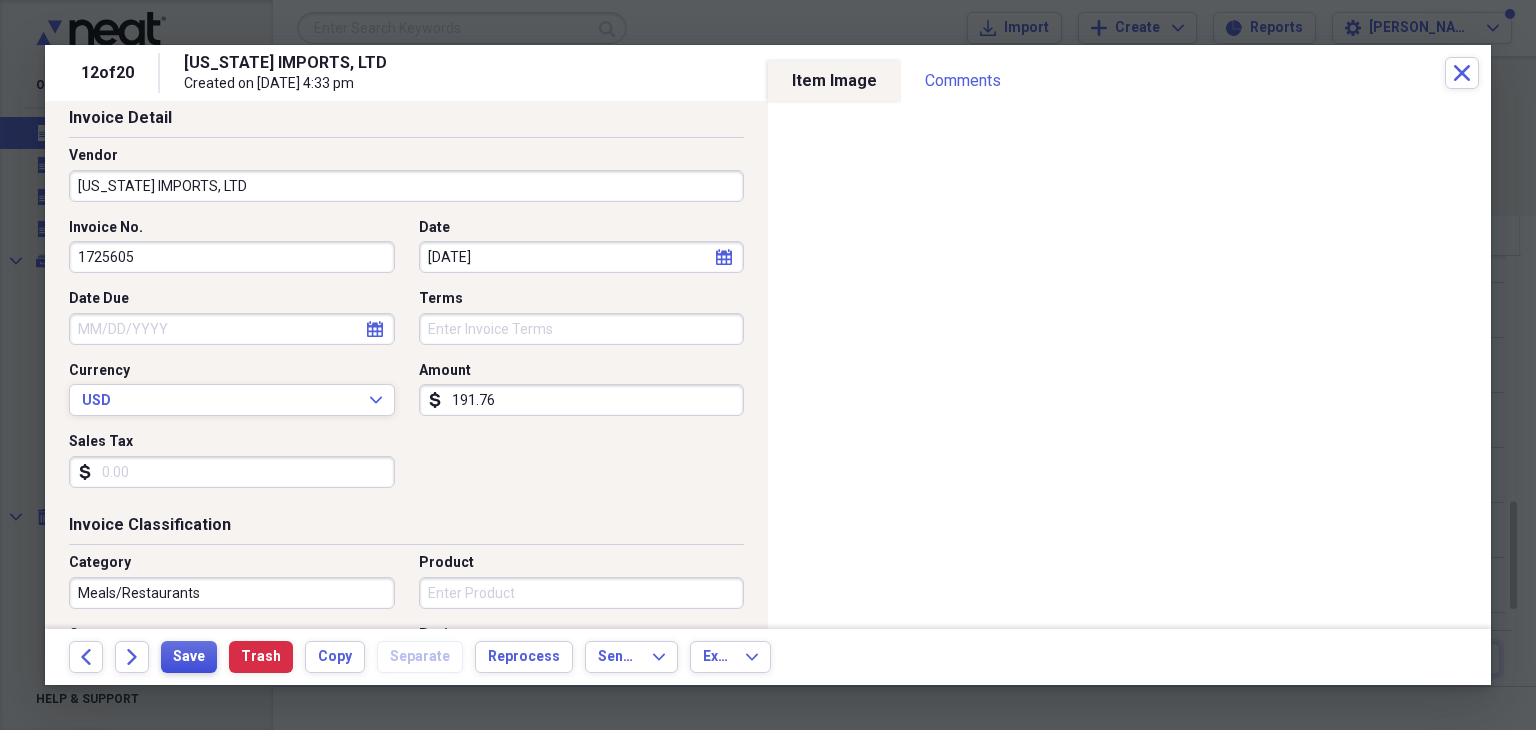 click on "Save" at bounding box center [189, 657] 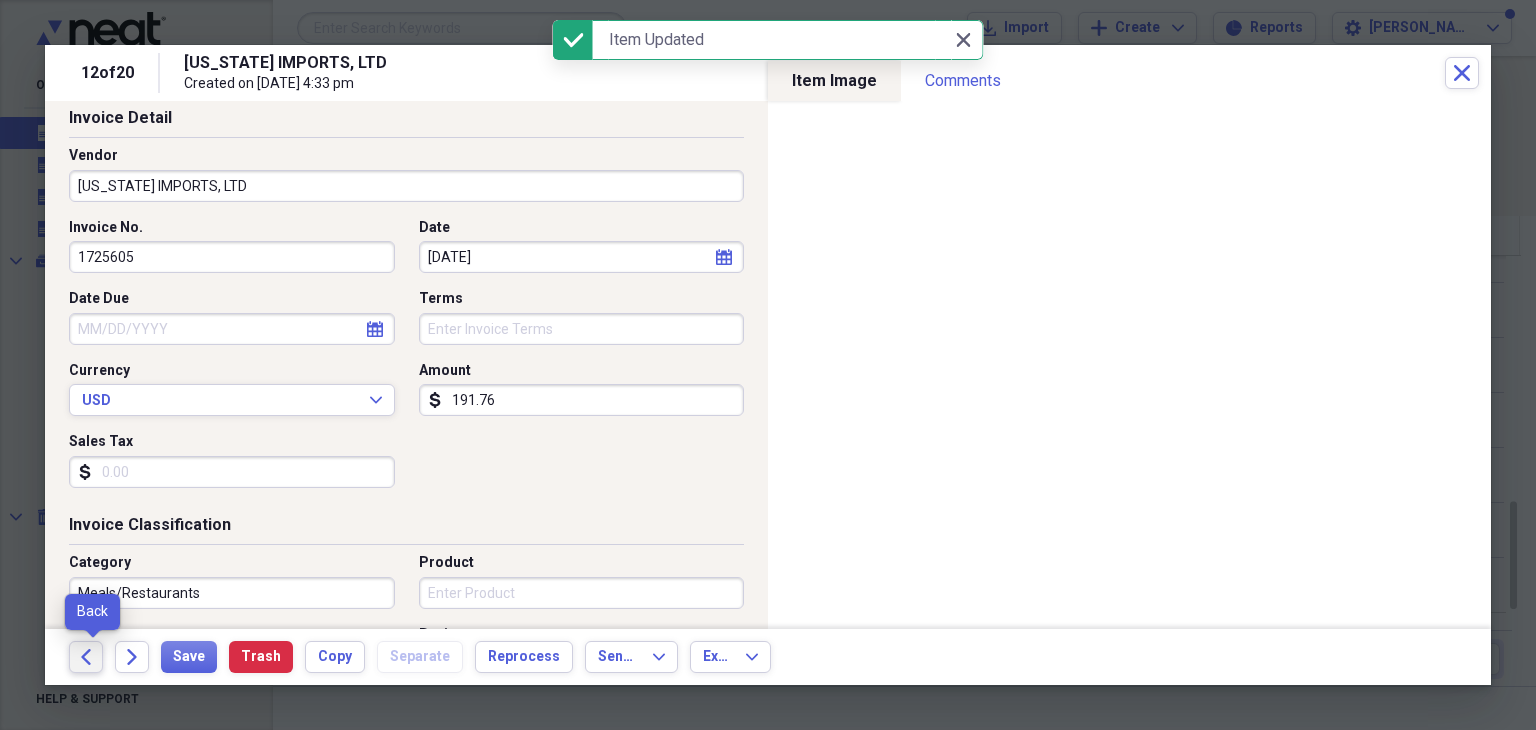 click on "Back" 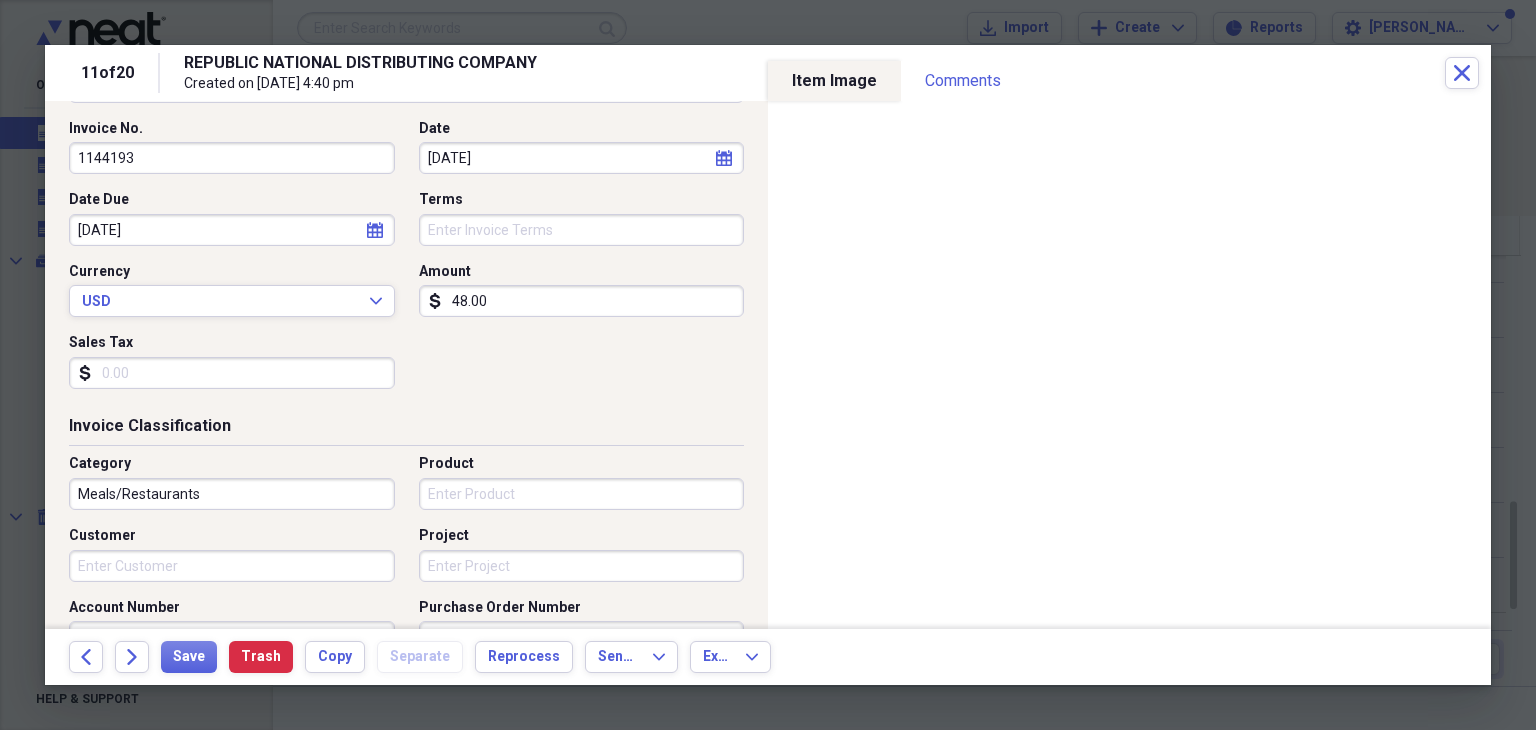 scroll, scrollTop: 200, scrollLeft: 0, axis: vertical 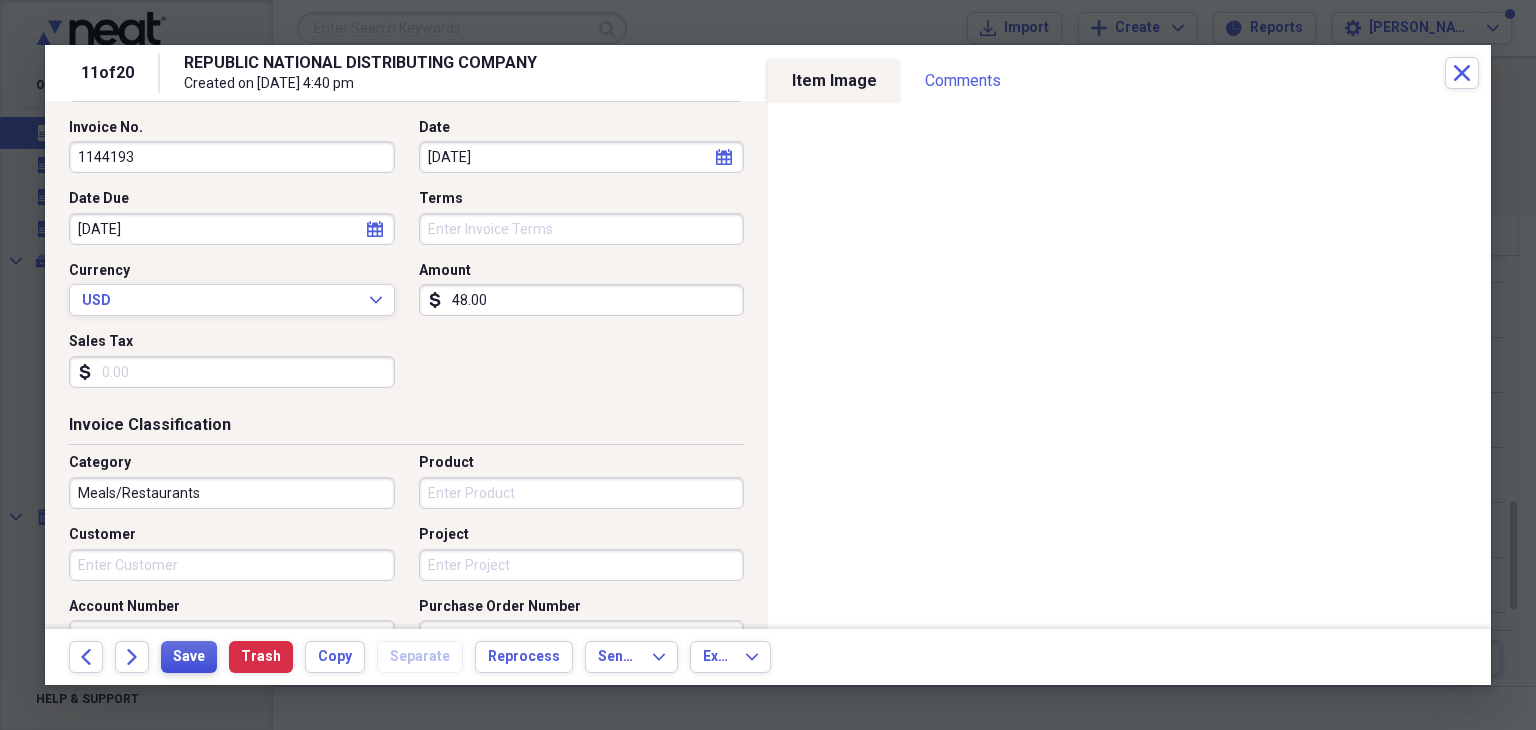click on "Save" at bounding box center [189, 657] 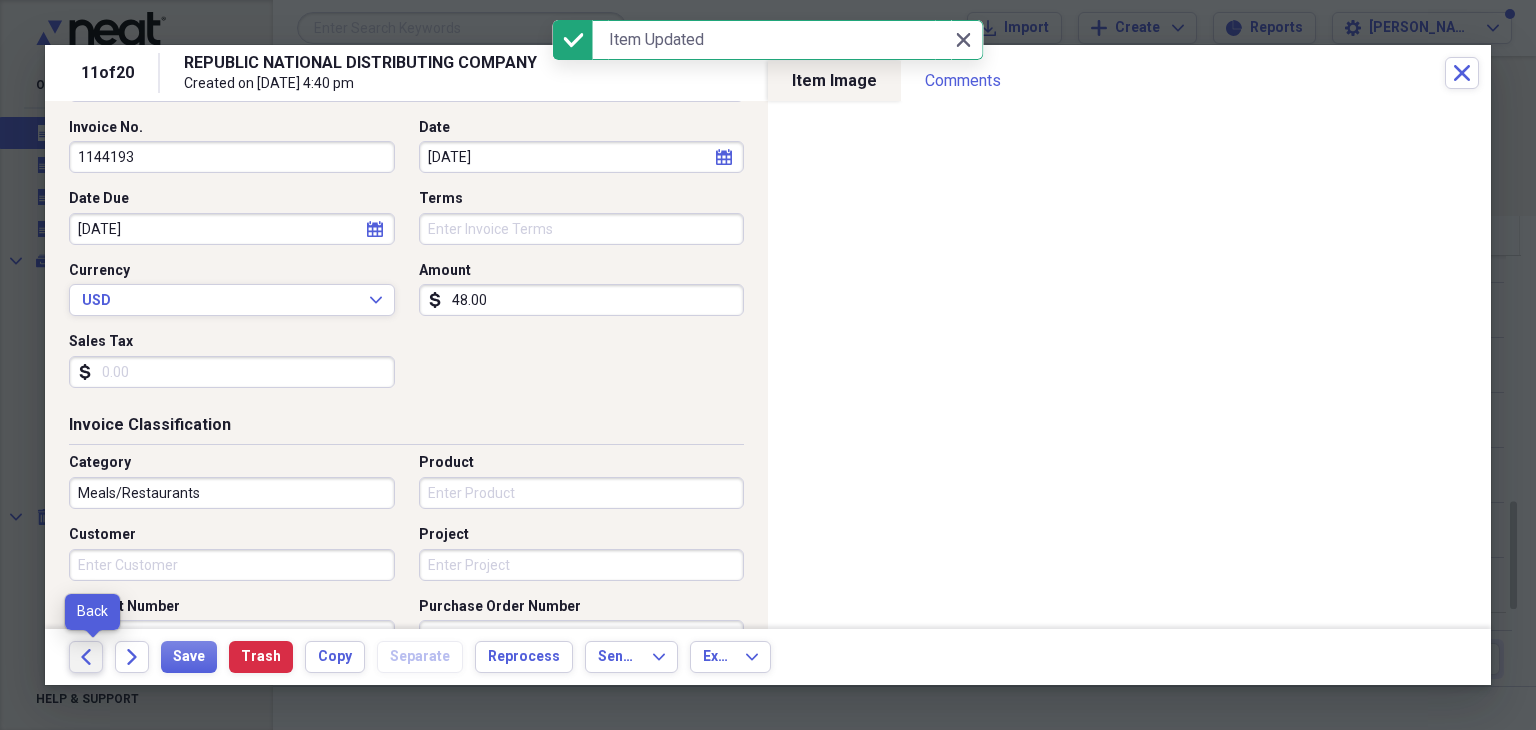 click on "Back" 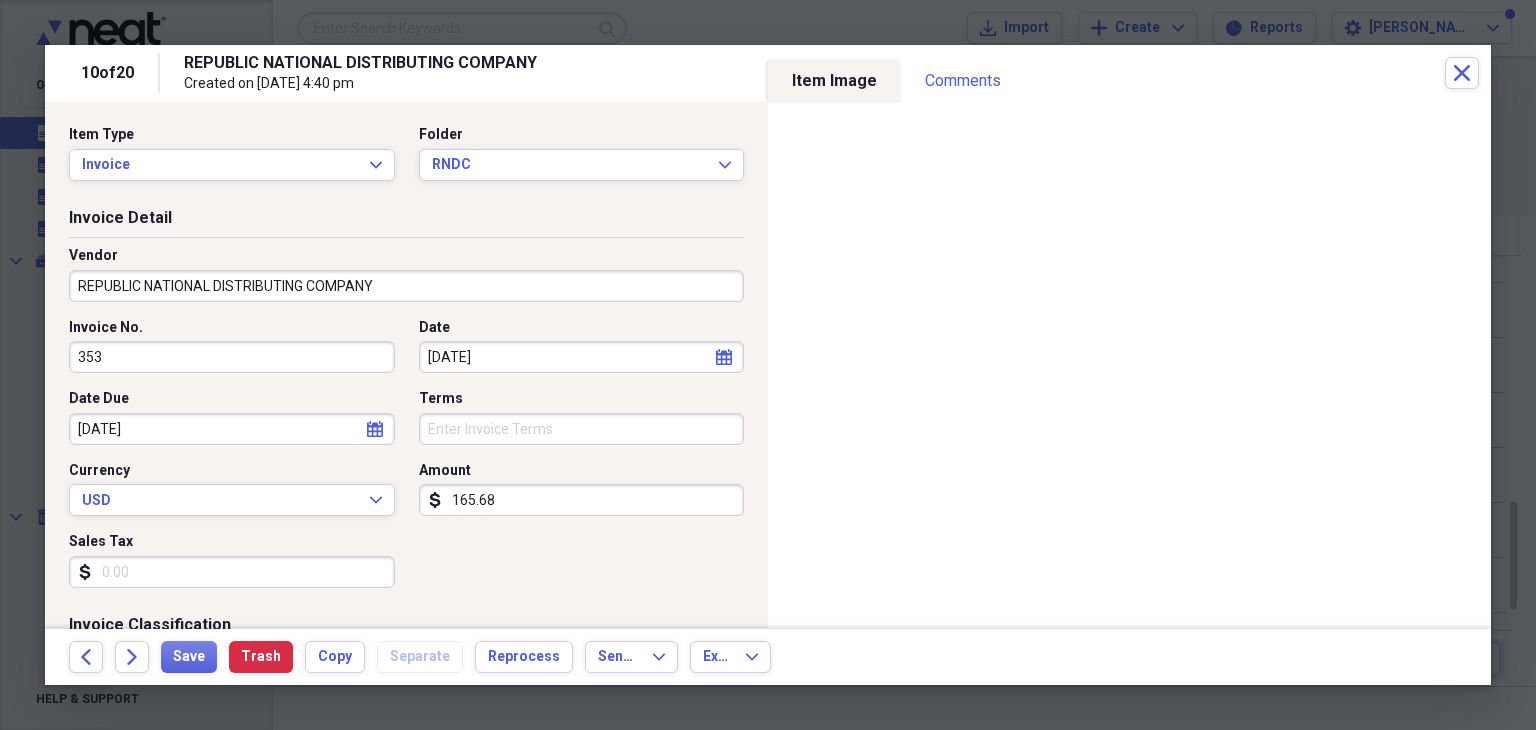 click on "Invoice No. 353 Date [DATE] calendar Calendar Date Due [DATE] calendar Calendar Terms Currency USD Expand Amount dollar-sign 165.68 Sales Tax dollar-sign" at bounding box center [406, 461] 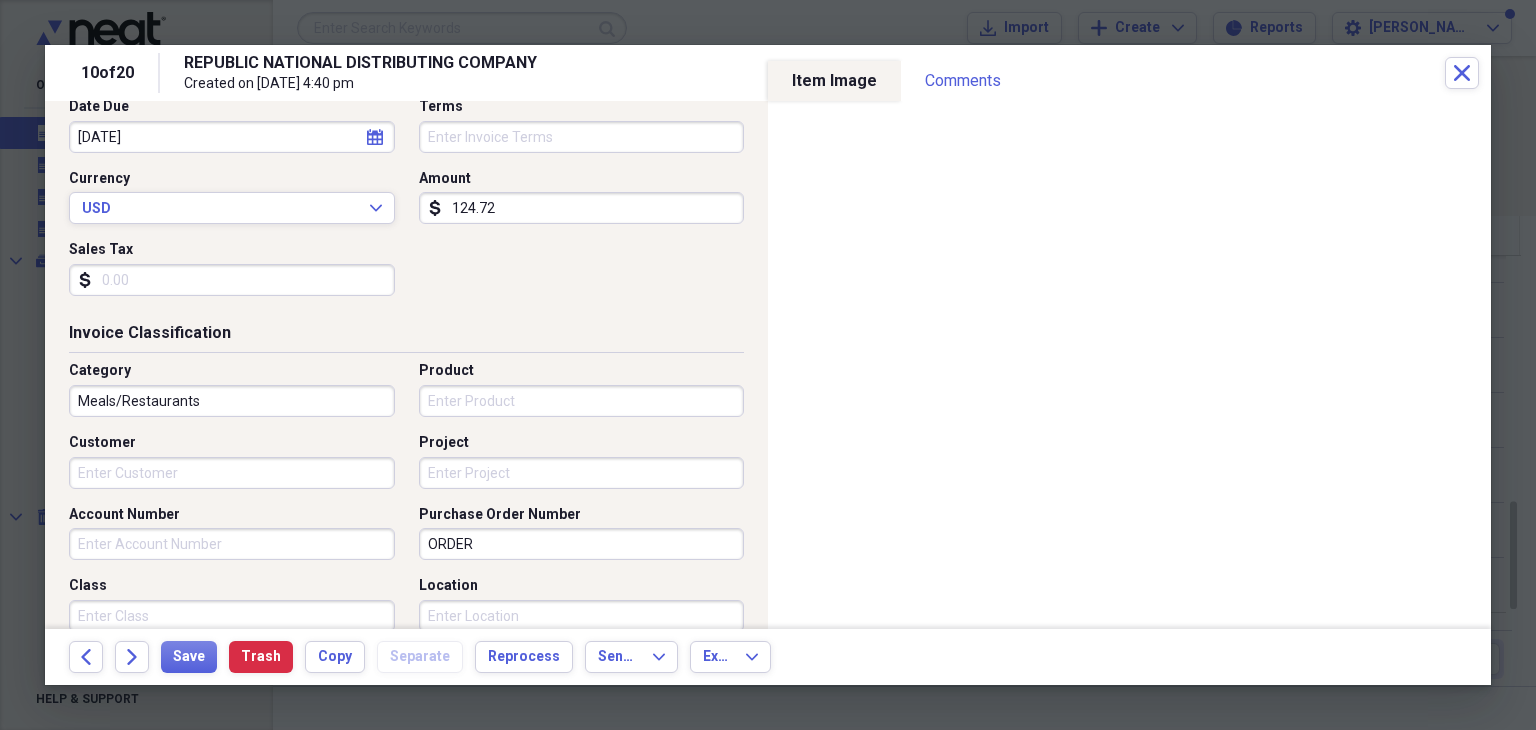 scroll, scrollTop: 300, scrollLeft: 0, axis: vertical 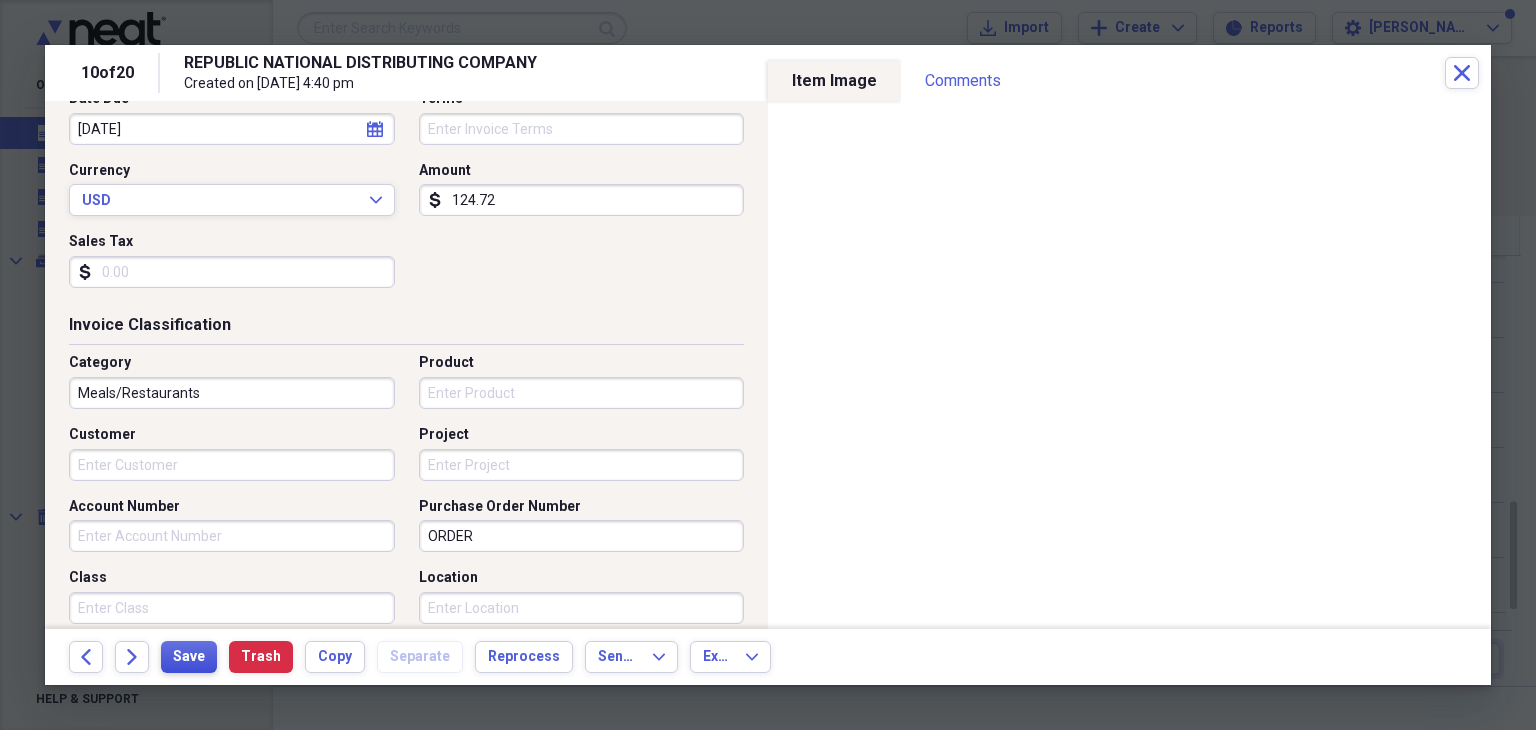 type on "124.72" 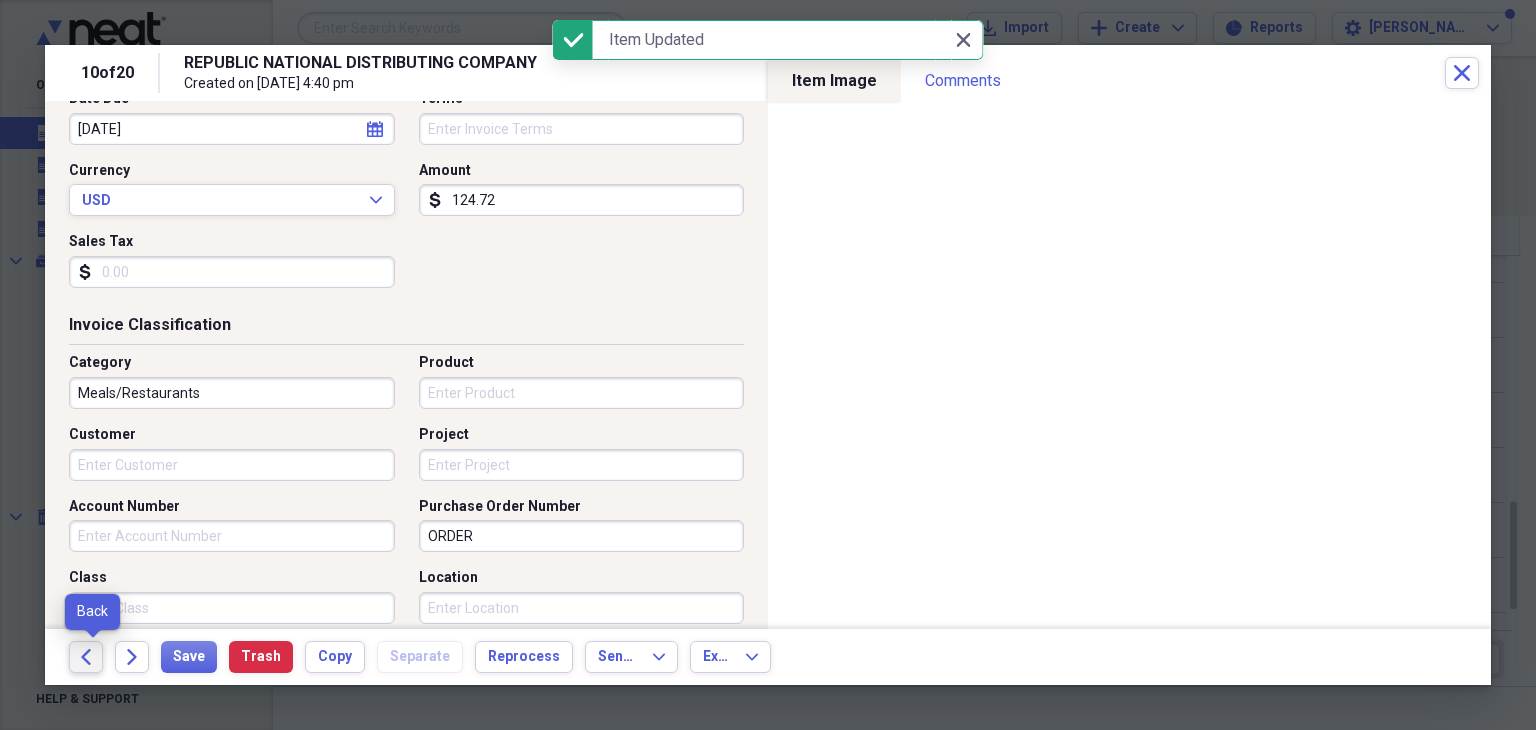 click on "Back" 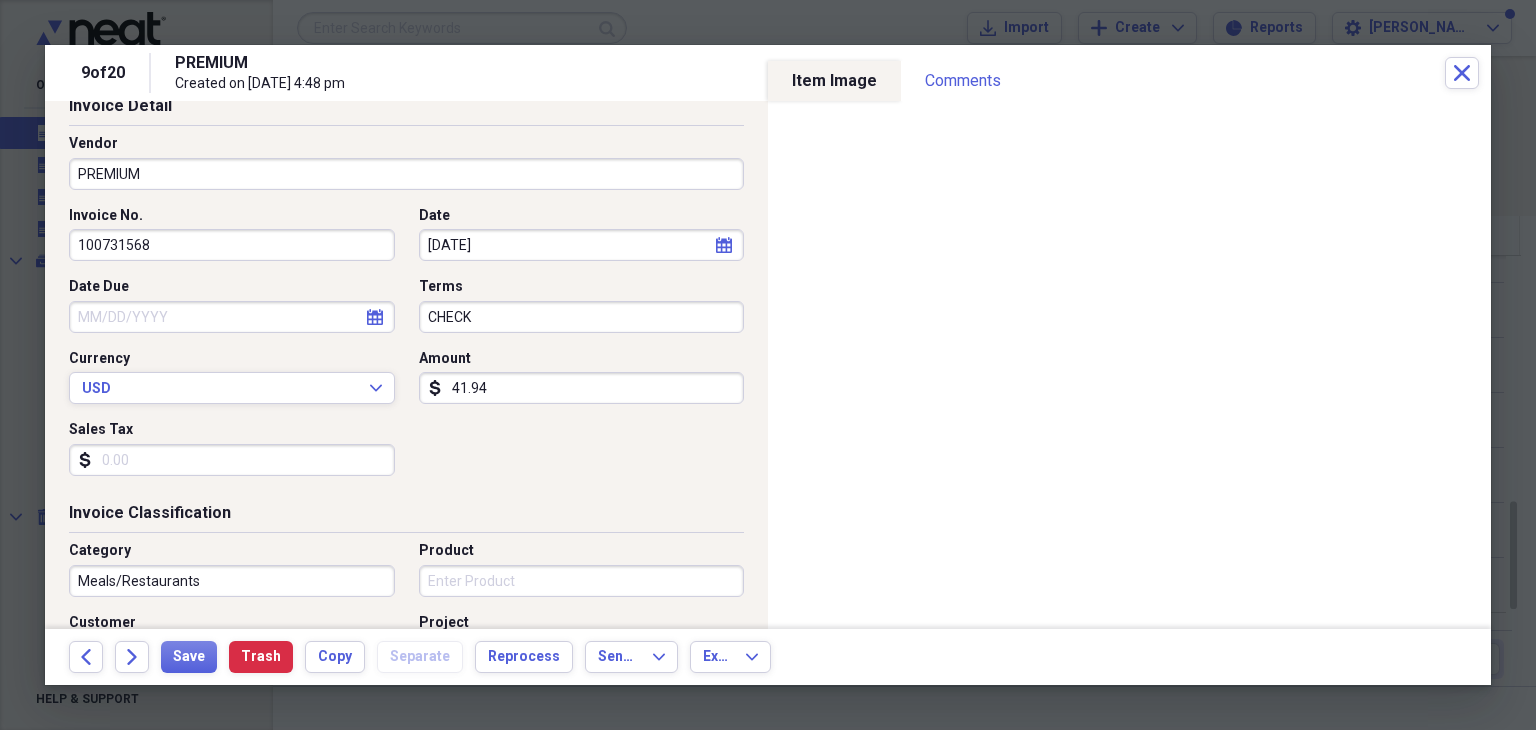 scroll, scrollTop: 200, scrollLeft: 0, axis: vertical 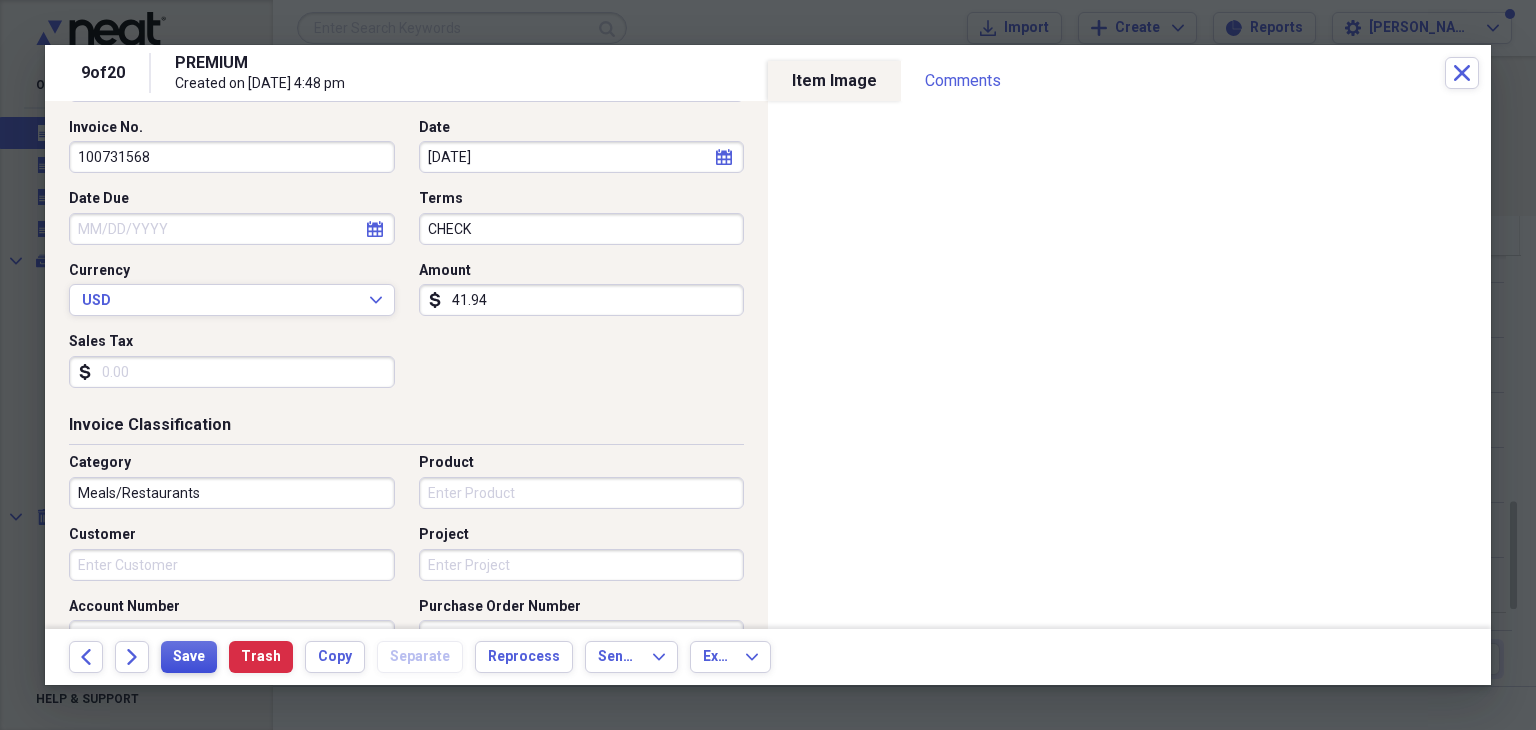 click on "Save" at bounding box center (189, 657) 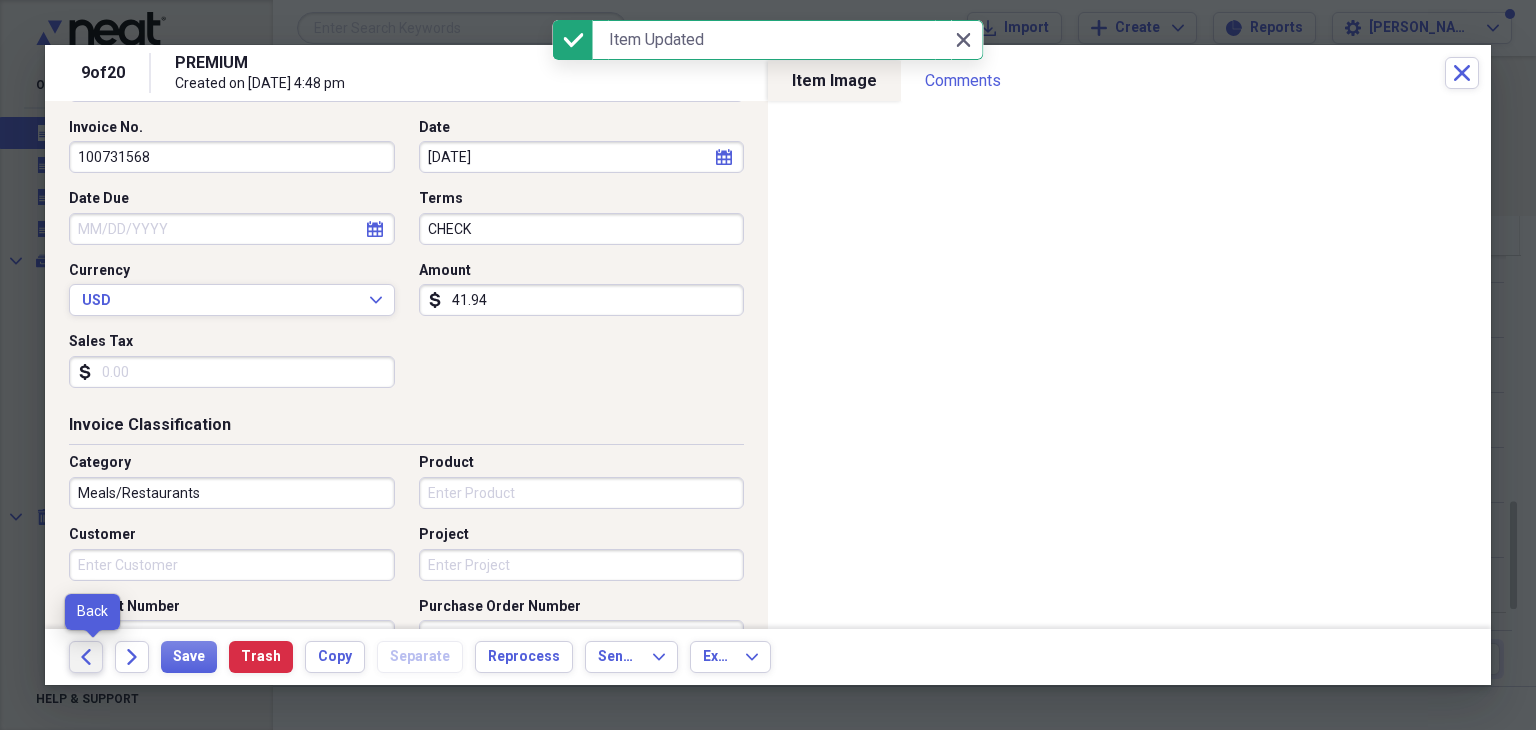 click on "Back" 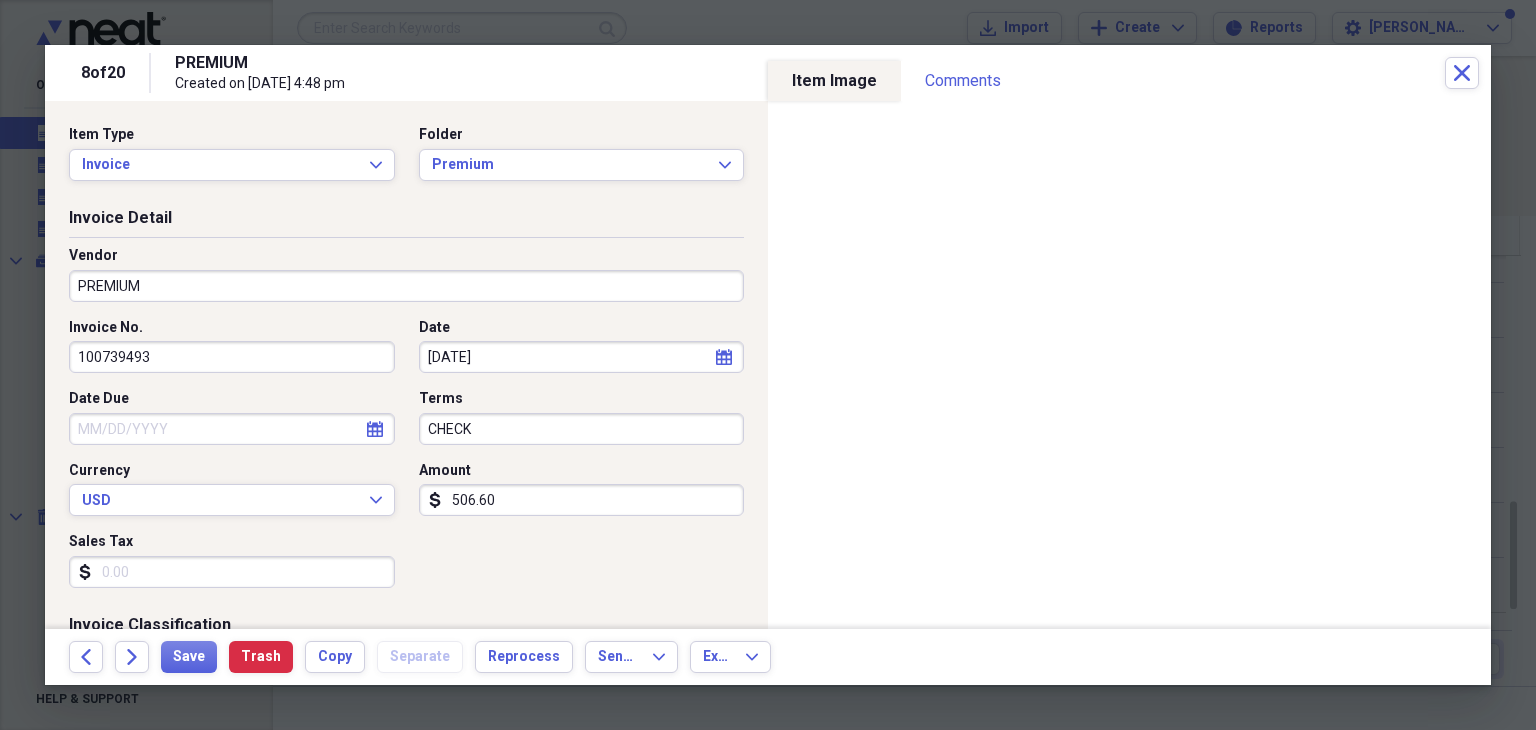 click on "506.60" at bounding box center (582, 500) 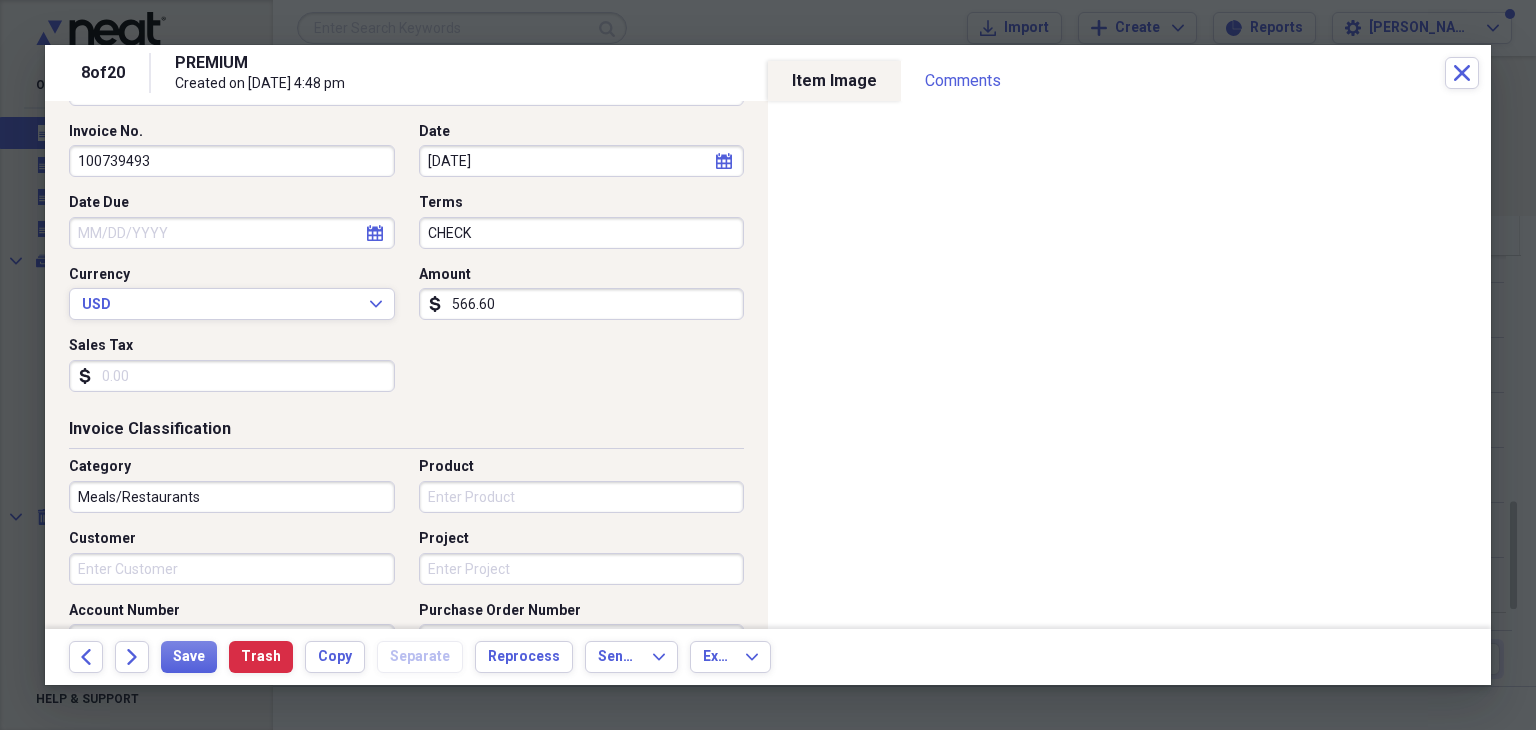 scroll, scrollTop: 200, scrollLeft: 0, axis: vertical 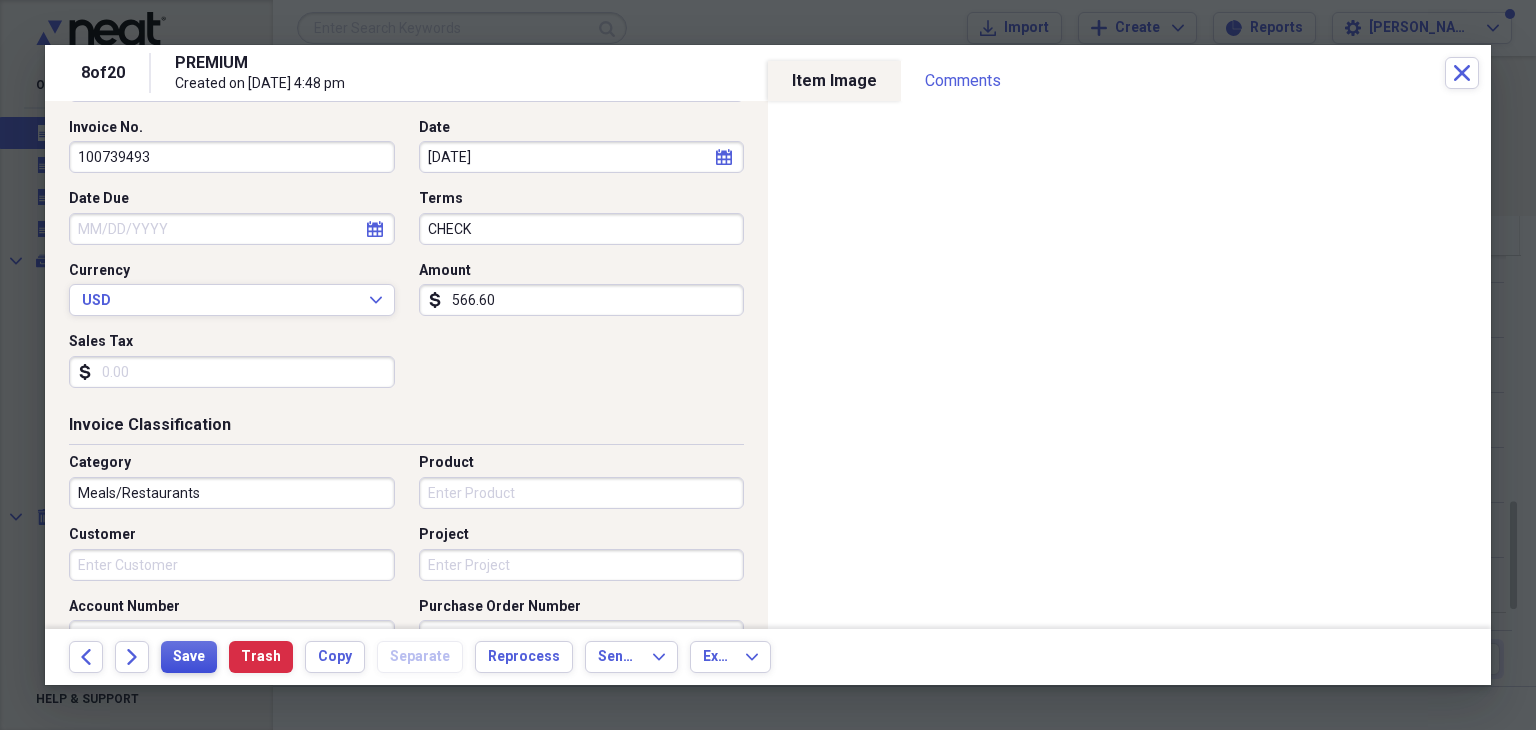 type on "566.60" 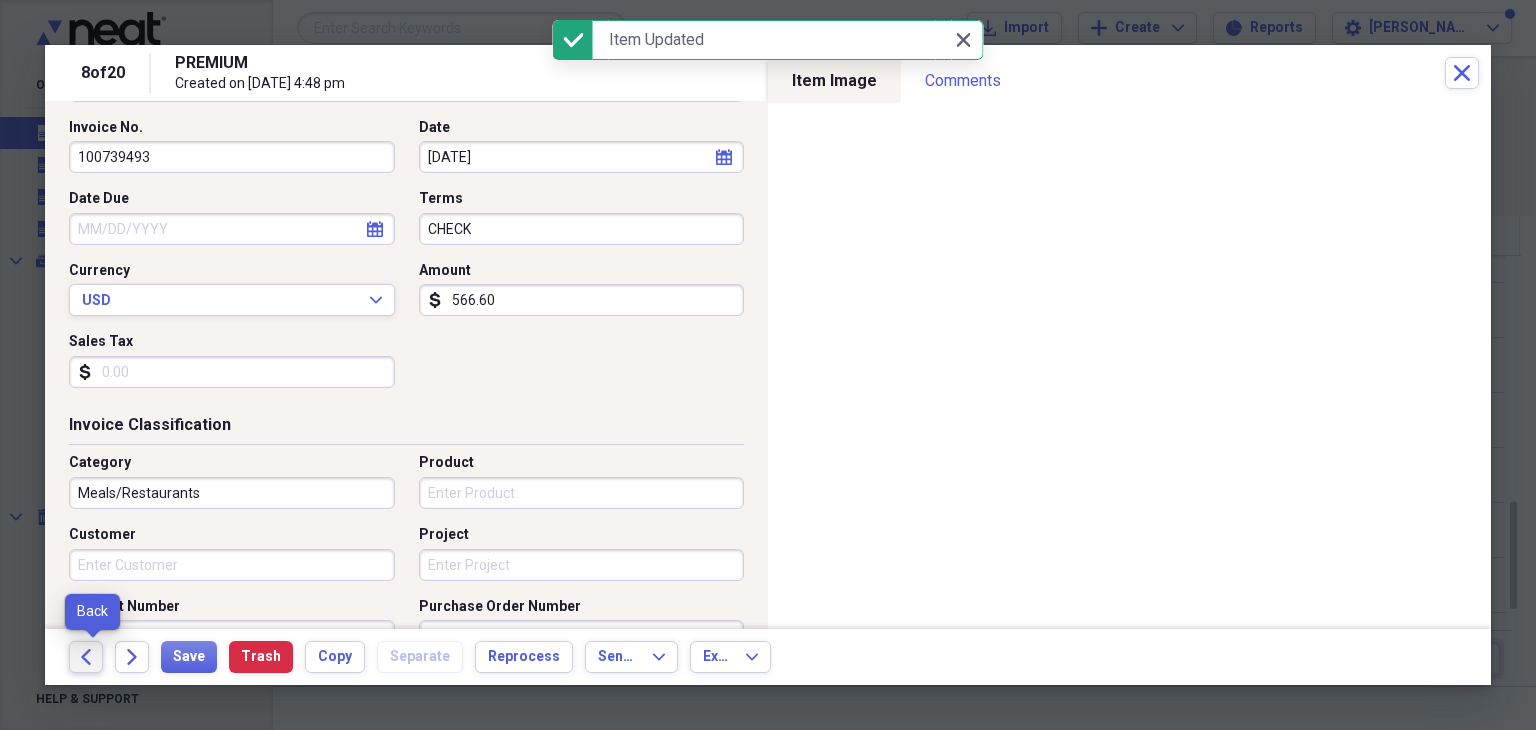 click on "Back" at bounding box center (86, 657) 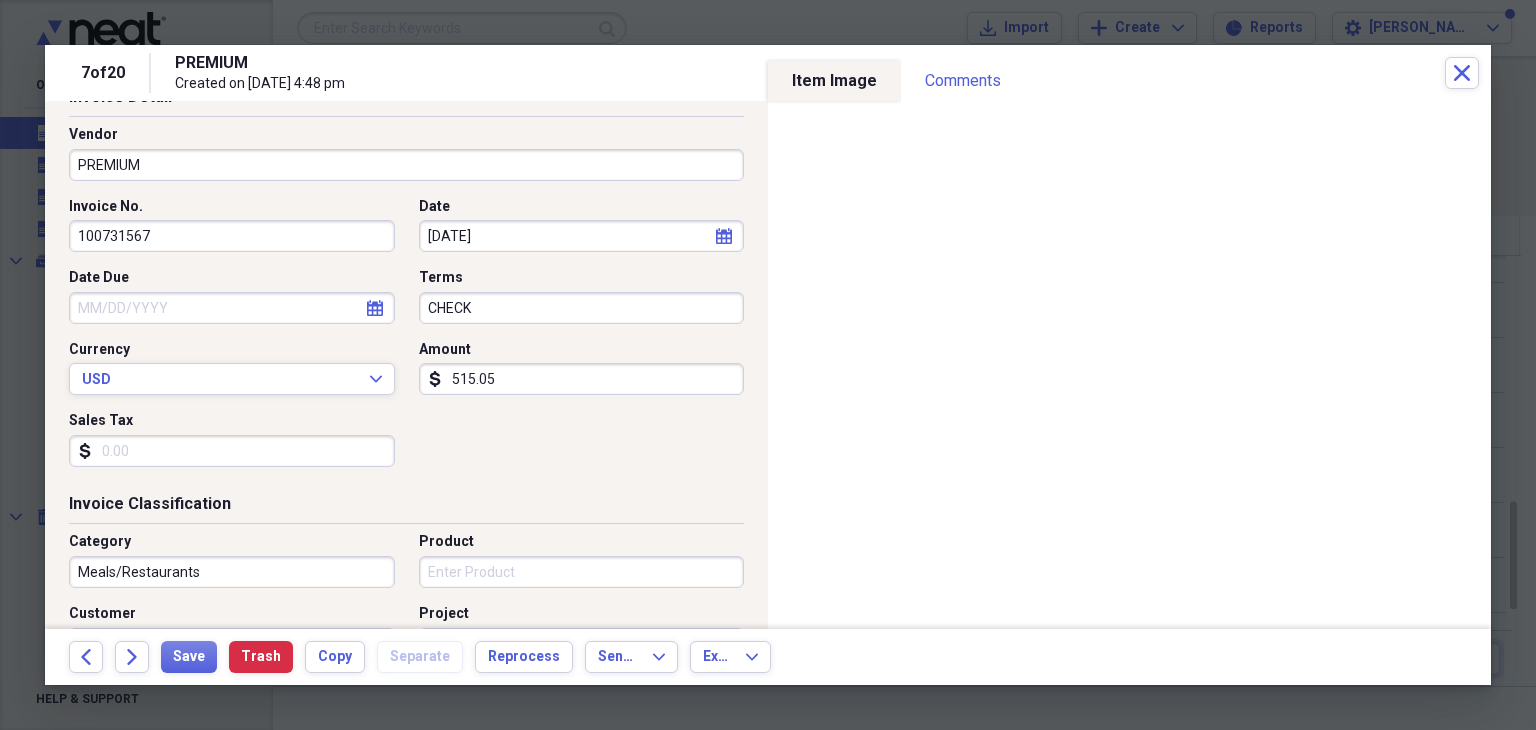 scroll, scrollTop: 200, scrollLeft: 0, axis: vertical 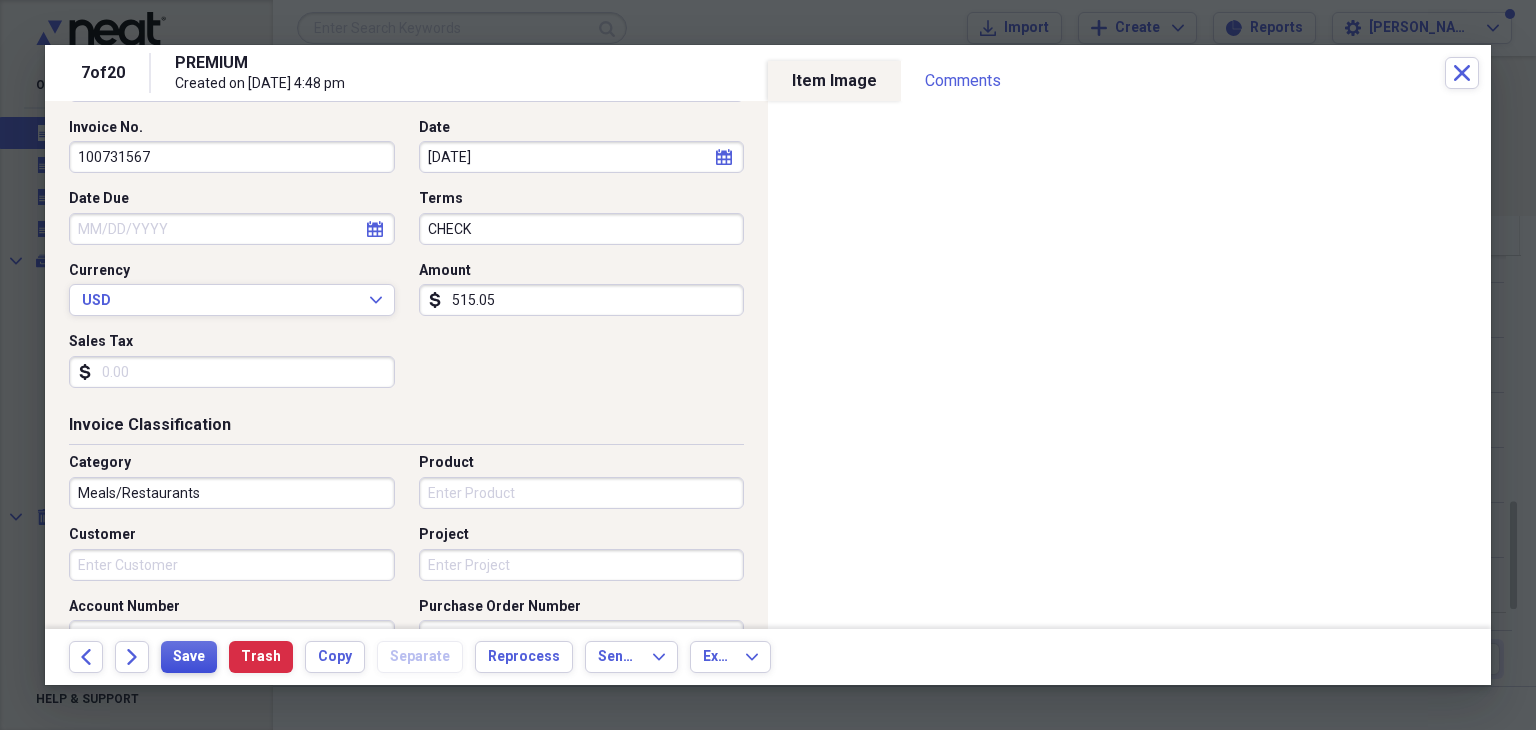 click on "Save" at bounding box center [189, 657] 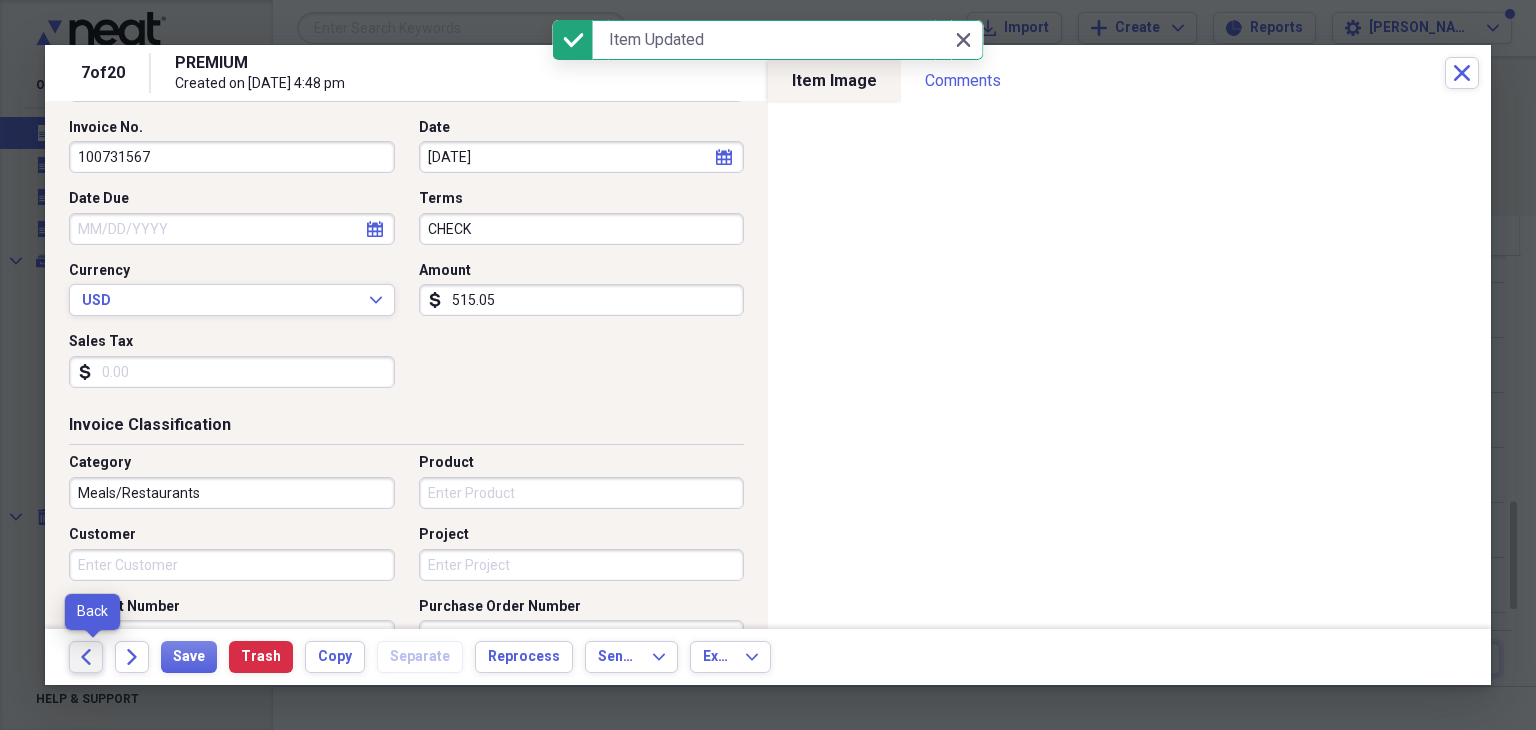click on "Back" 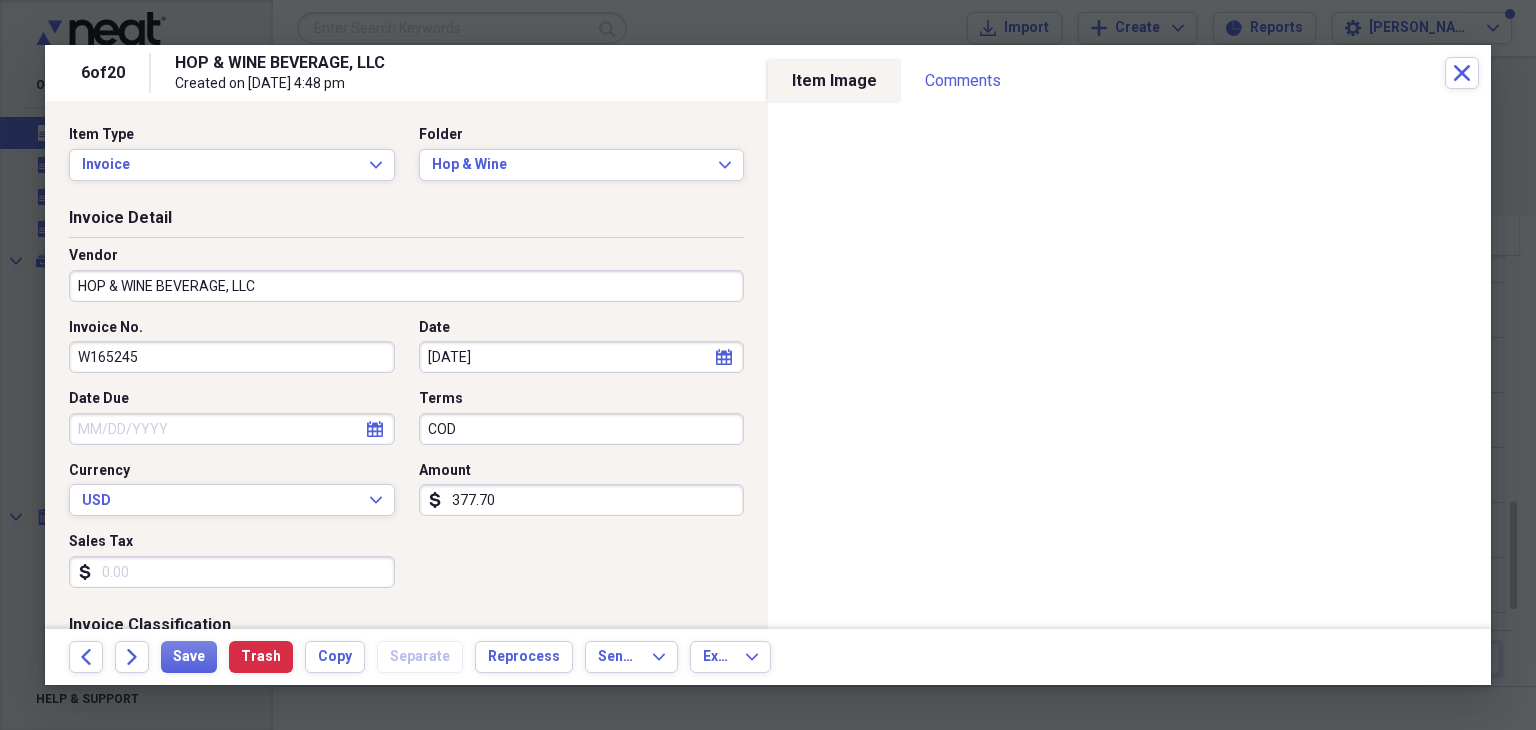 click on "377.70" at bounding box center [582, 500] 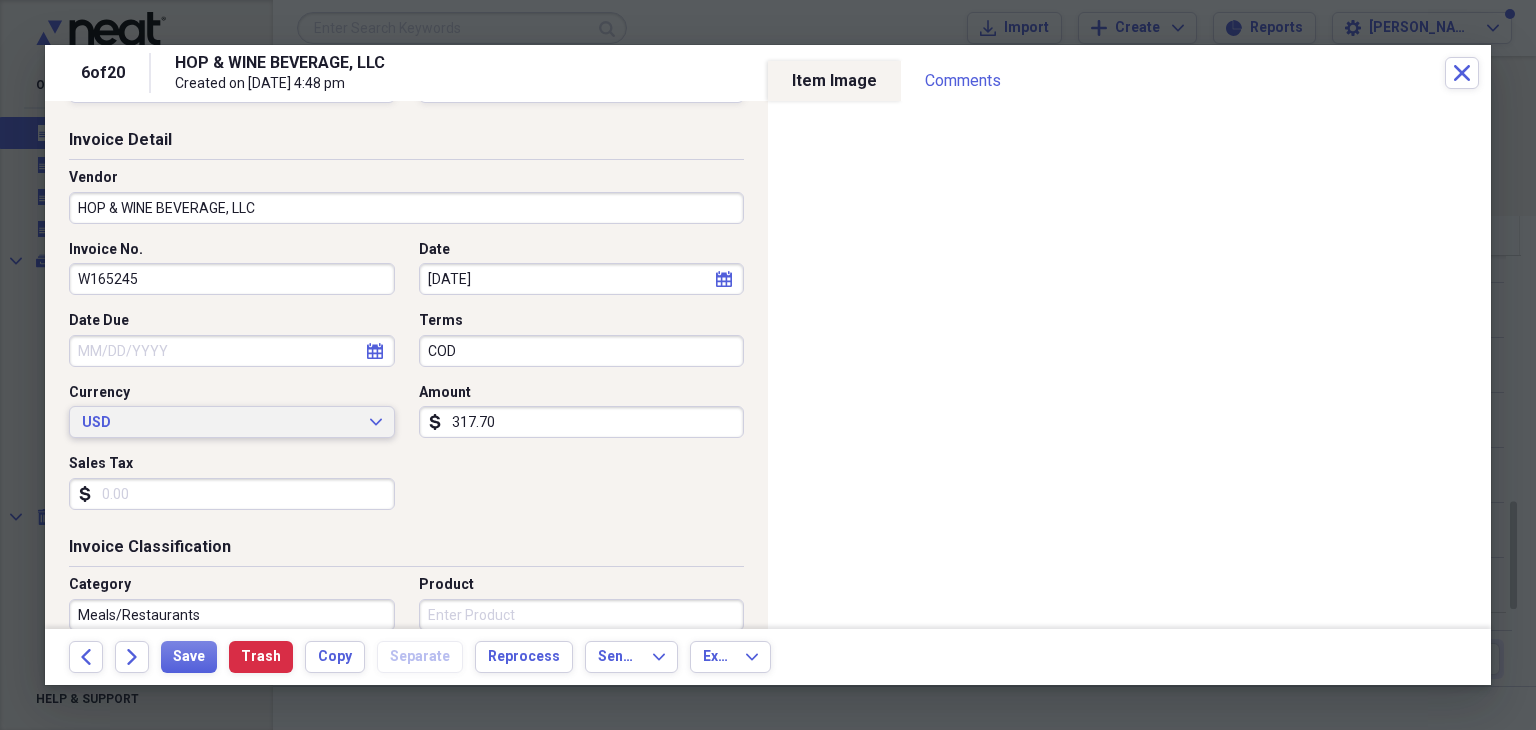 scroll, scrollTop: 100, scrollLeft: 0, axis: vertical 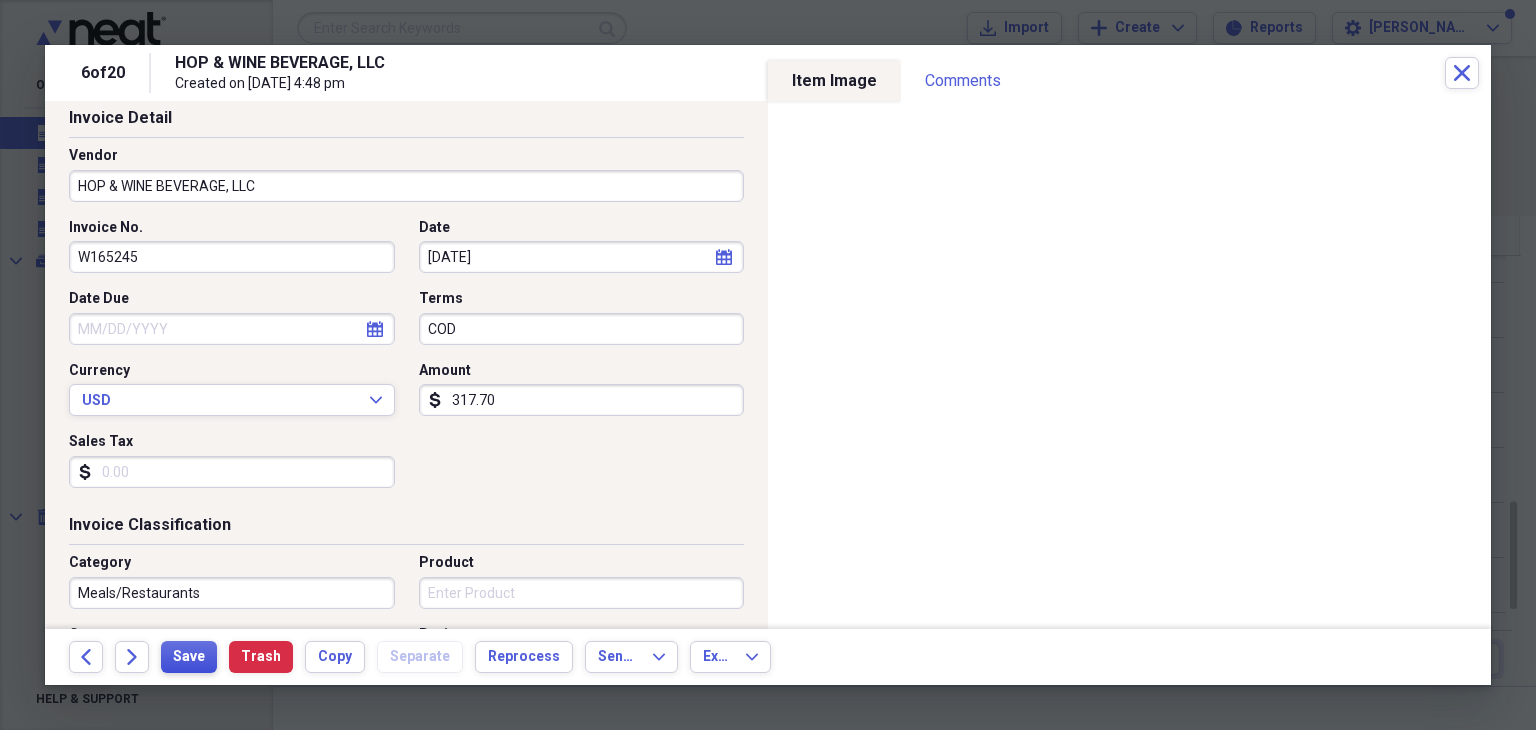 type on "317.70" 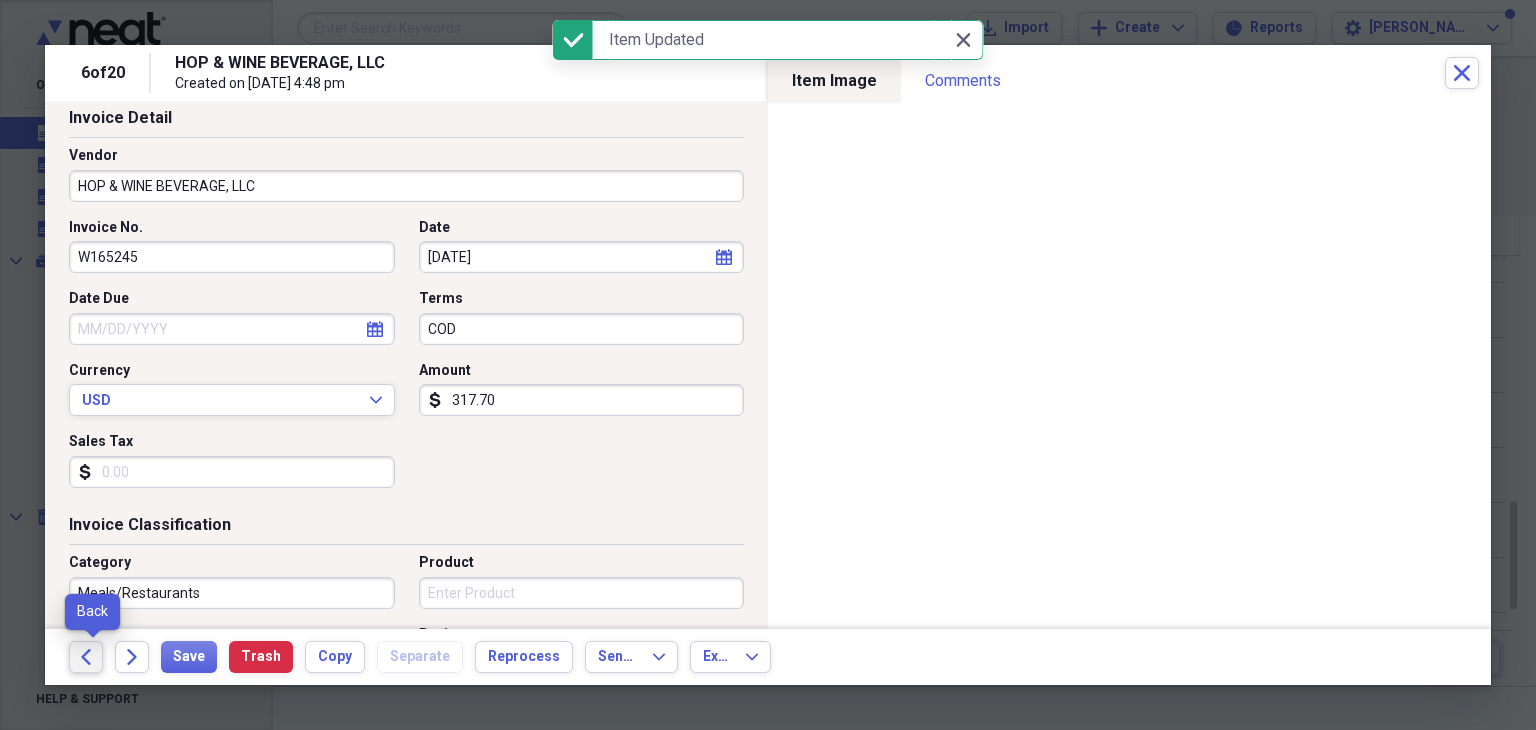 click on "Back" at bounding box center (86, 657) 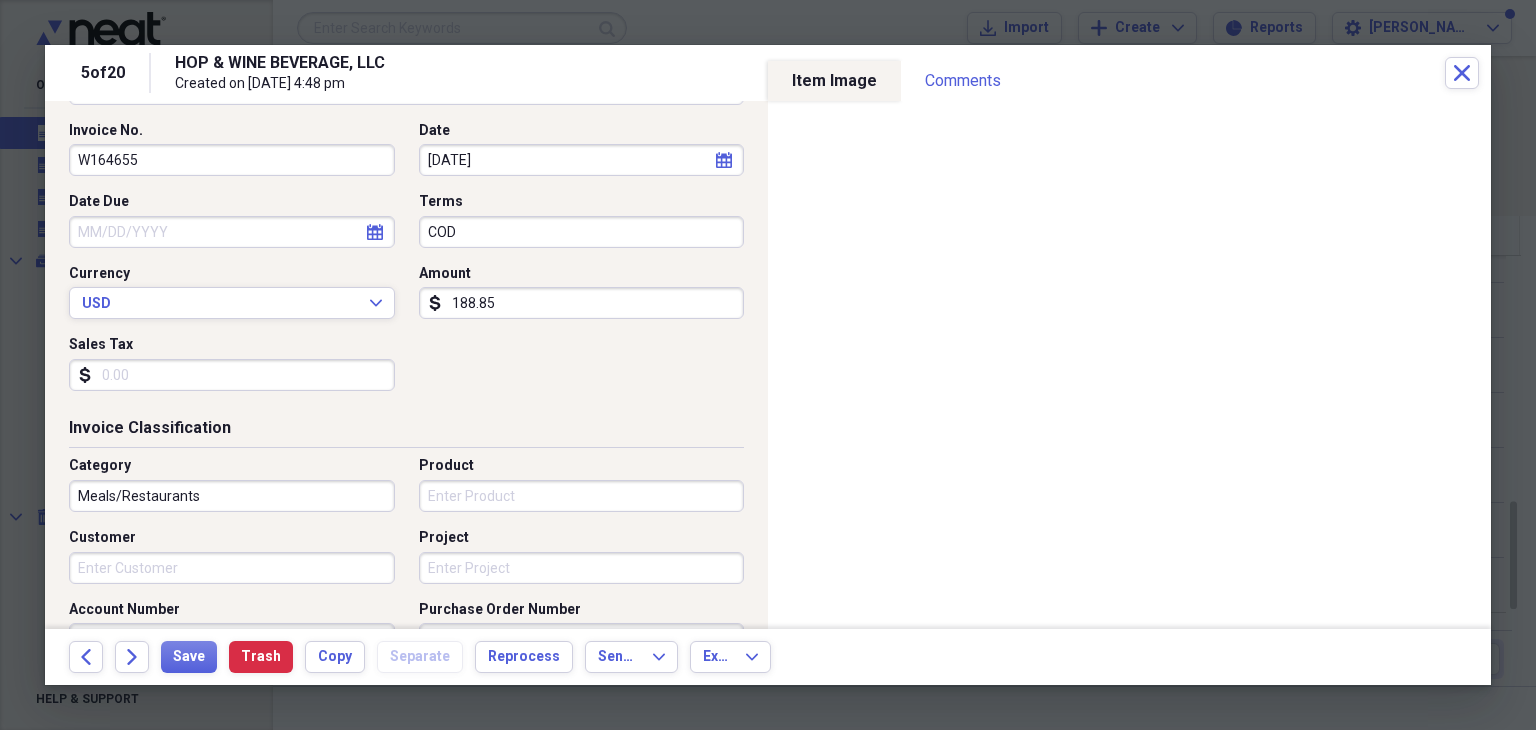 scroll, scrollTop: 200, scrollLeft: 0, axis: vertical 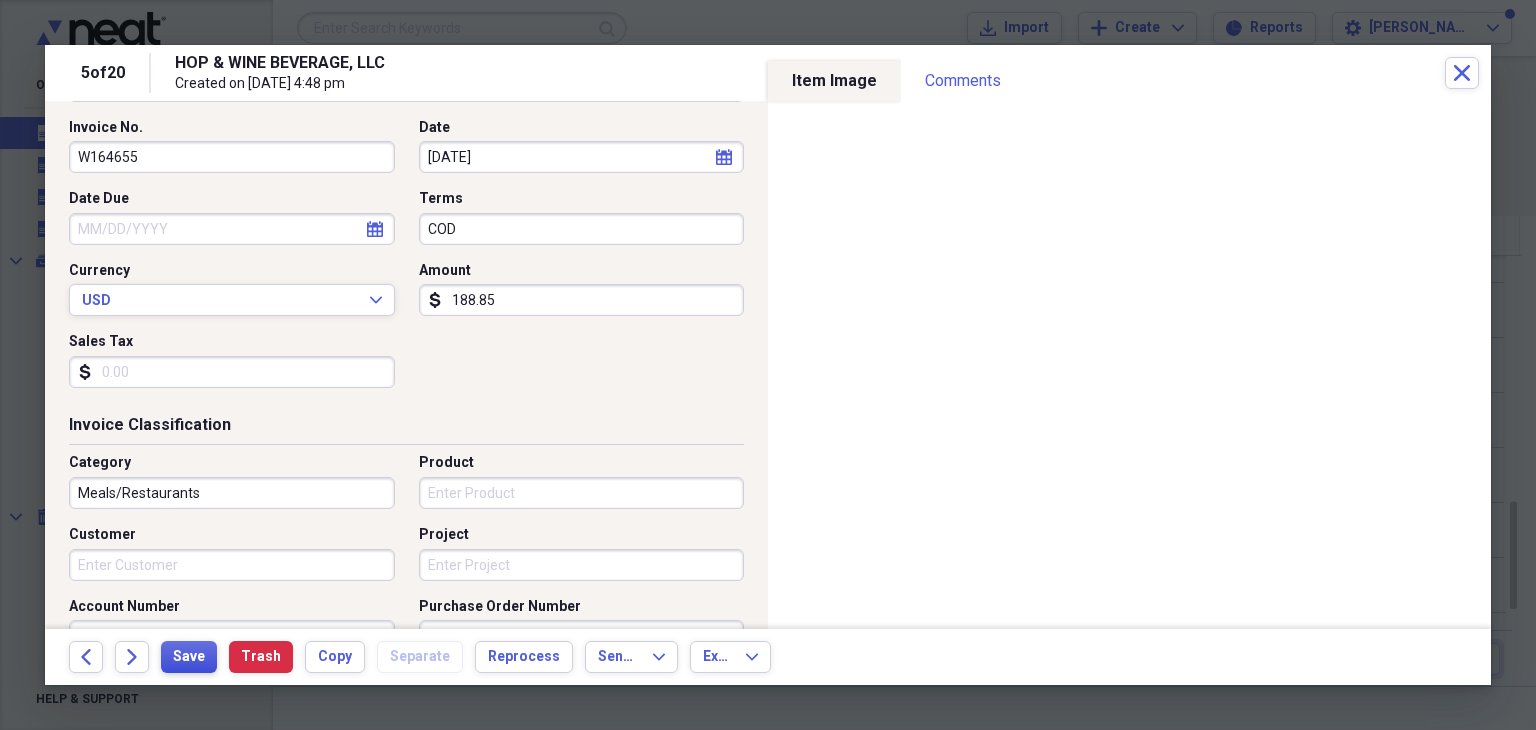 click on "Save" at bounding box center [189, 657] 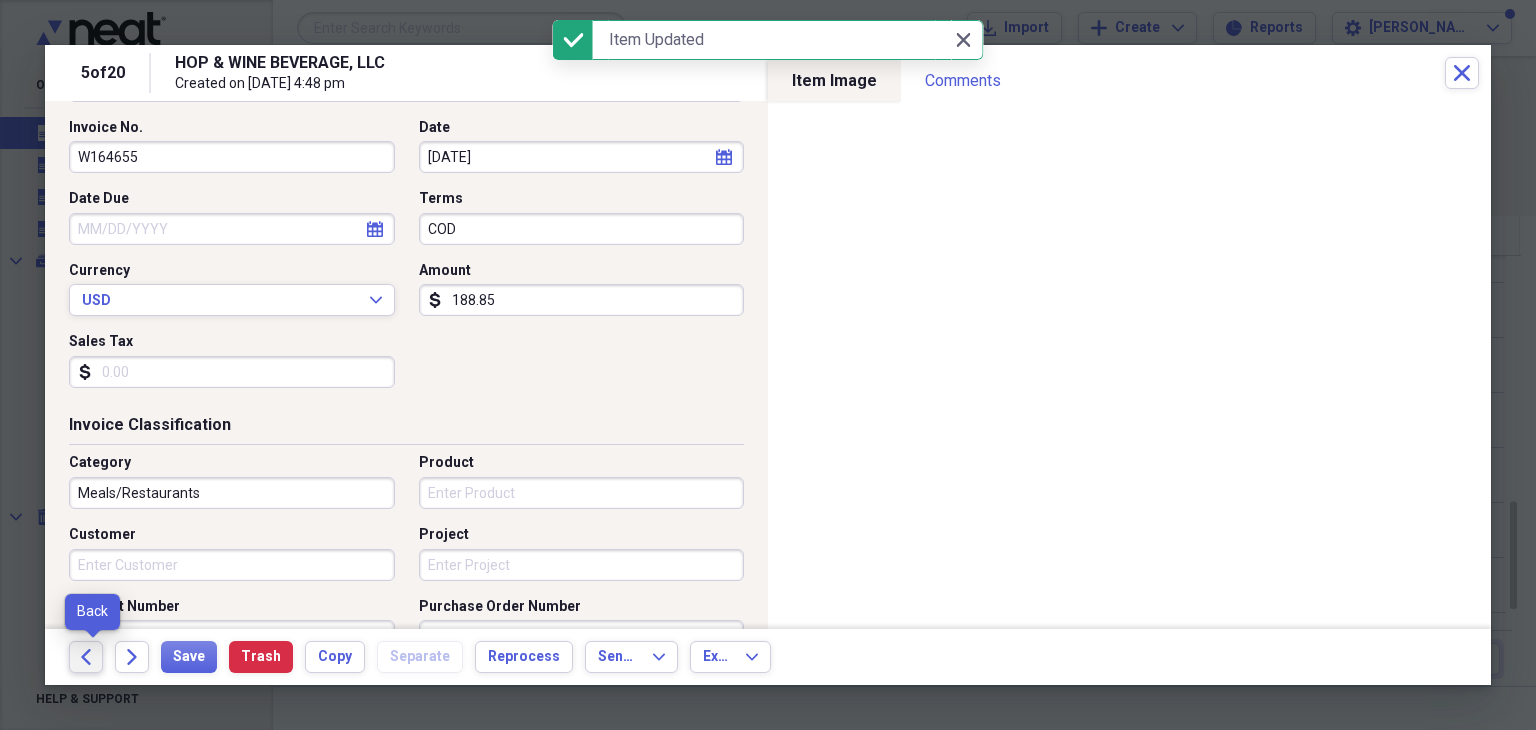 click on "Back" at bounding box center [86, 657] 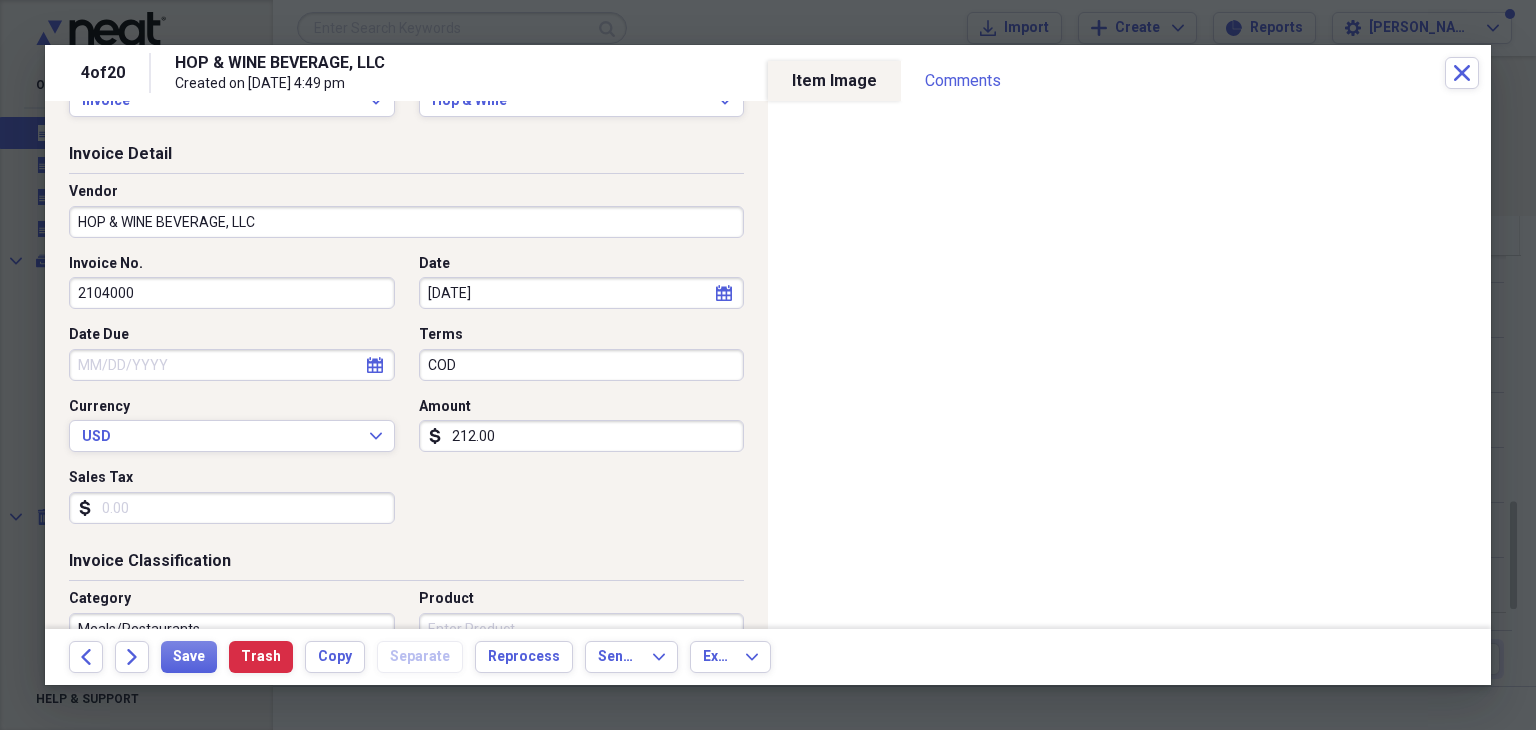 scroll, scrollTop: 100, scrollLeft: 0, axis: vertical 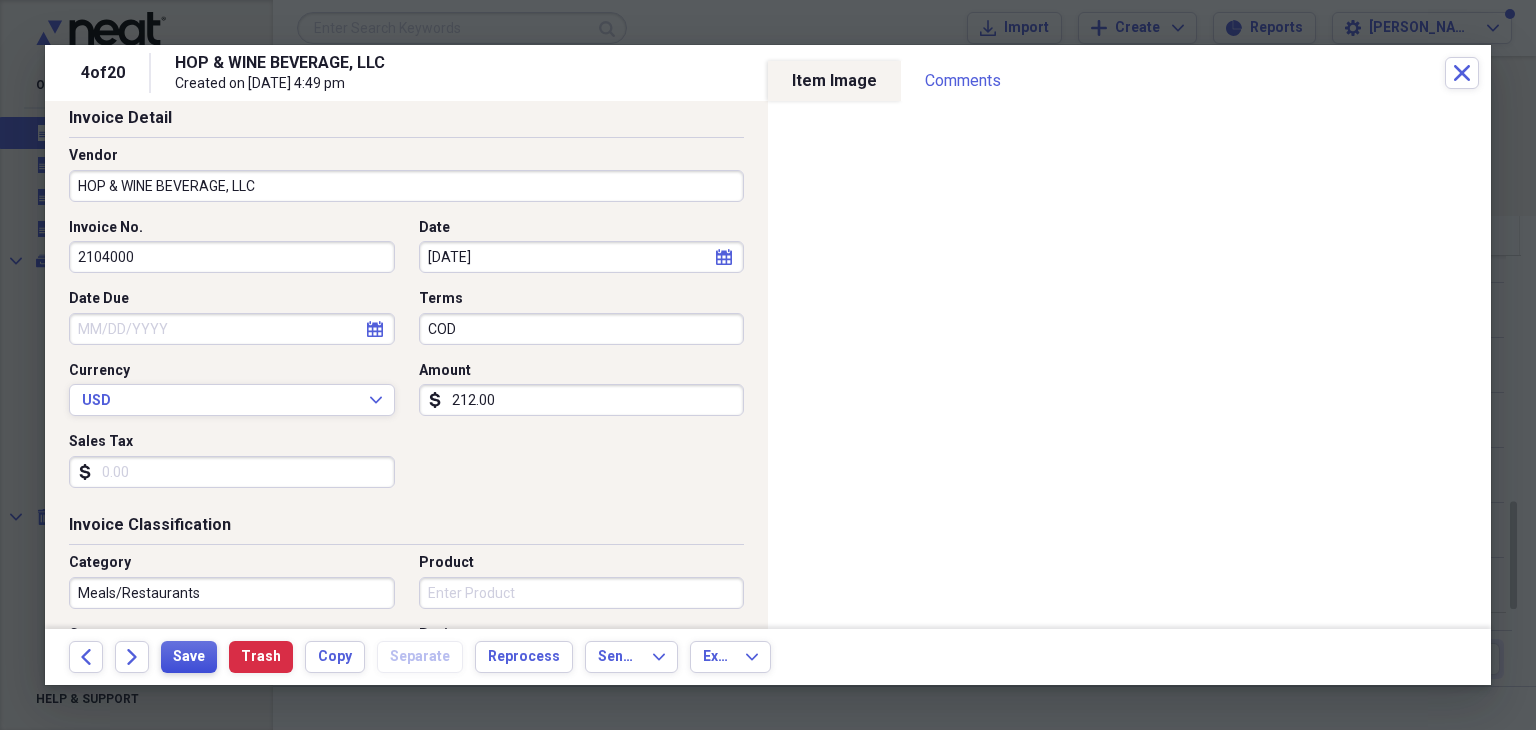 click on "Save" at bounding box center [189, 657] 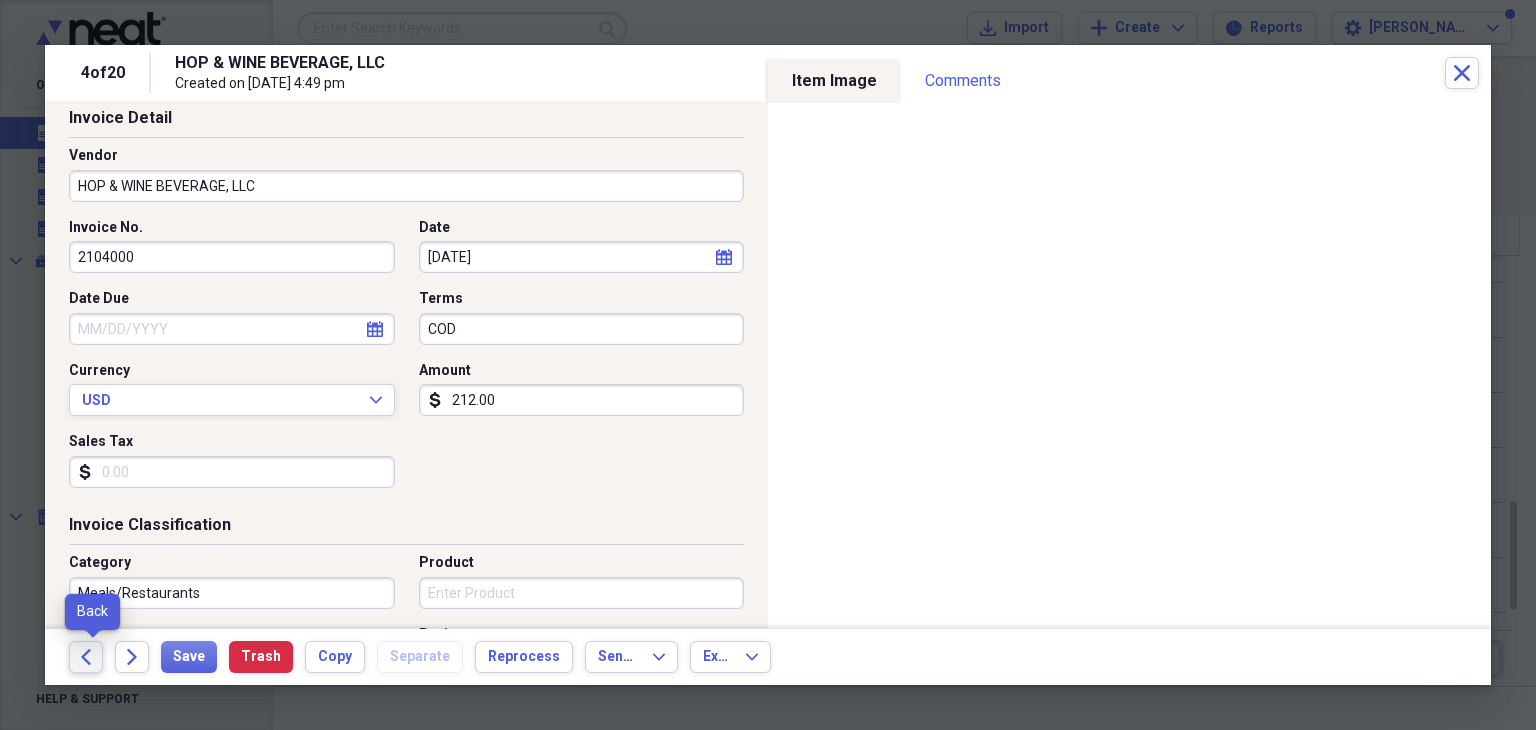 click on "Back" 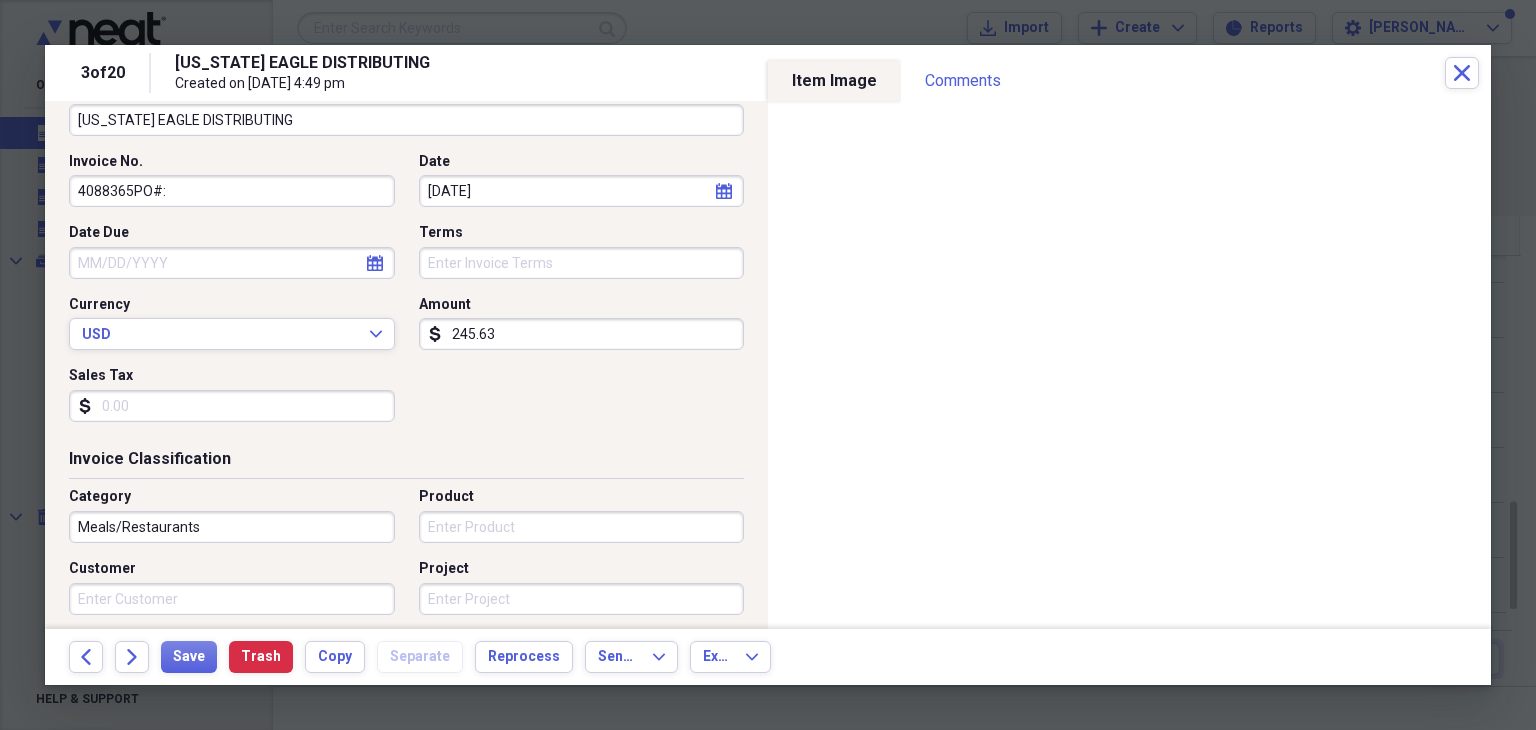 scroll, scrollTop: 200, scrollLeft: 0, axis: vertical 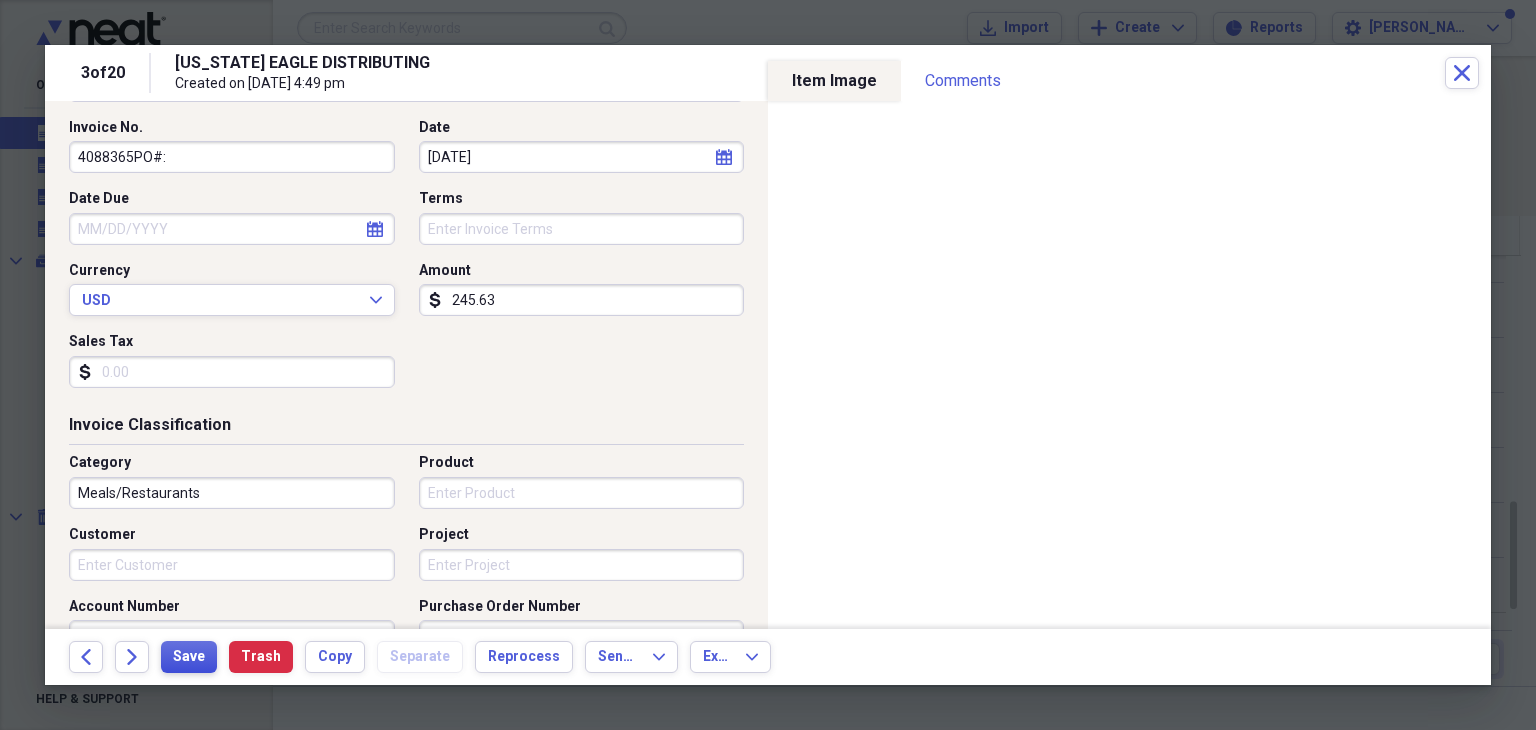 click on "Save" at bounding box center (189, 657) 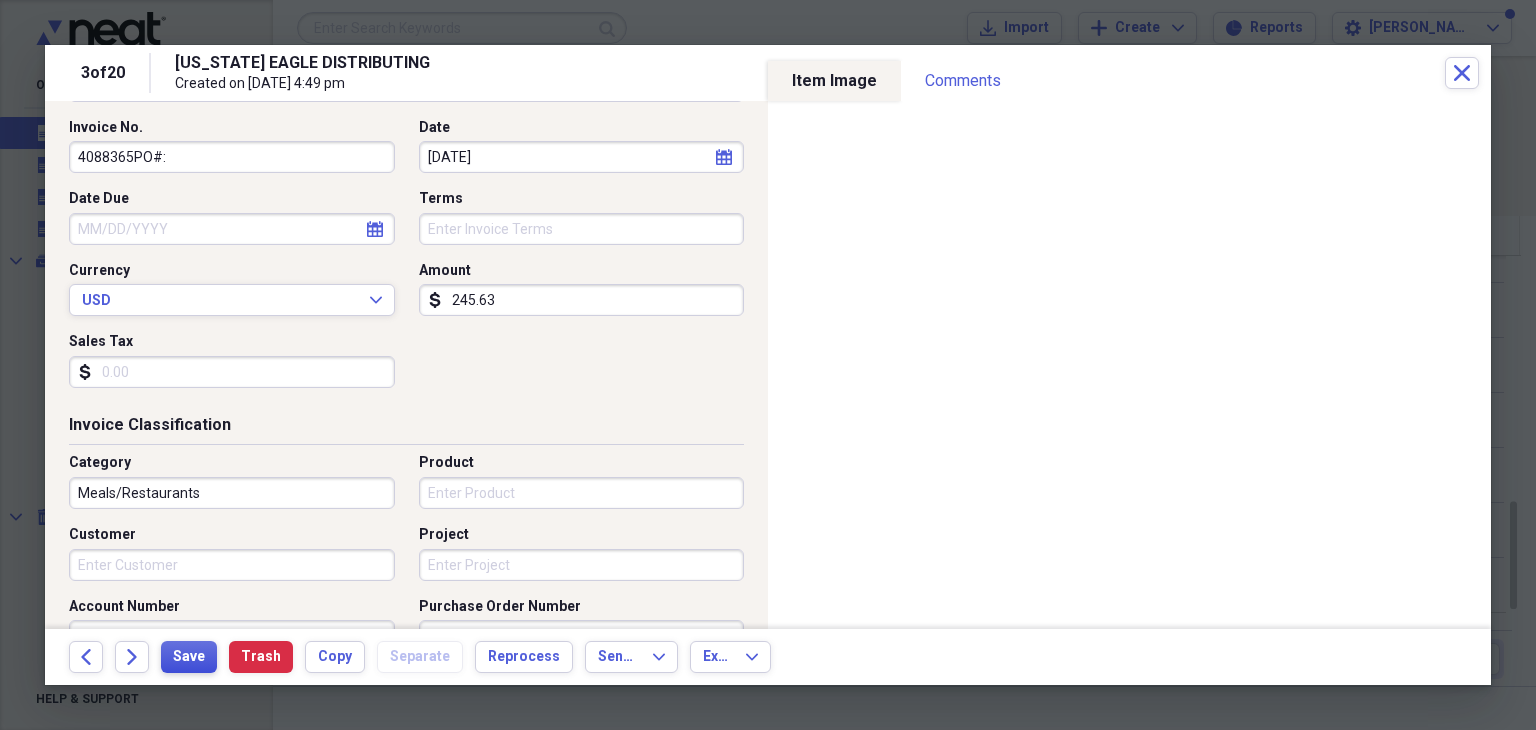 click on "Save" at bounding box center (189, 657) 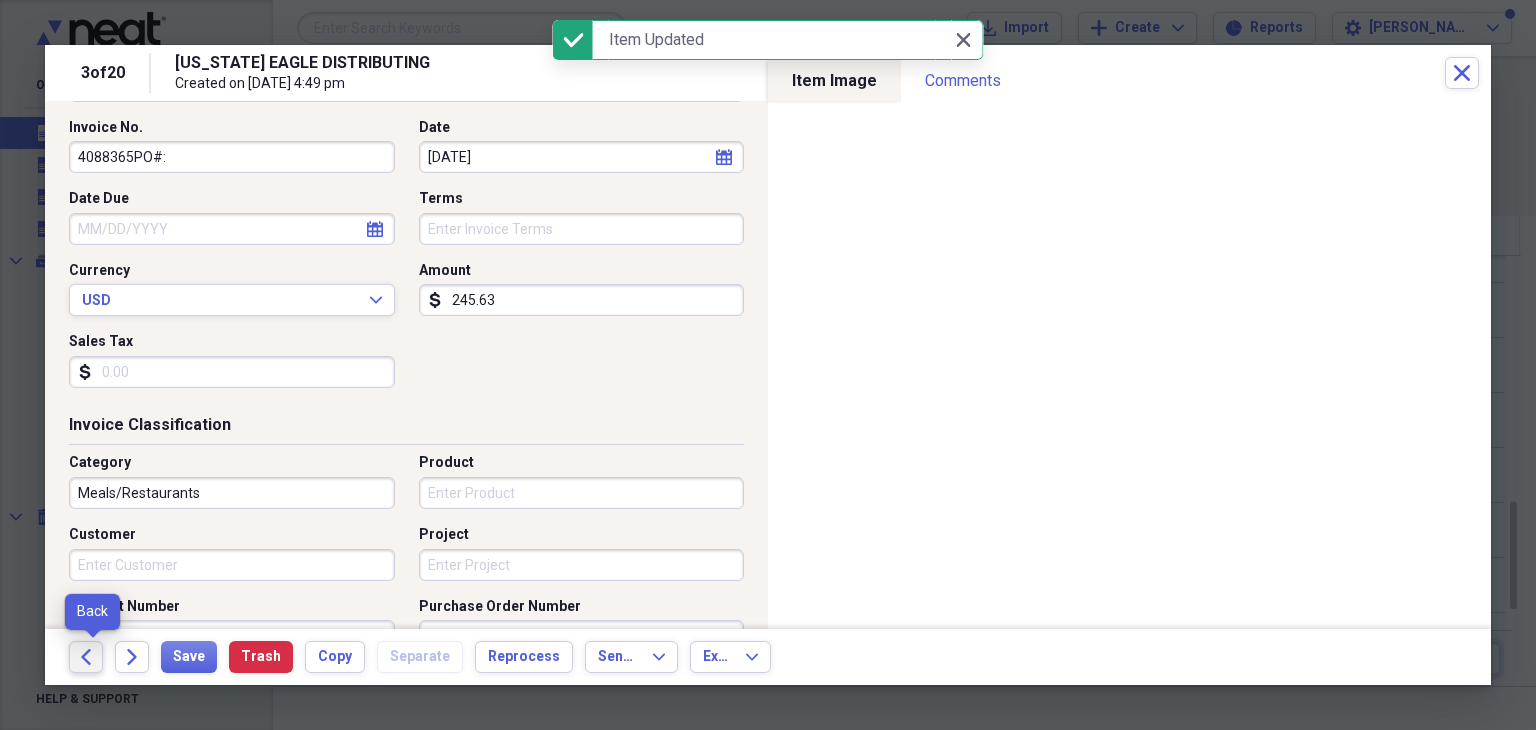 click on "Back" 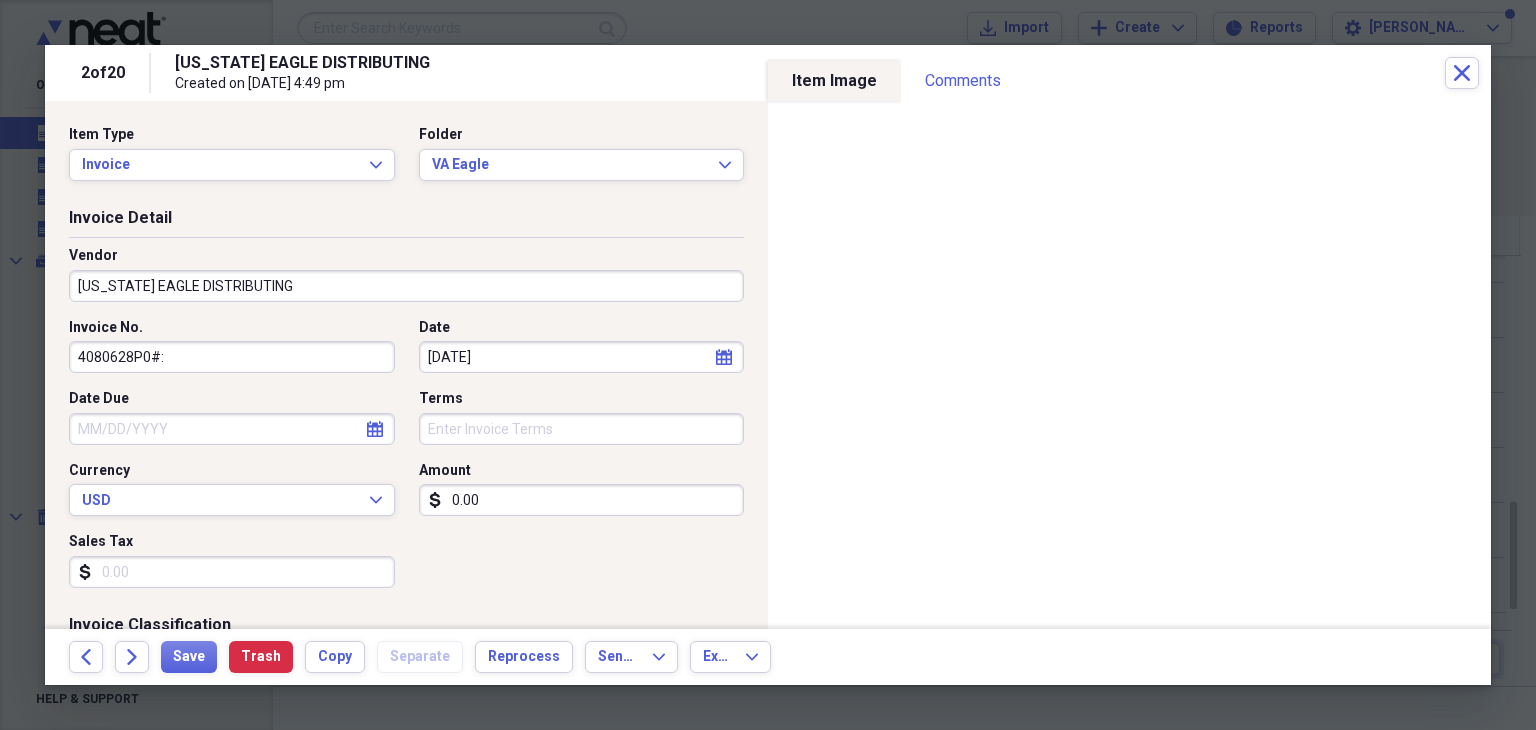 click on "0.00" at bounding box center (582, 500) 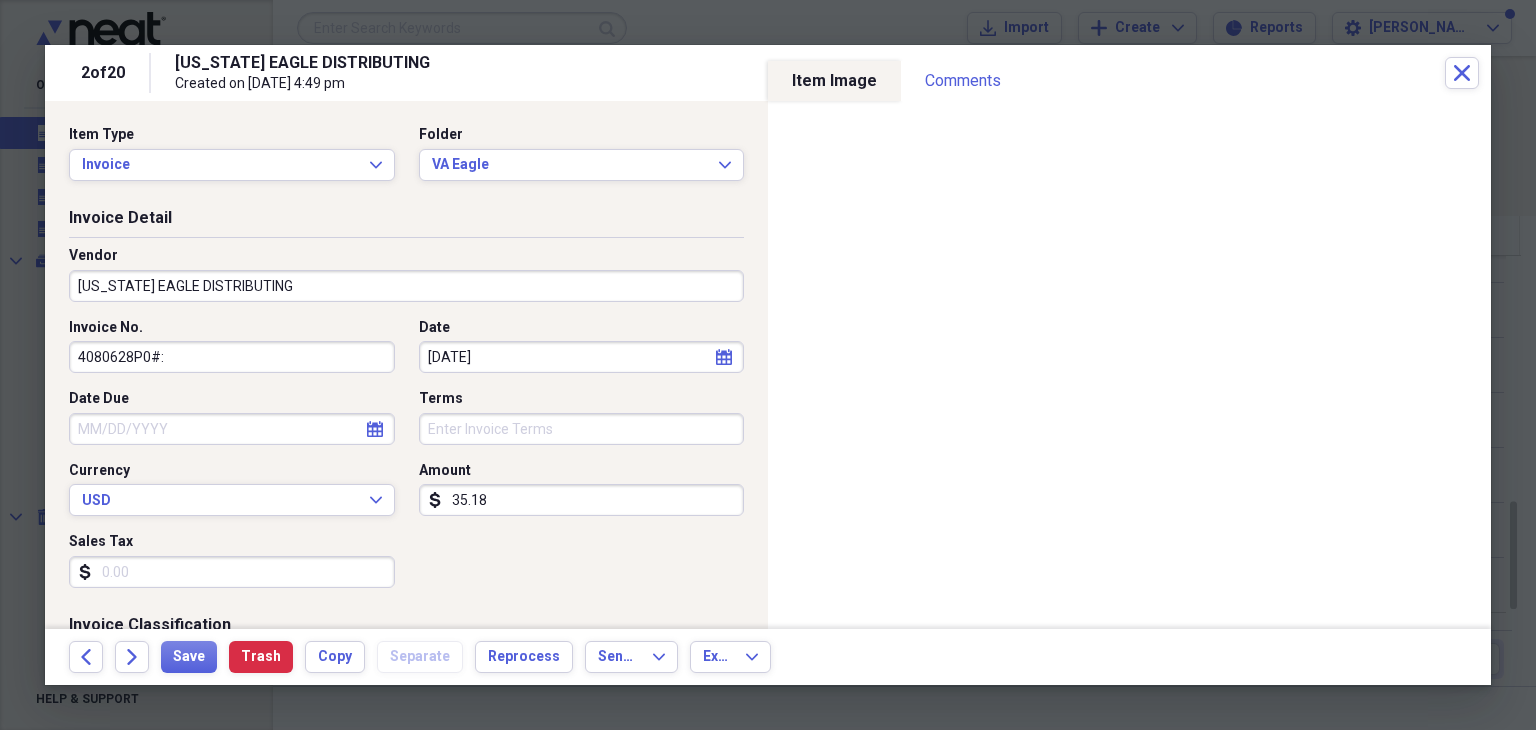 scroll, scrollTop: 200, scrollLeft: 0, axis: vertical 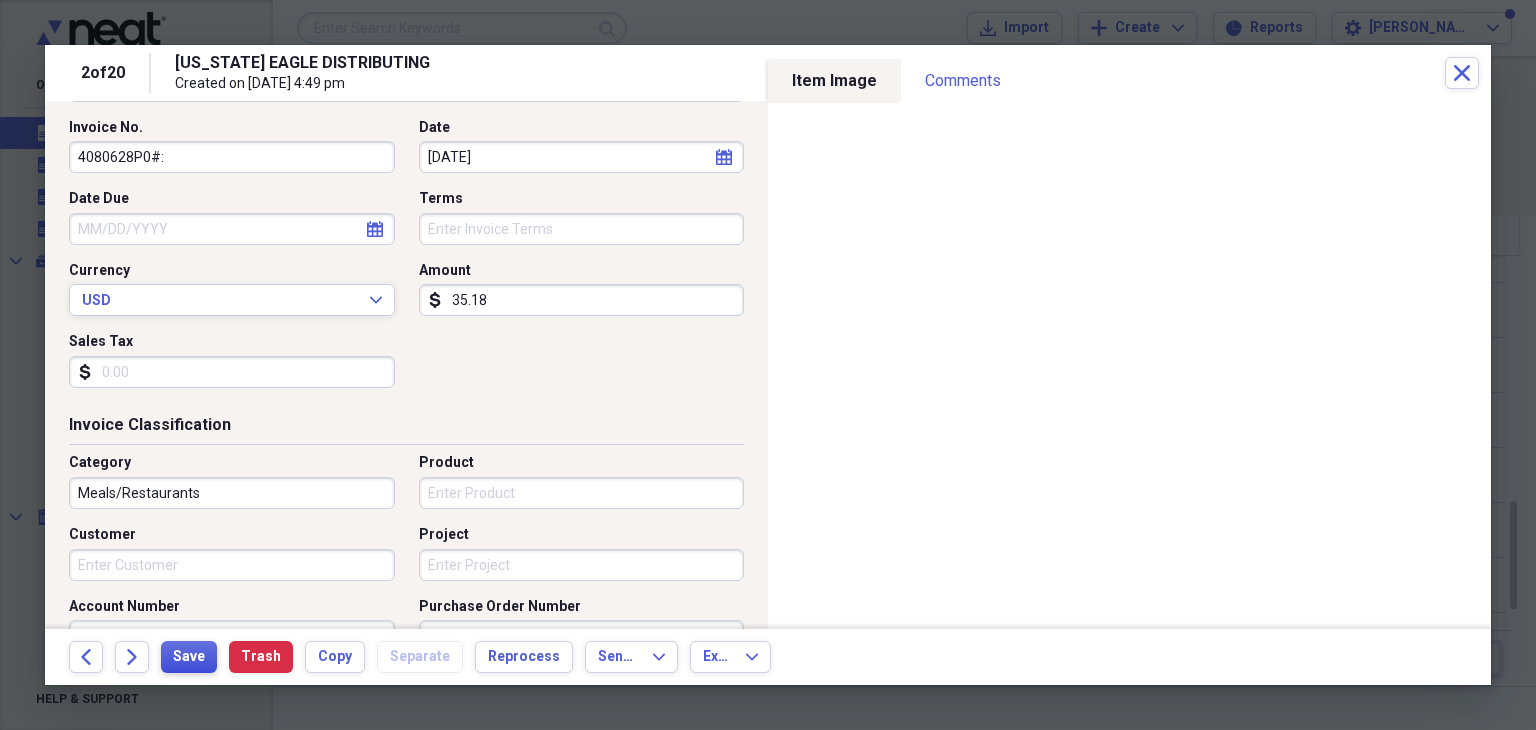 type on "35.18" 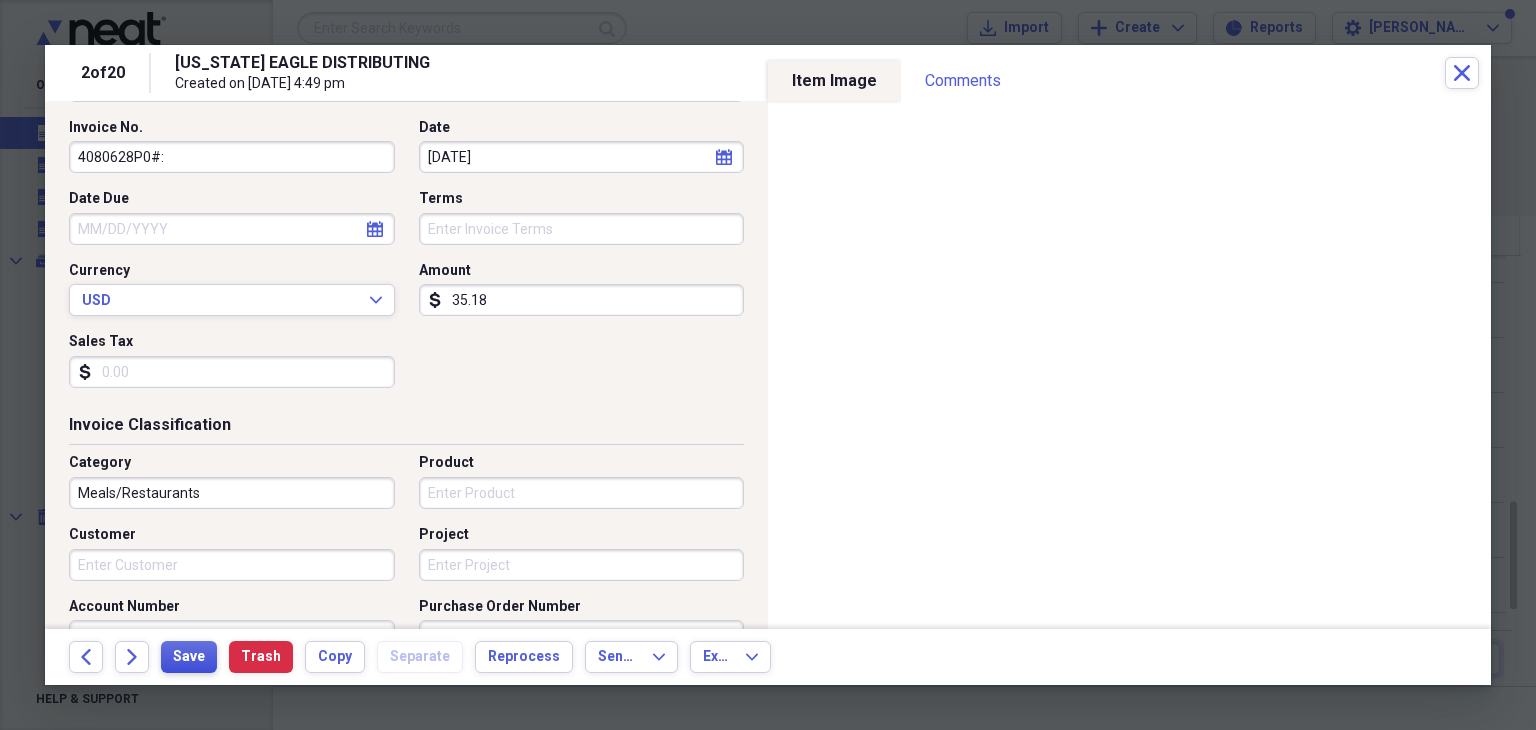 click on "Save" at bounding box center [189, 657] 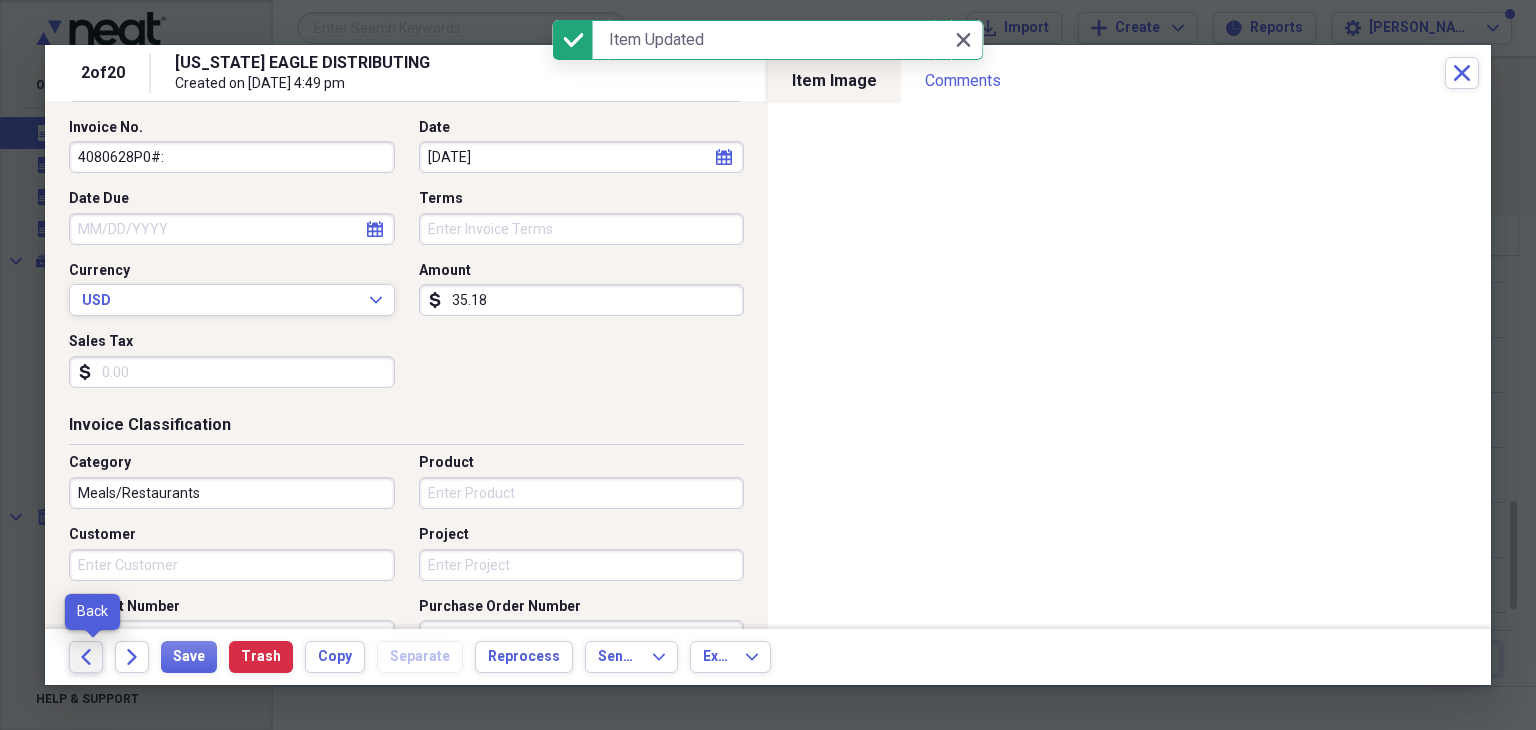 click on "Back" at bounding box center (86, 657) 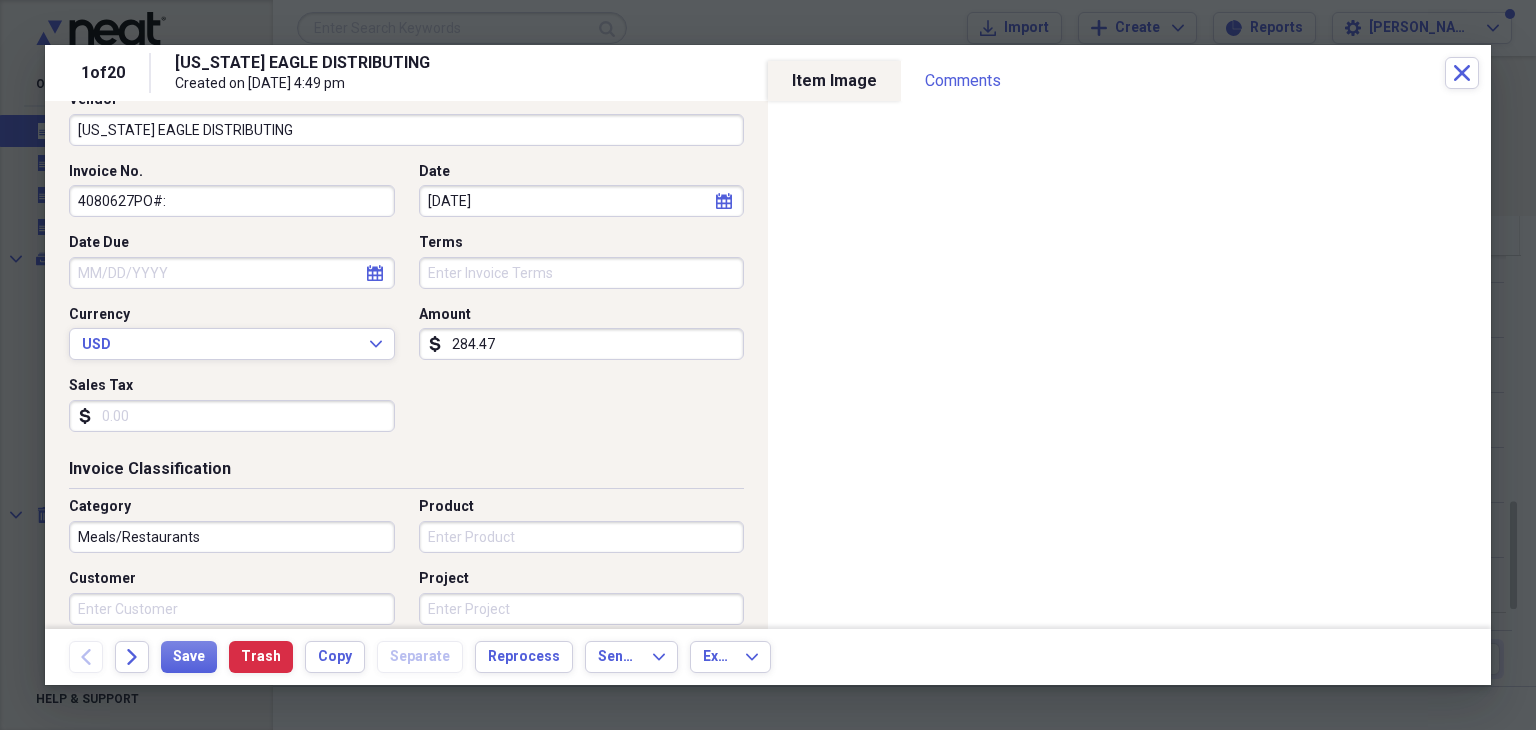 scroll, scrollTop: 300, scrollLeft: 0, axis: vertical 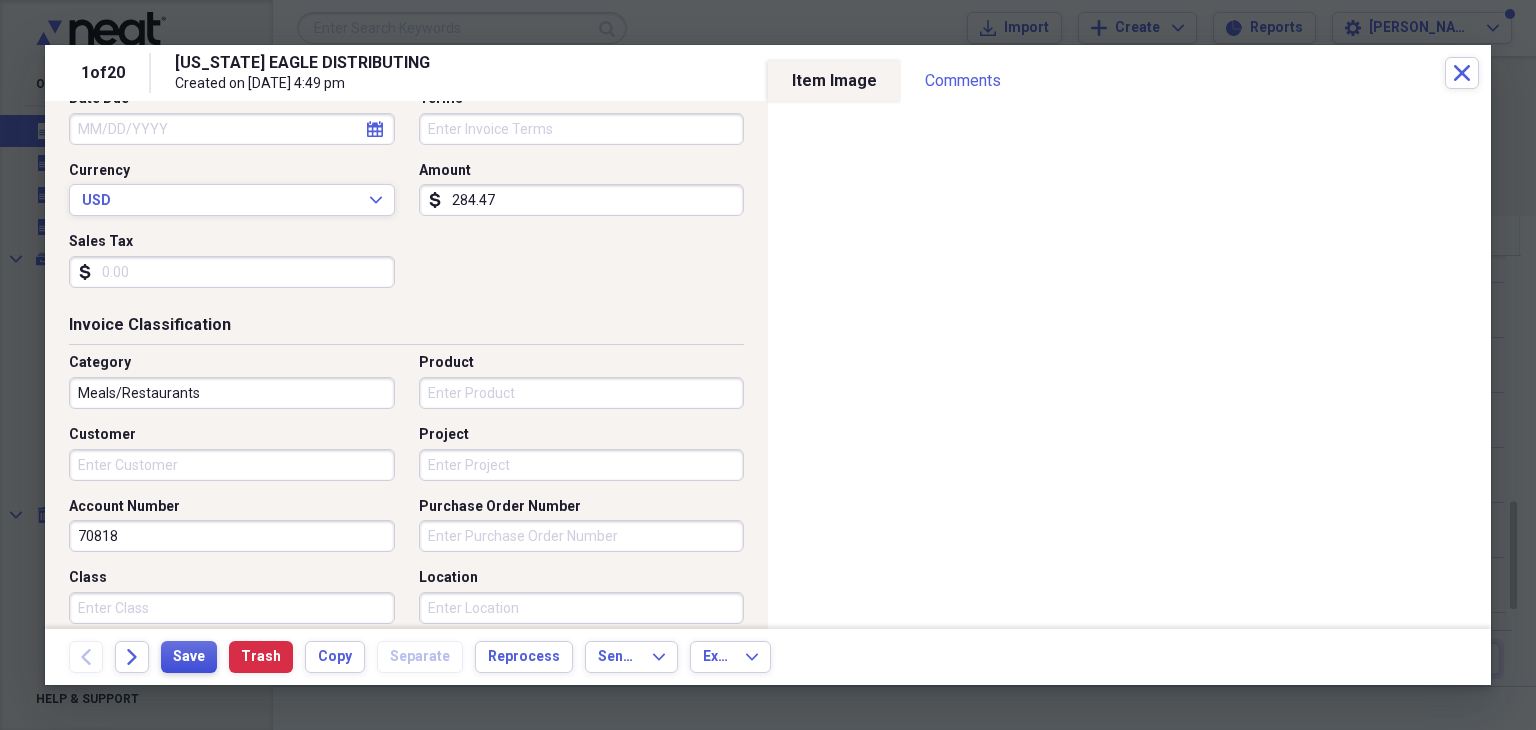 click on "Save" at bounding box center (189, 657) 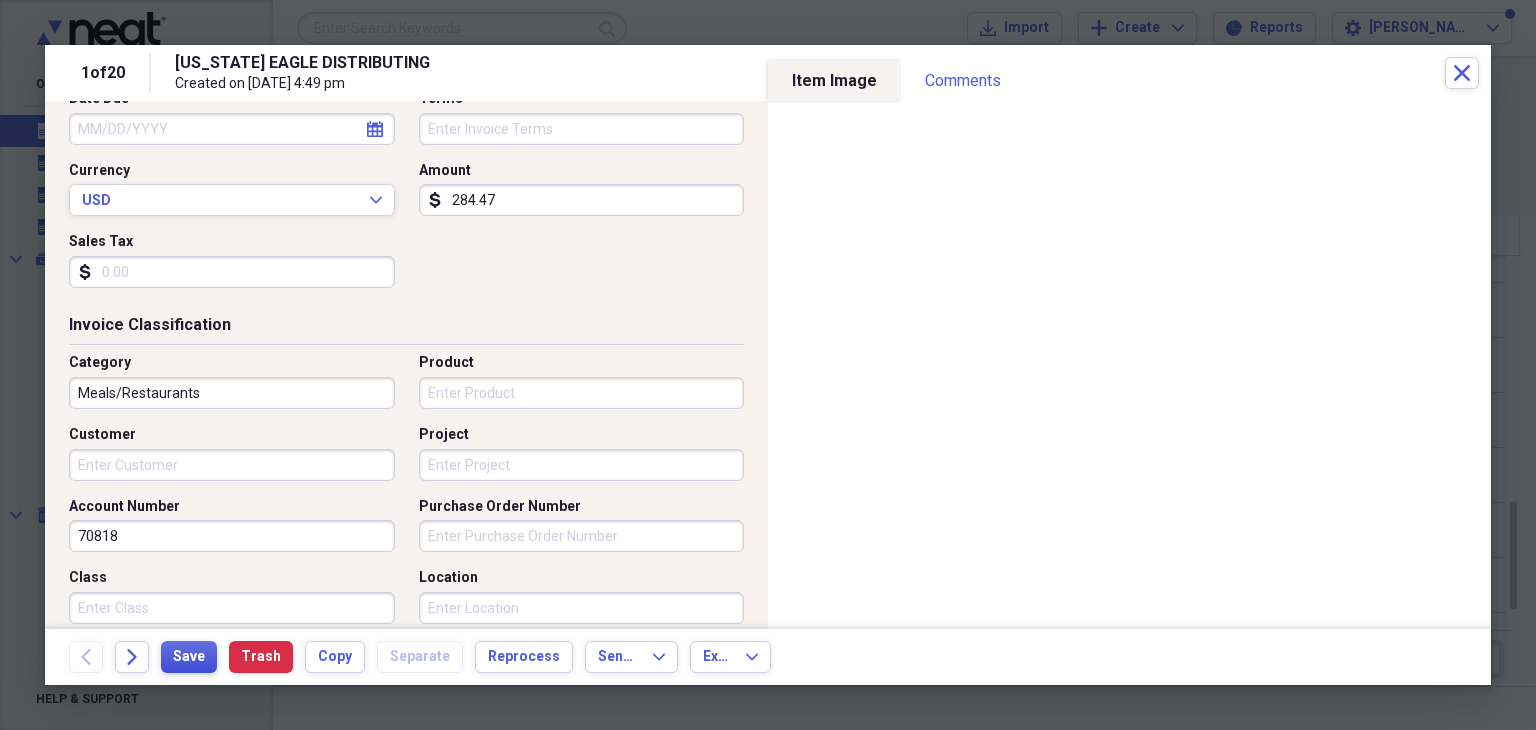 click on "Save" at bounding box center [189, 657] 